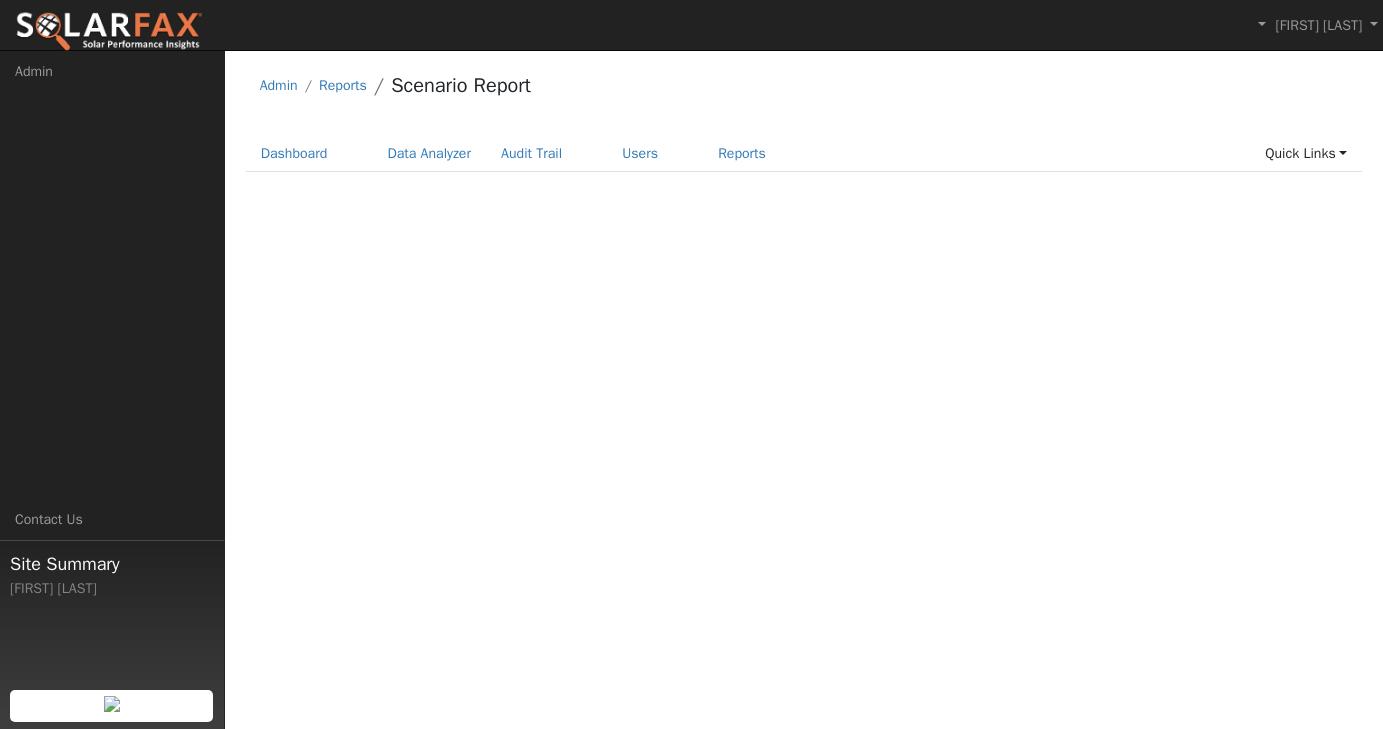 scroll, scrollTop: 0, scrollLeft: 0, axis: both 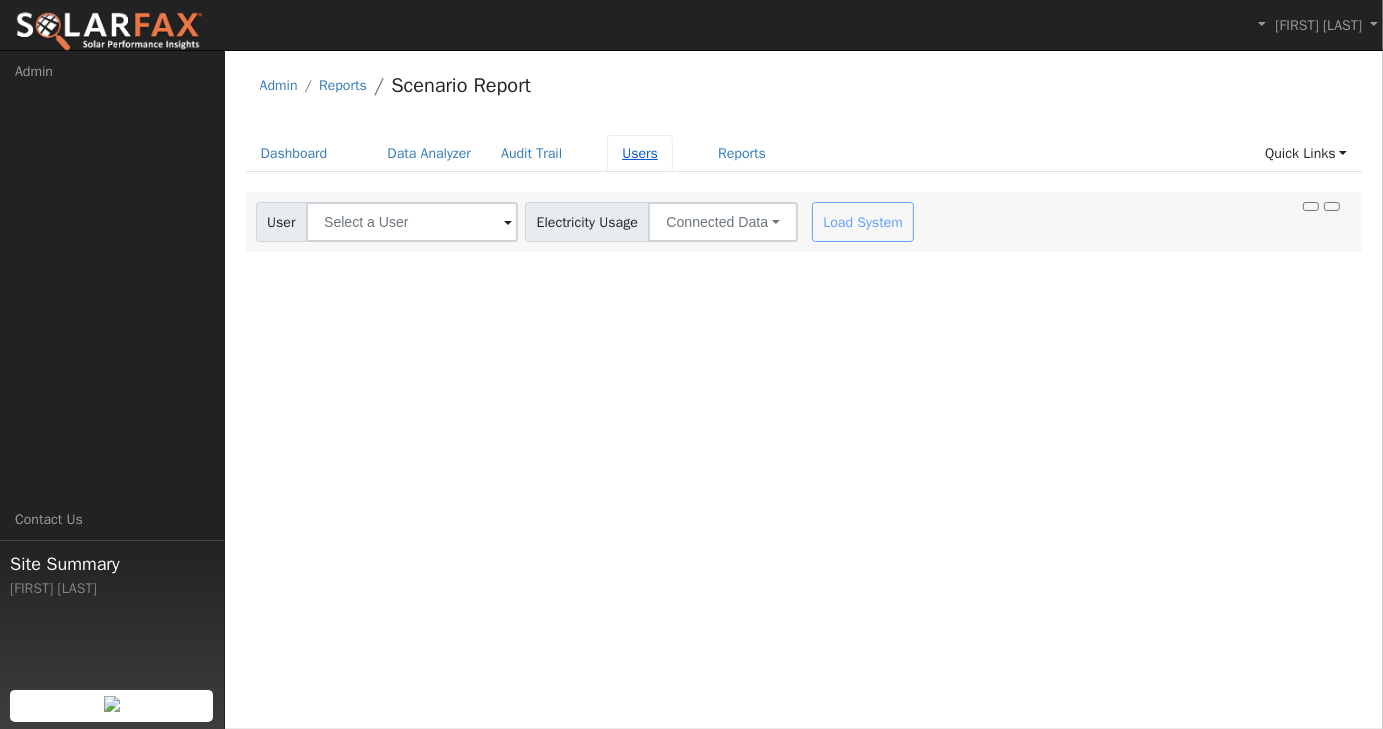 click on "Users" at bounding box center (640, 153) 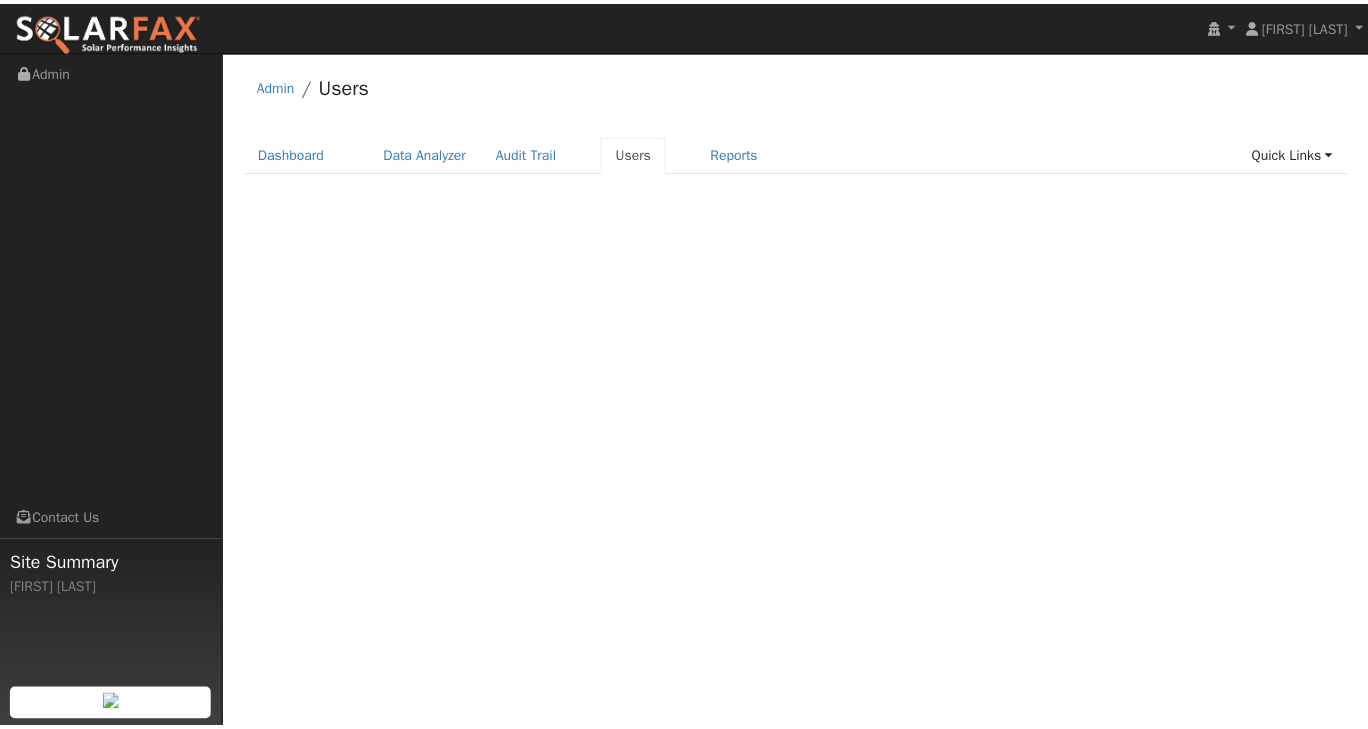 scroll, scrollTop: 0, scrollLeft: 0, axis: both 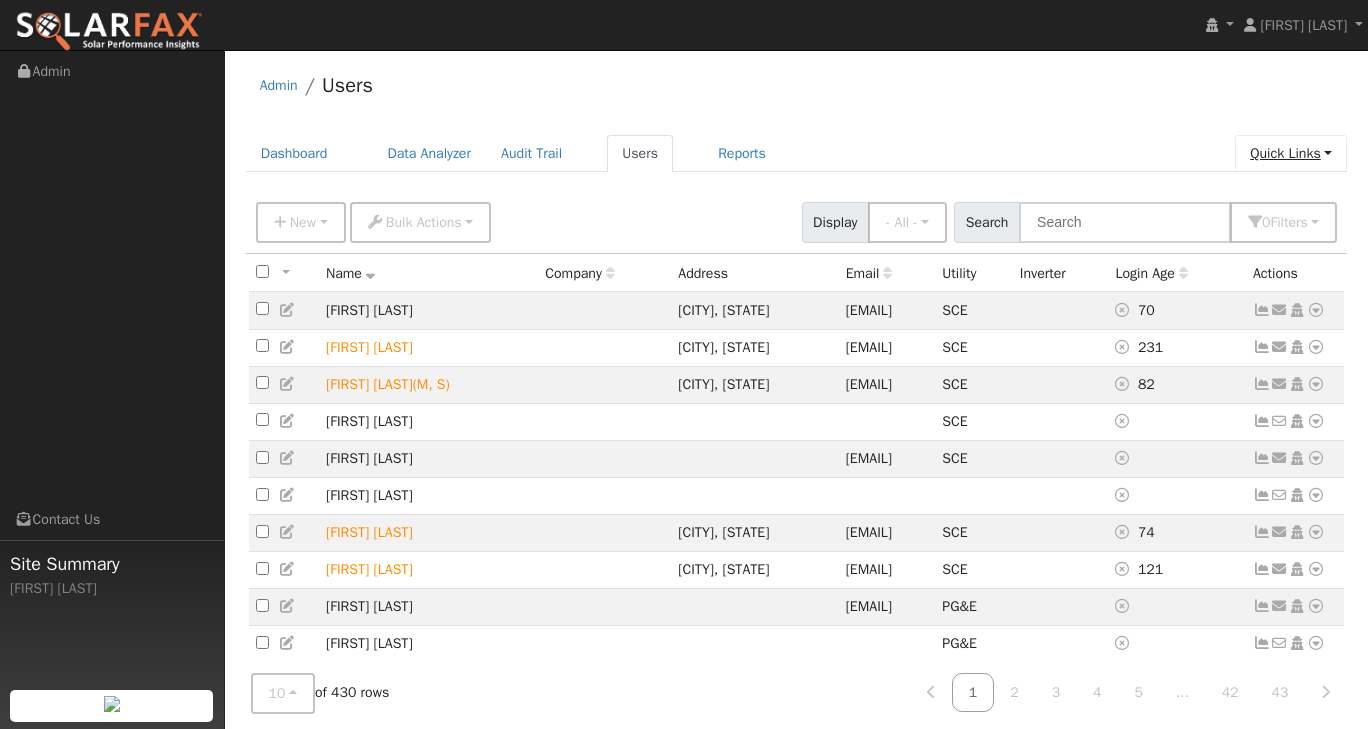 click on "Quick Links" at bounding box center (1291, 153) 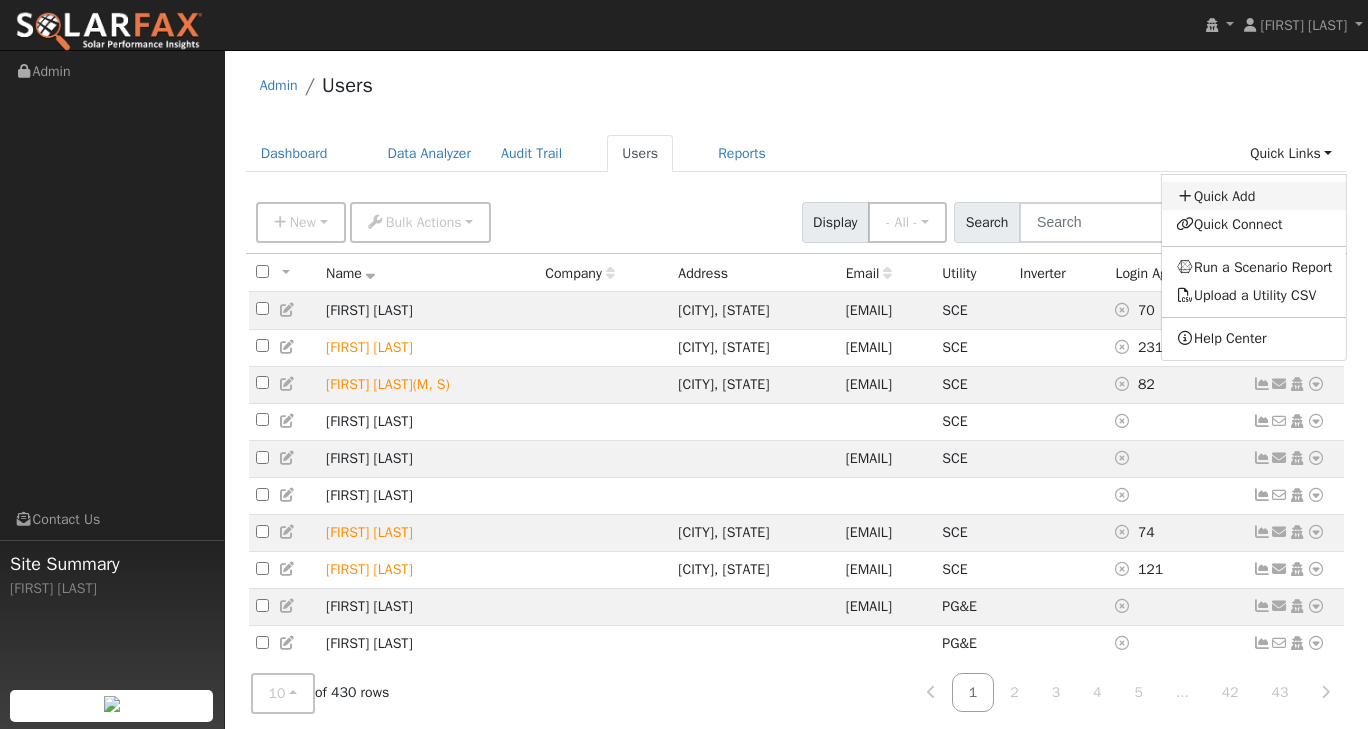 click on "Quick Add" at bounding box center [1254, 196] 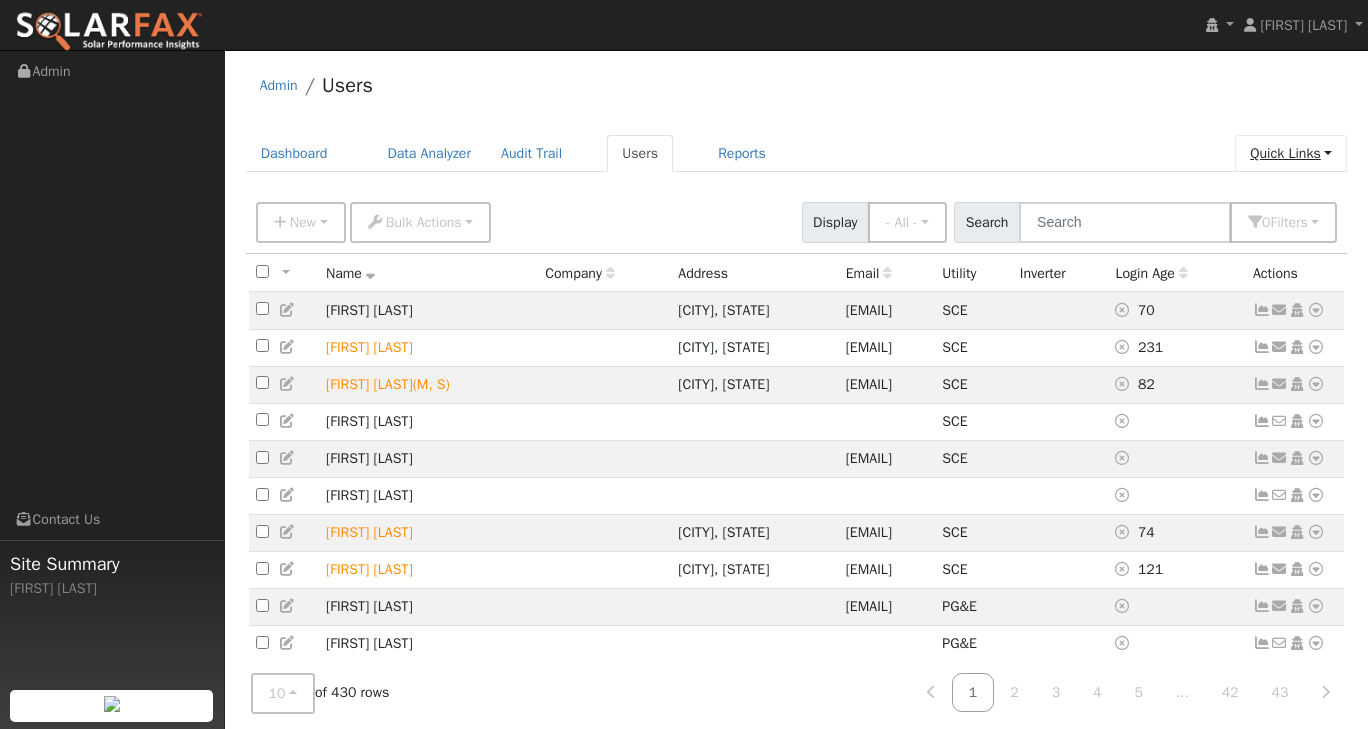 click on "Quick Links" at bounding box center [1291, 153] 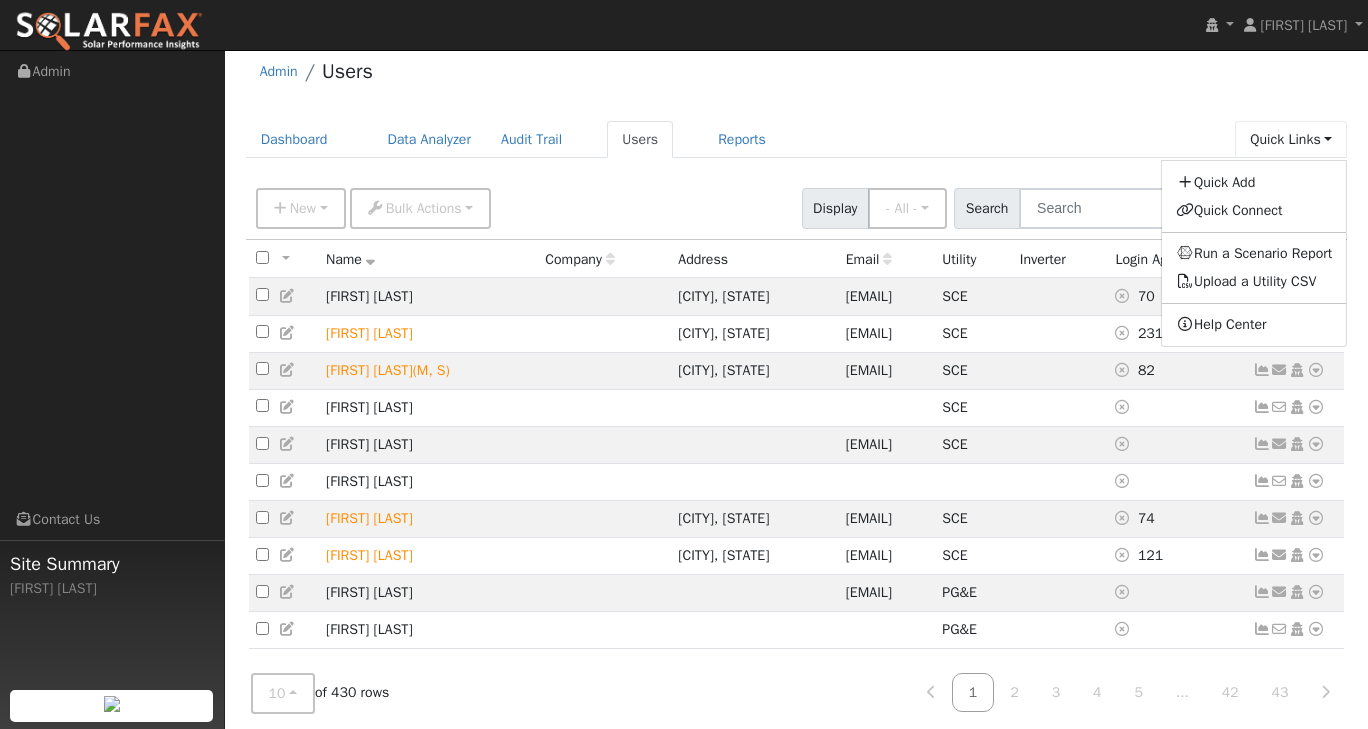 scroll, scrollTop: 0, scrollLeft: 0, axis: both 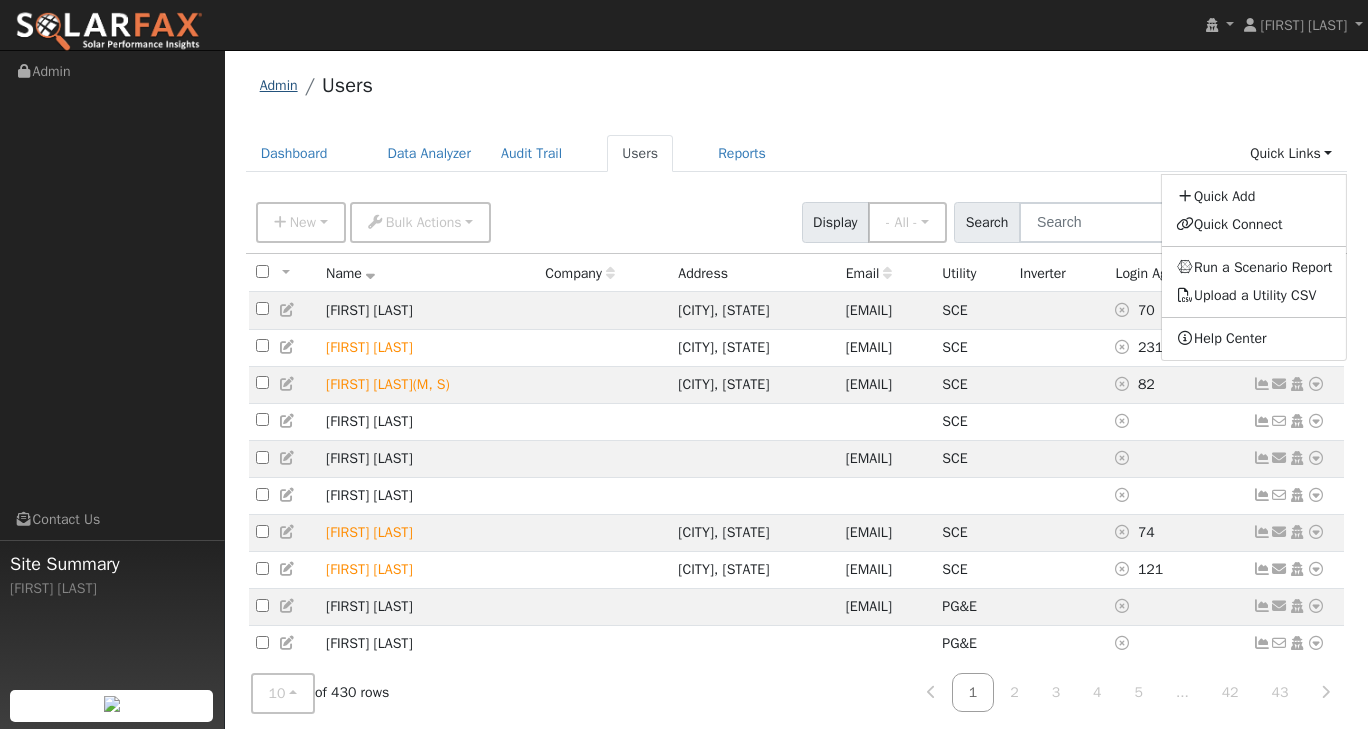 click on "Admin" at bounding box center [279, 85] 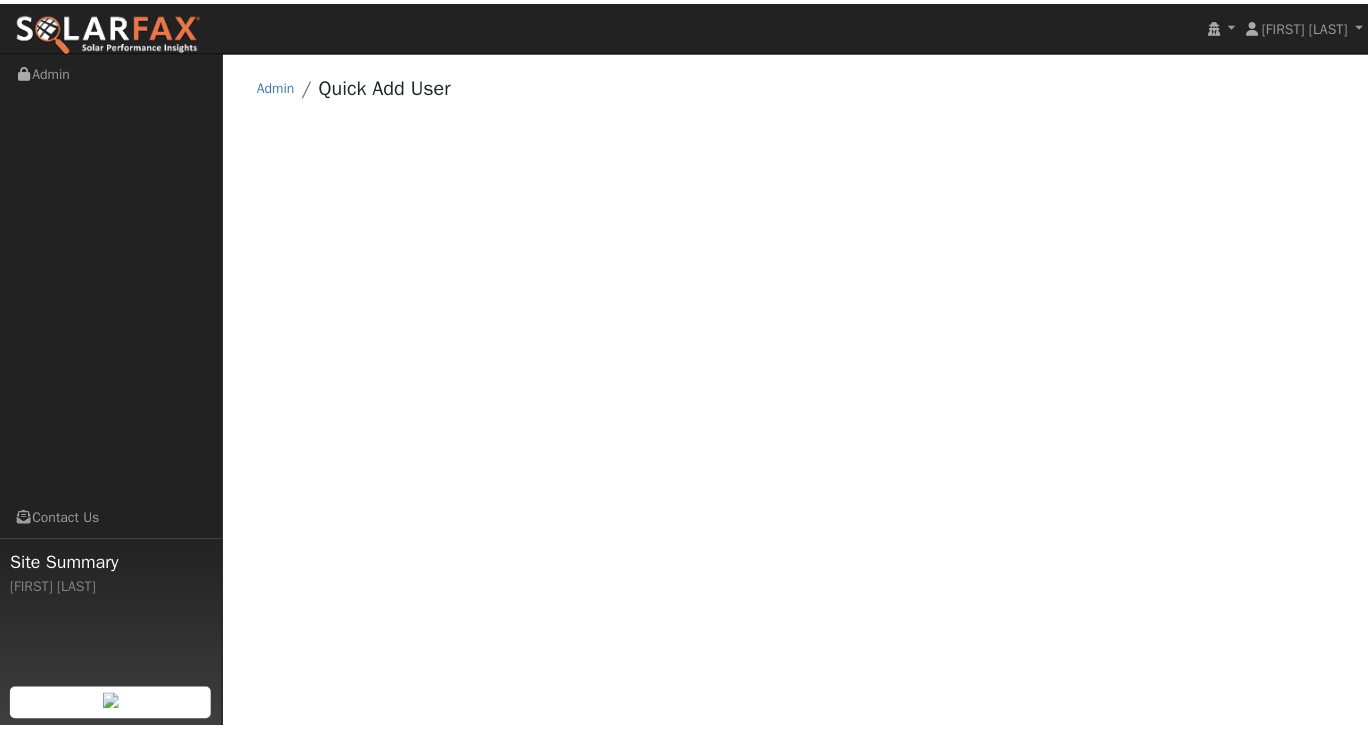 scroll, scrollTop: 0, scrollLeft: 0, axis: both 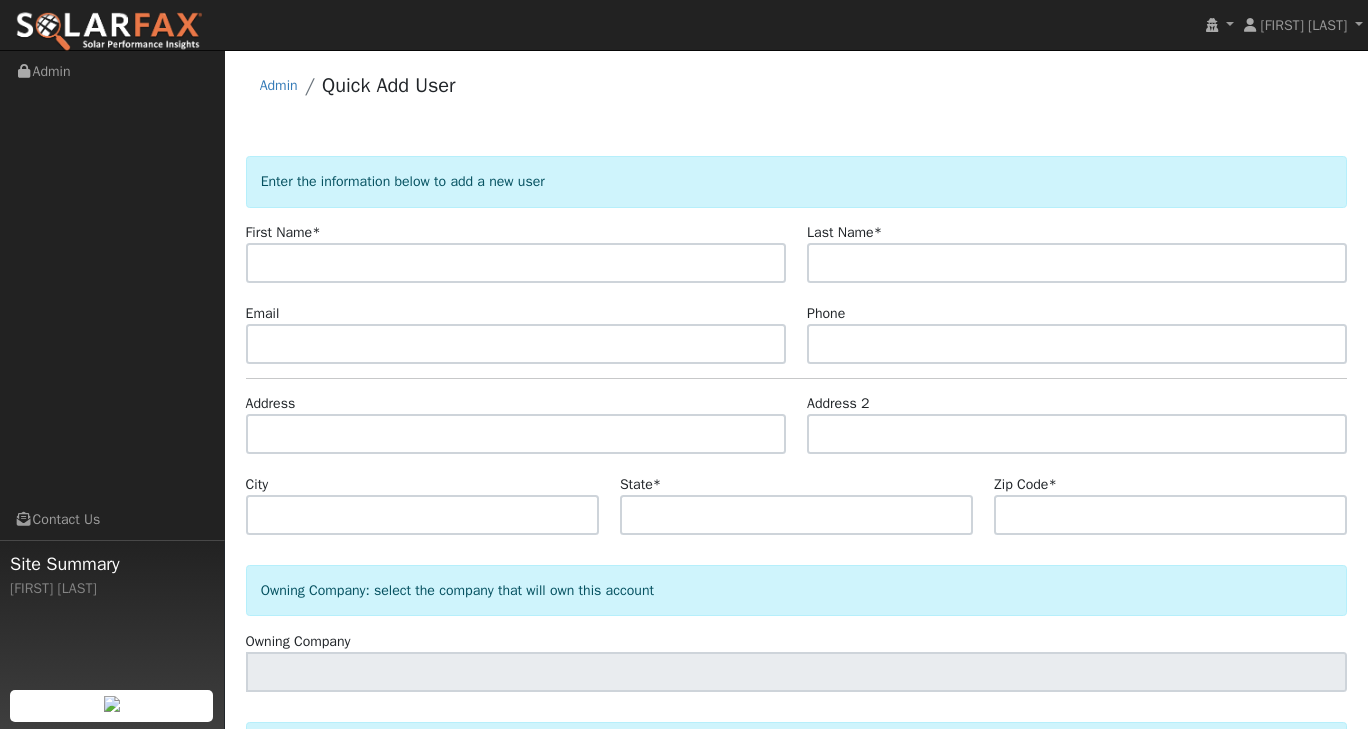click at bounding box center (516, 263) 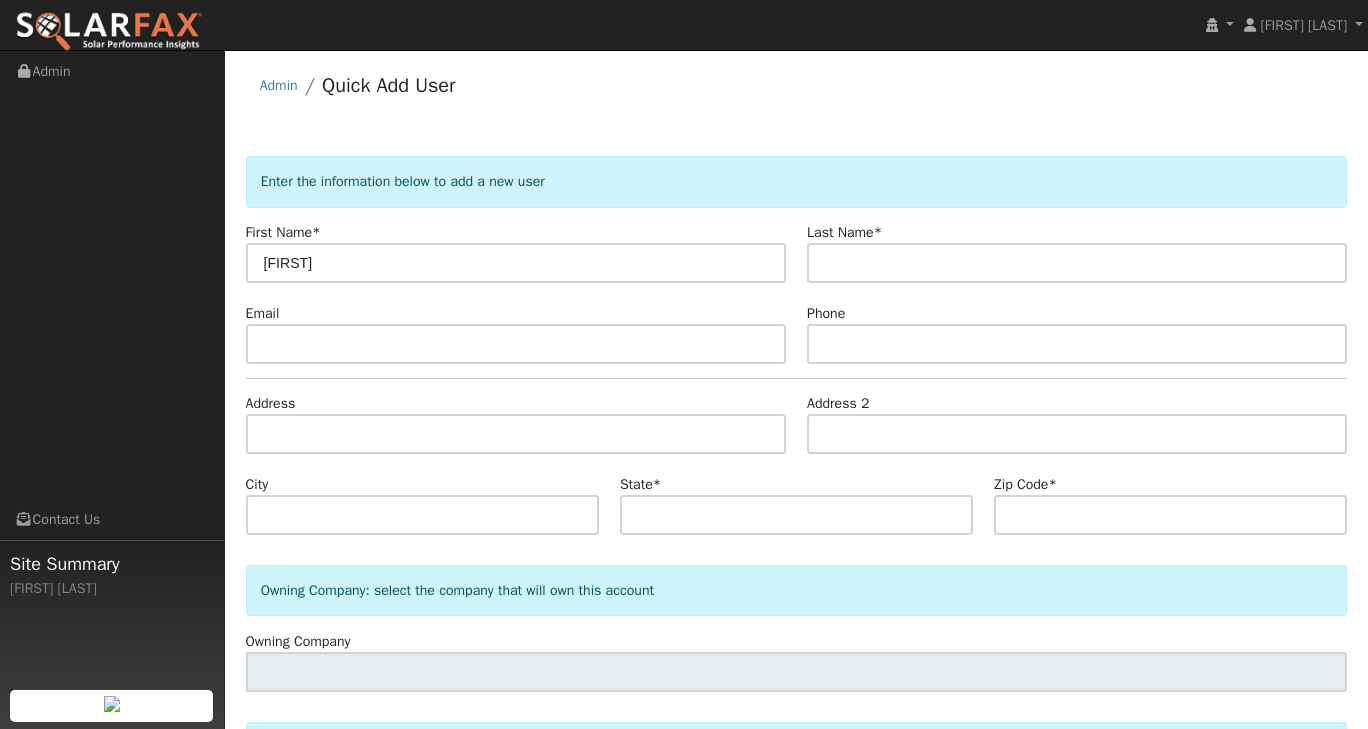 type on "Jill" 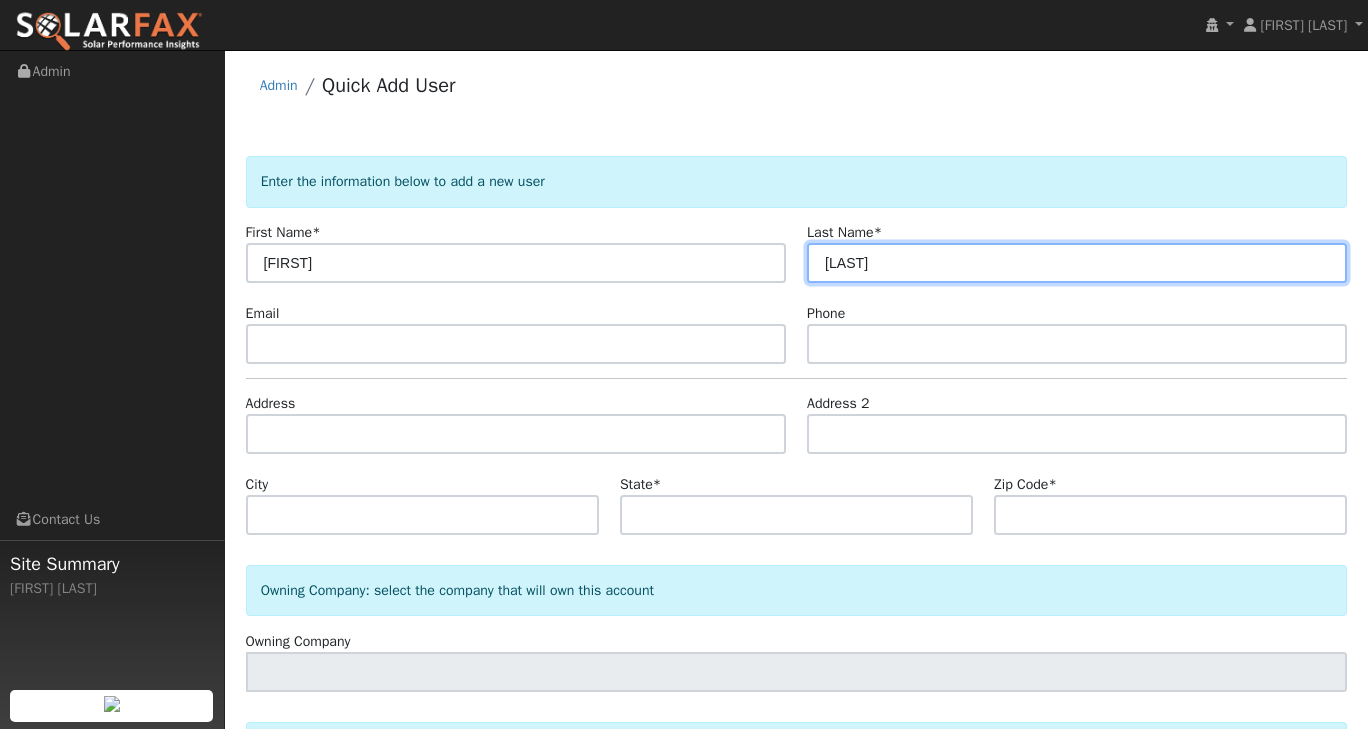 type on "Dressel" 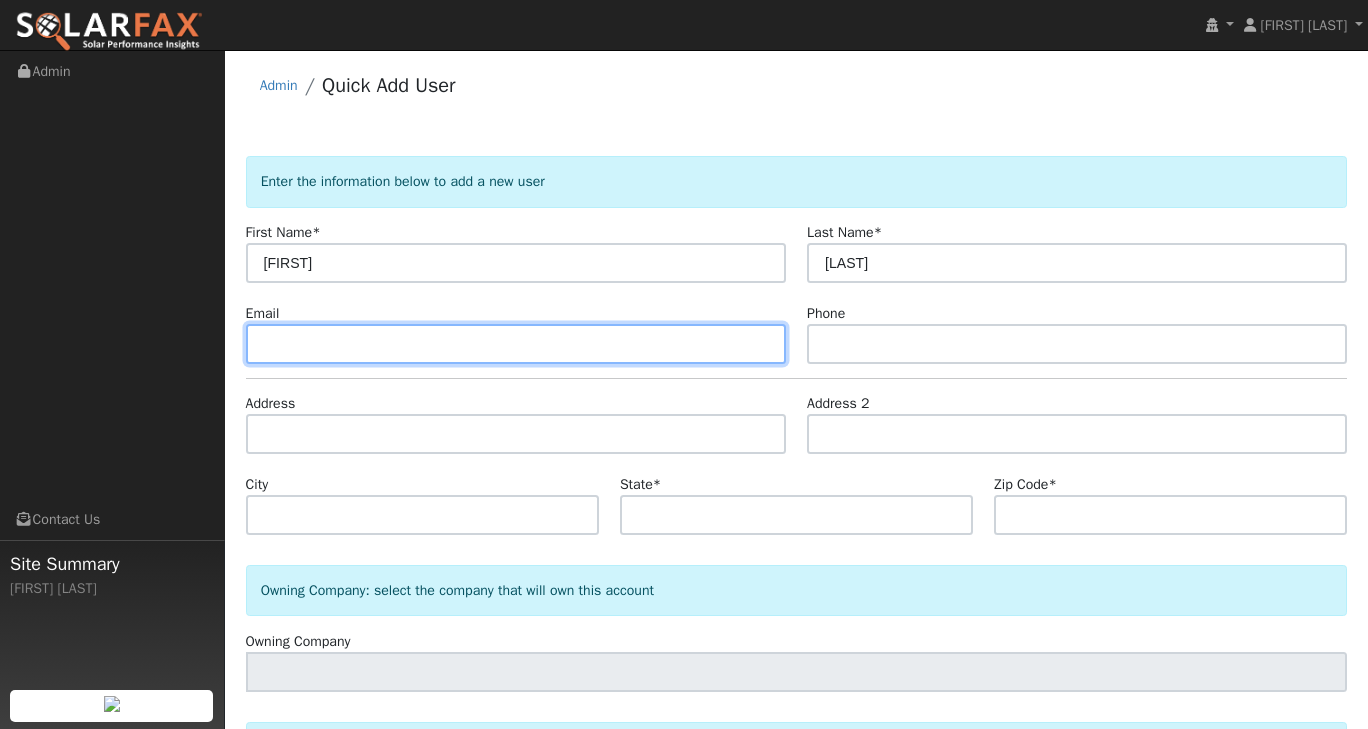 click at bounding box center (516, 344) 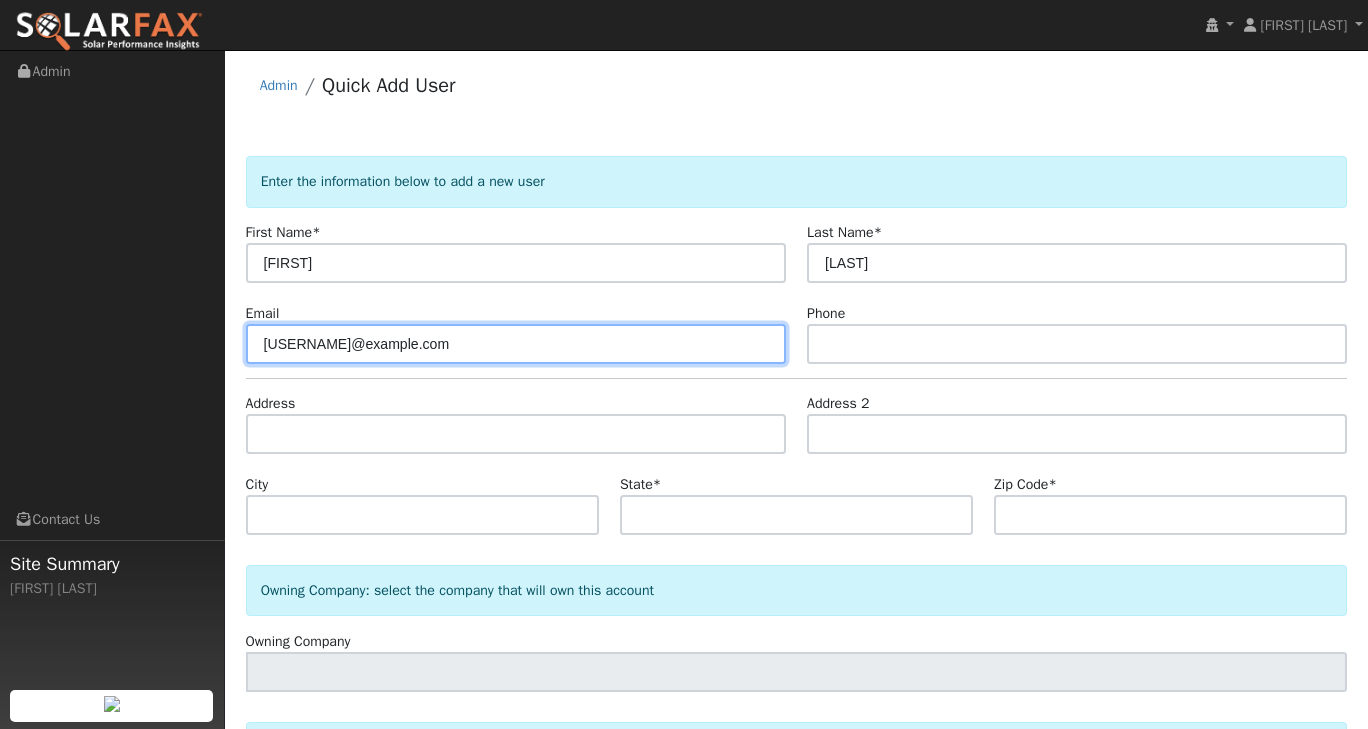 type on "jilldressel@gmail.com" 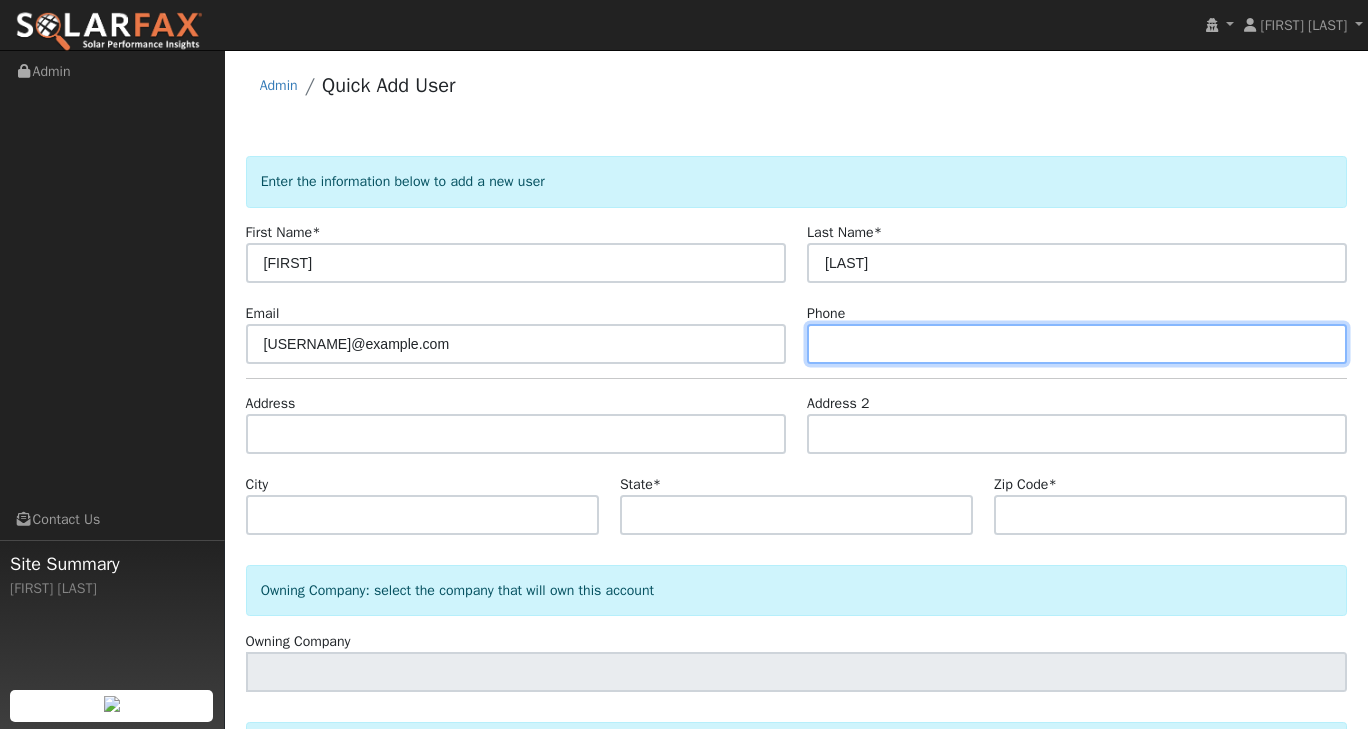 click at bounding box center [1077, 344] 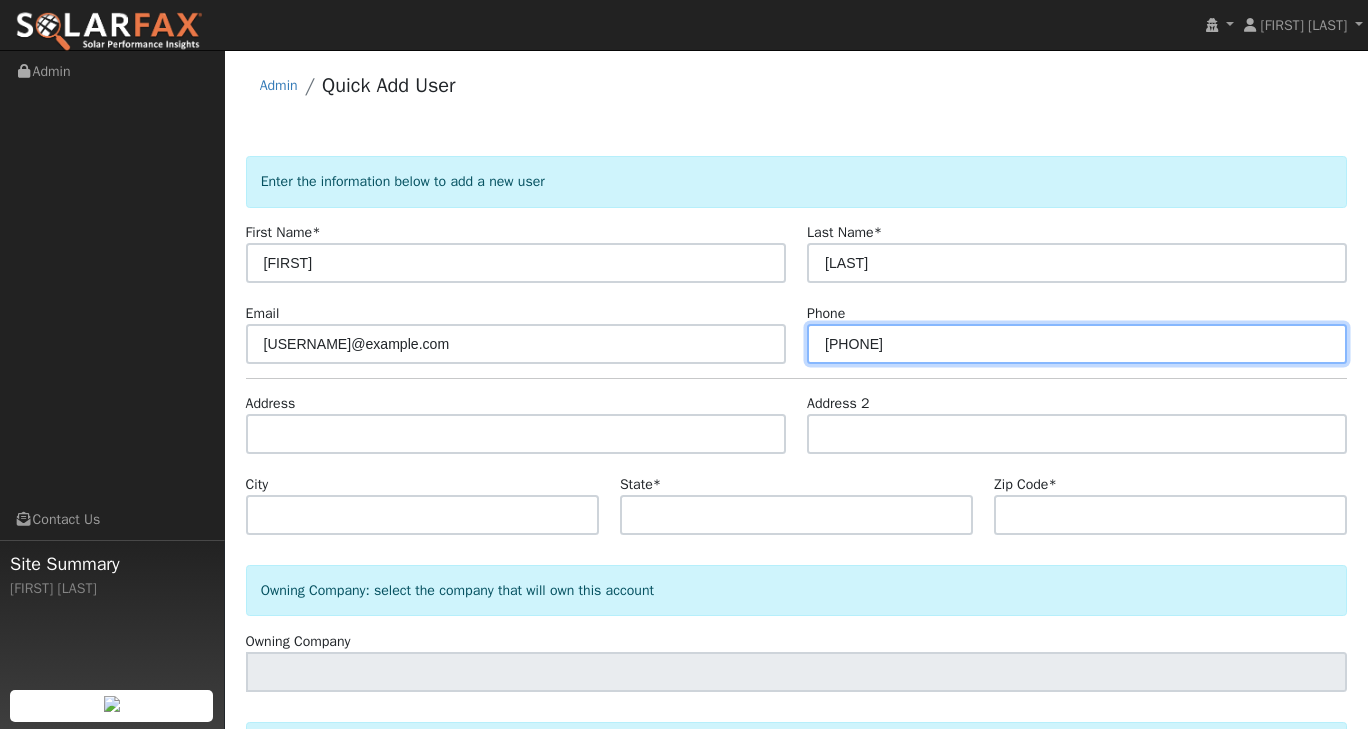 type on "8187388005" 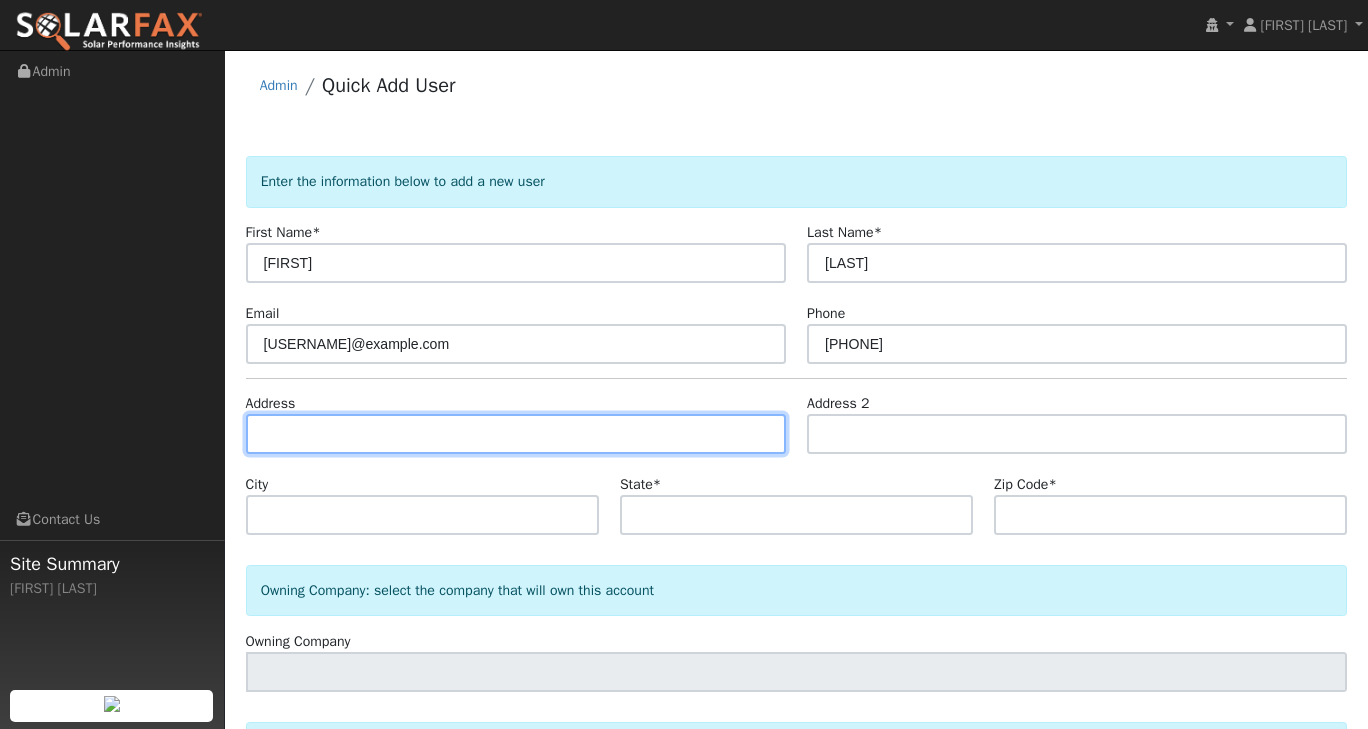 click at bounding box center [516, 434] 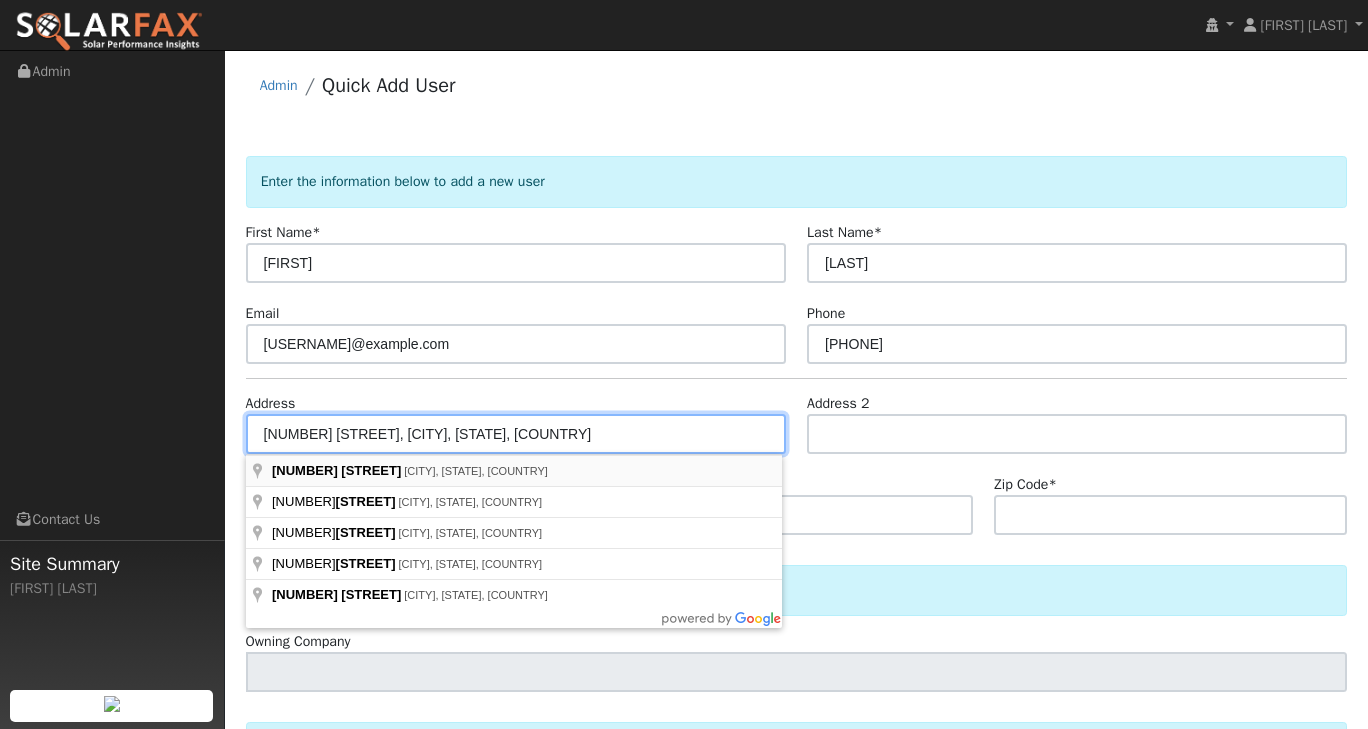 type on "5877 Larboard Lane" 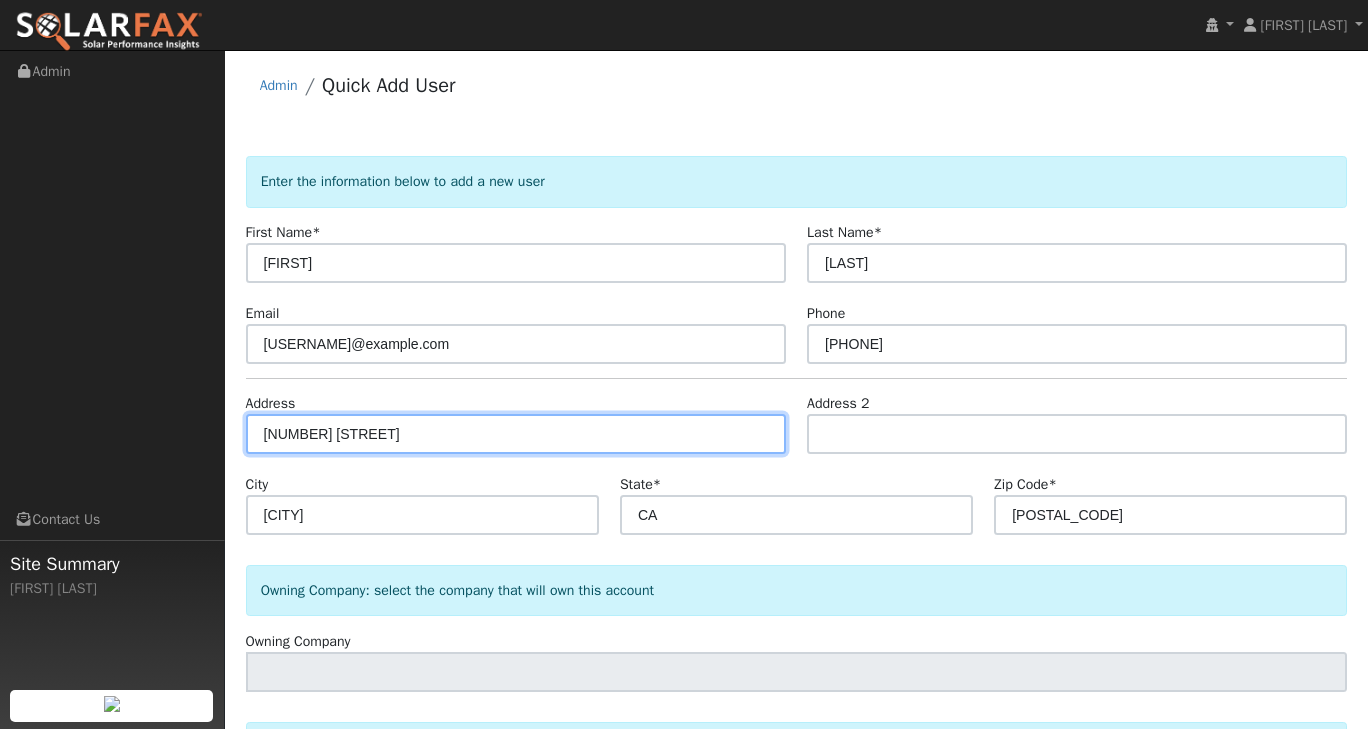 scroll, scrollTop: 161, scrollLeft: 0, axis: vertical 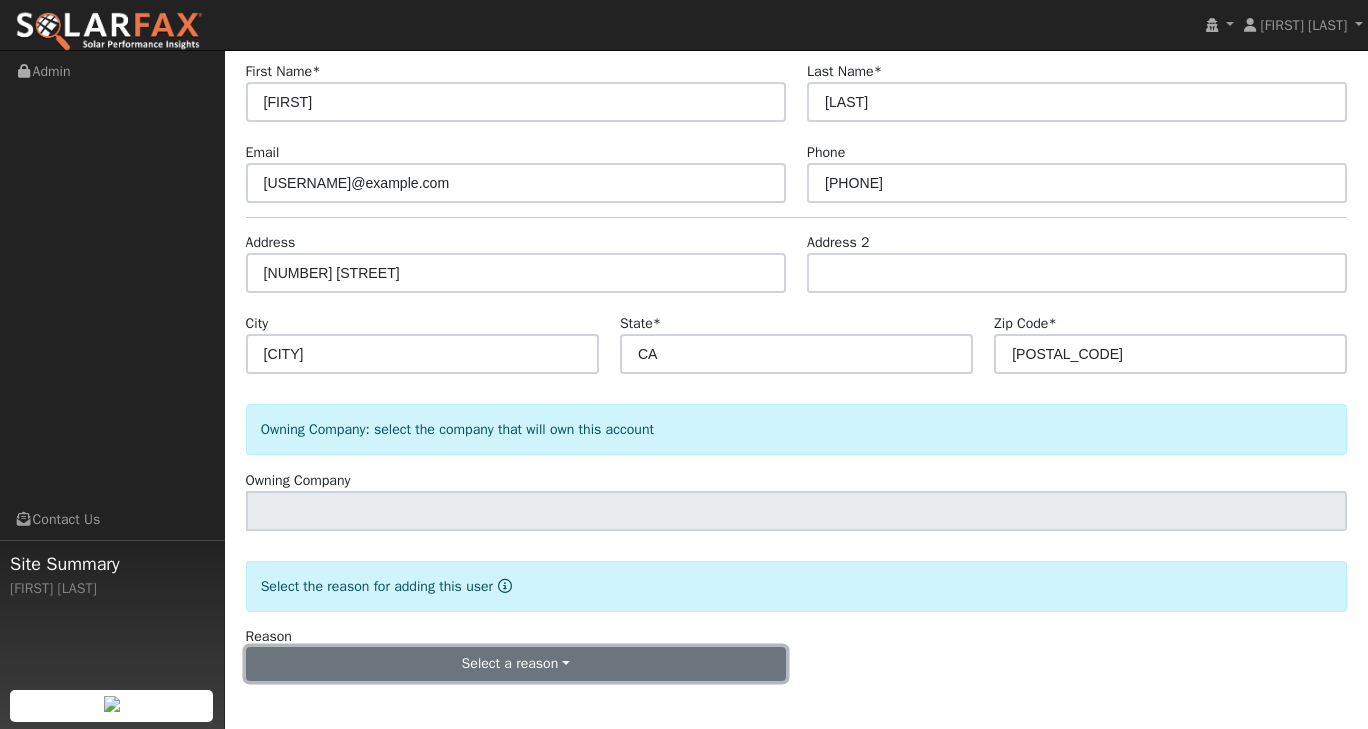 click on "Select a reason" at bounding box center [516, 664] 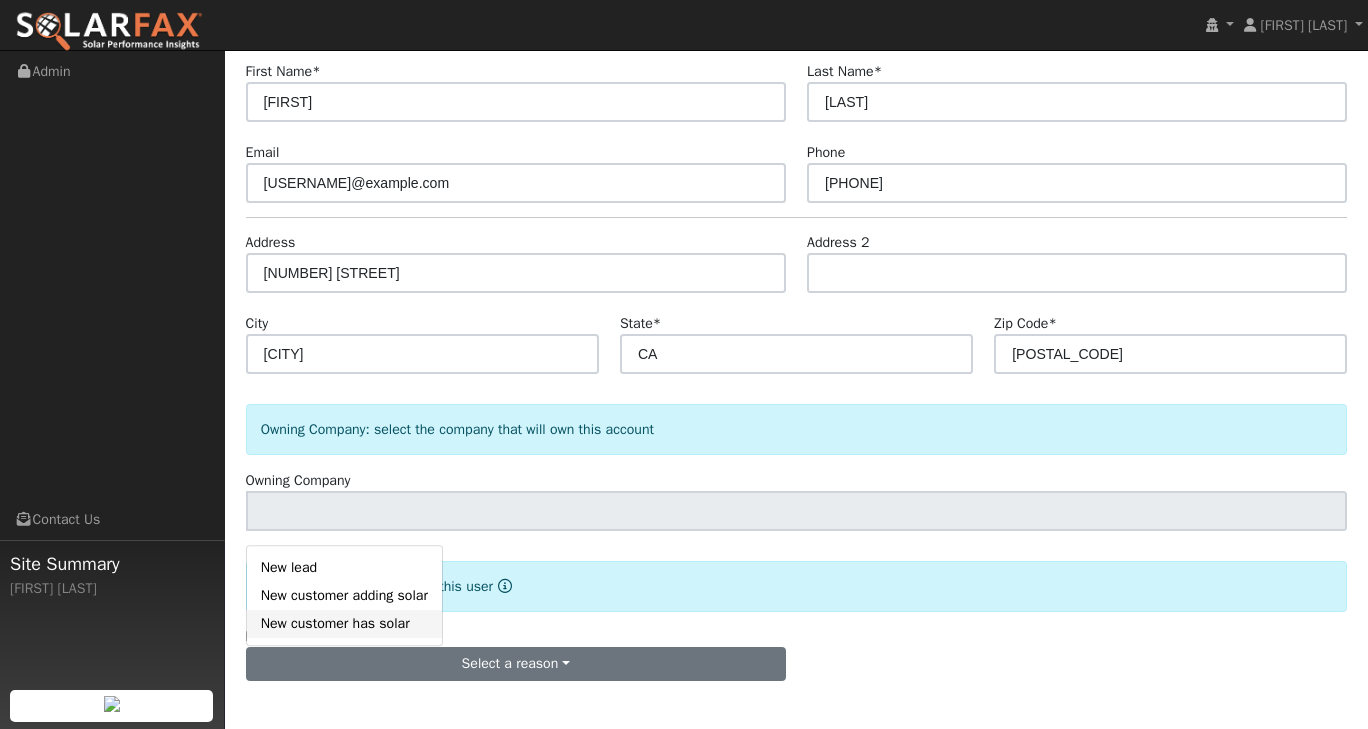 click on "New customer has solar" at bounding box center [344, 624] 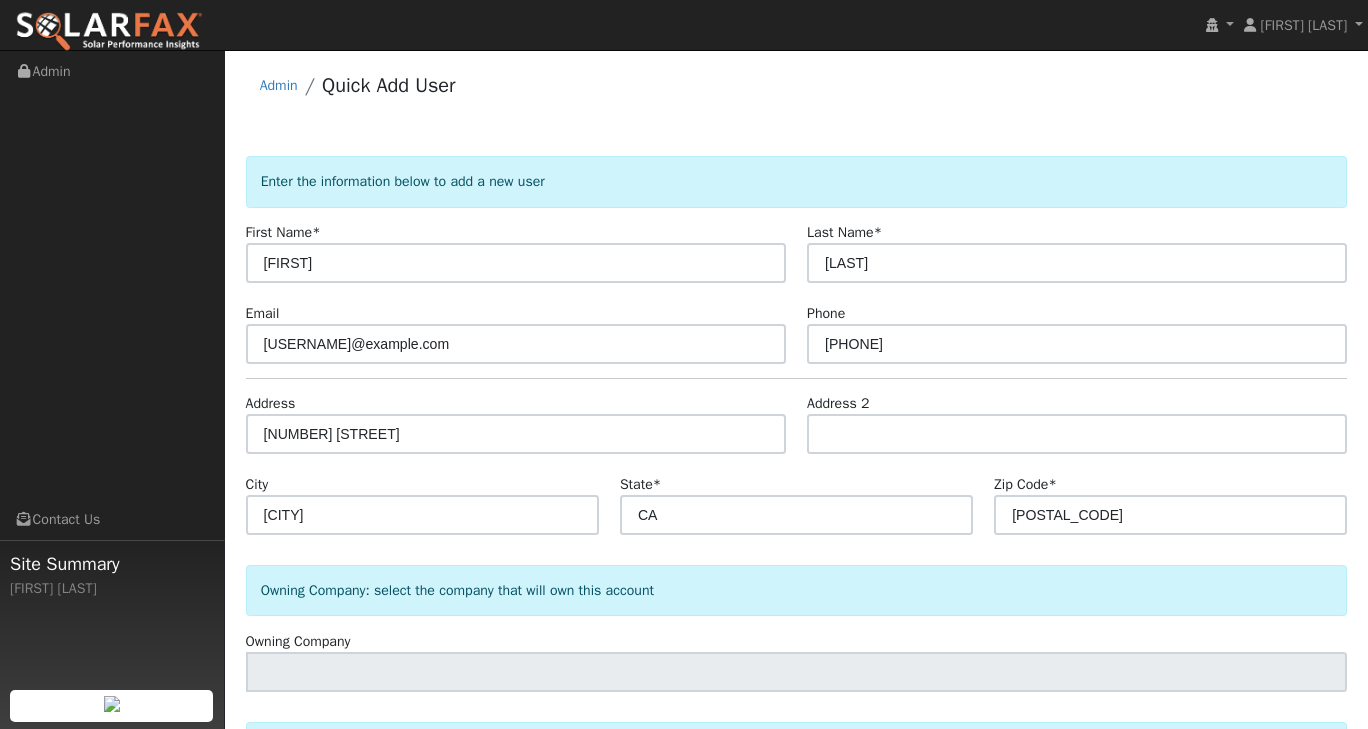 scroll, scrollTop: 161, scrollLeft: 0, axis: vertical 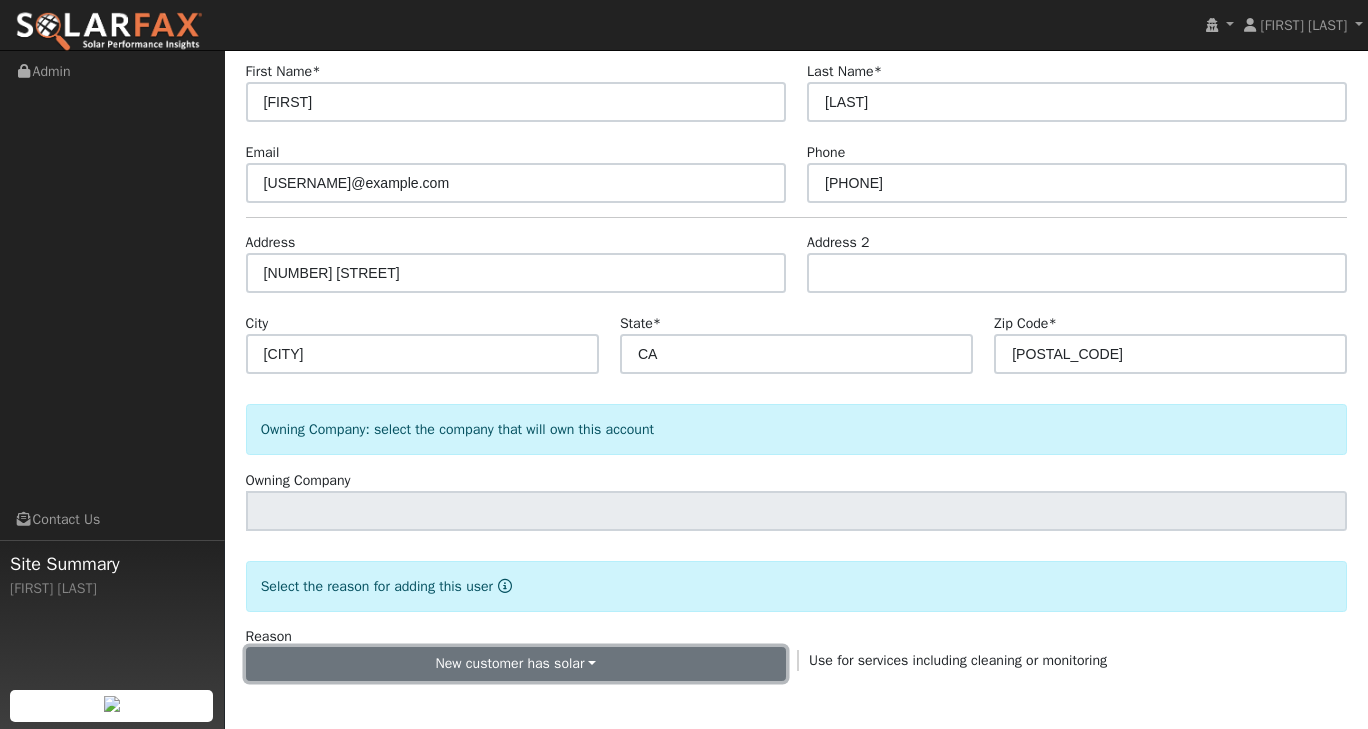 click on "New customer has solar" at bounding box center (516, 664) 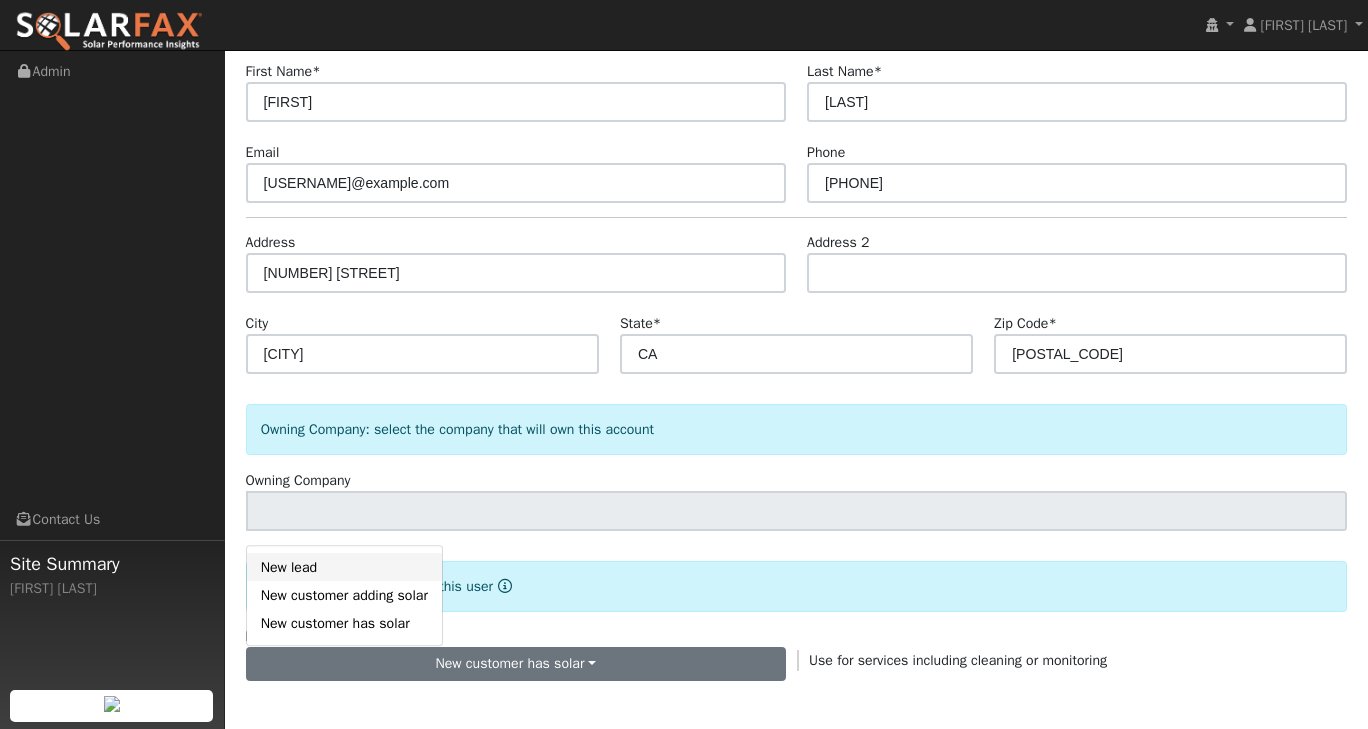 click on "New lead" at bounding box center (344, 567) 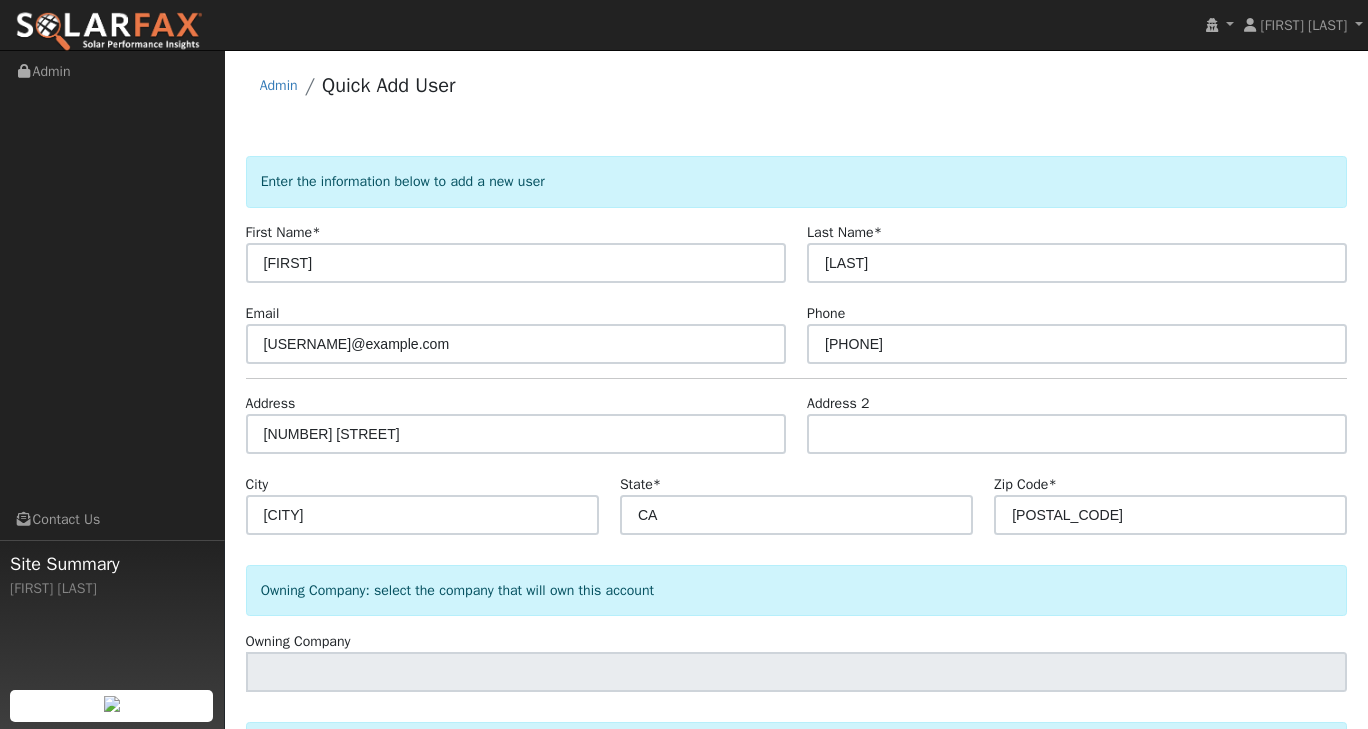 scroll, scrollTop: 161, scrollLeft: 0, axis: vertical 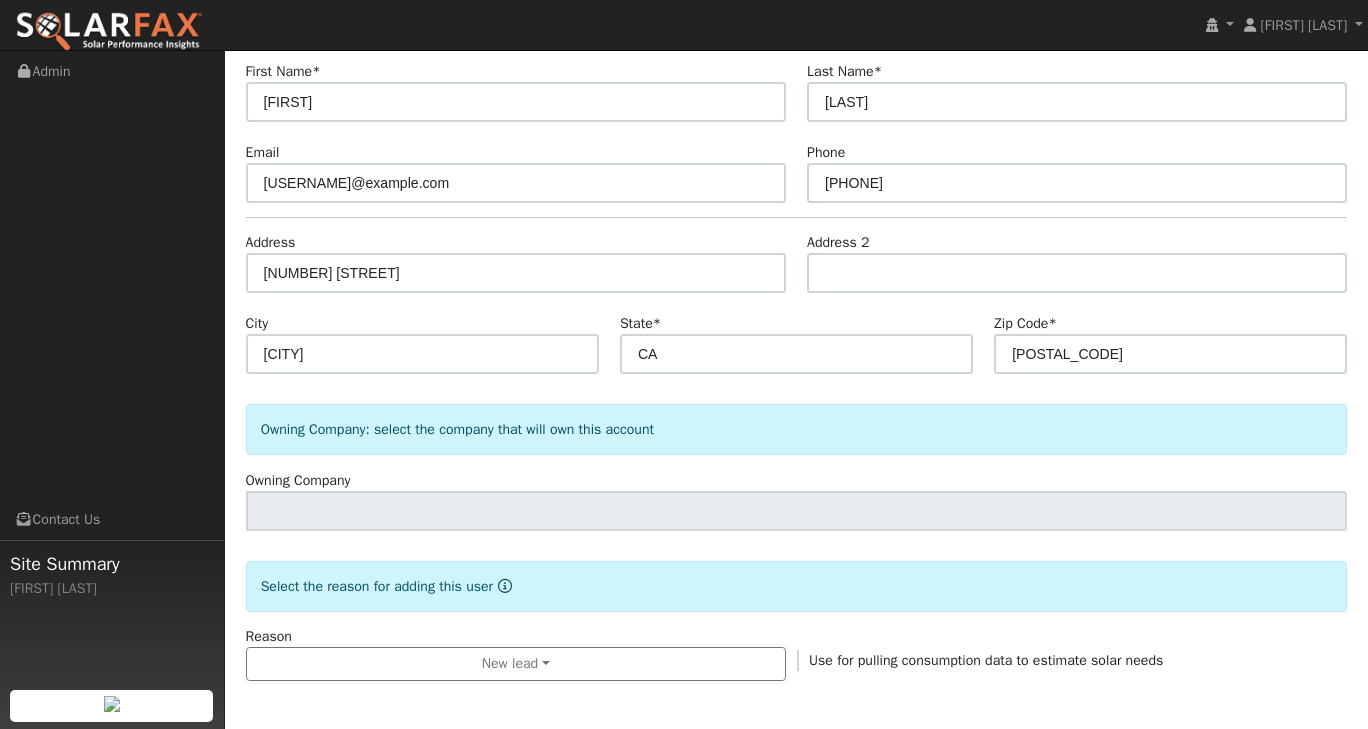 click on "Use for pulling consumption data to estimate solar needs" at bounding box center (986, 660) 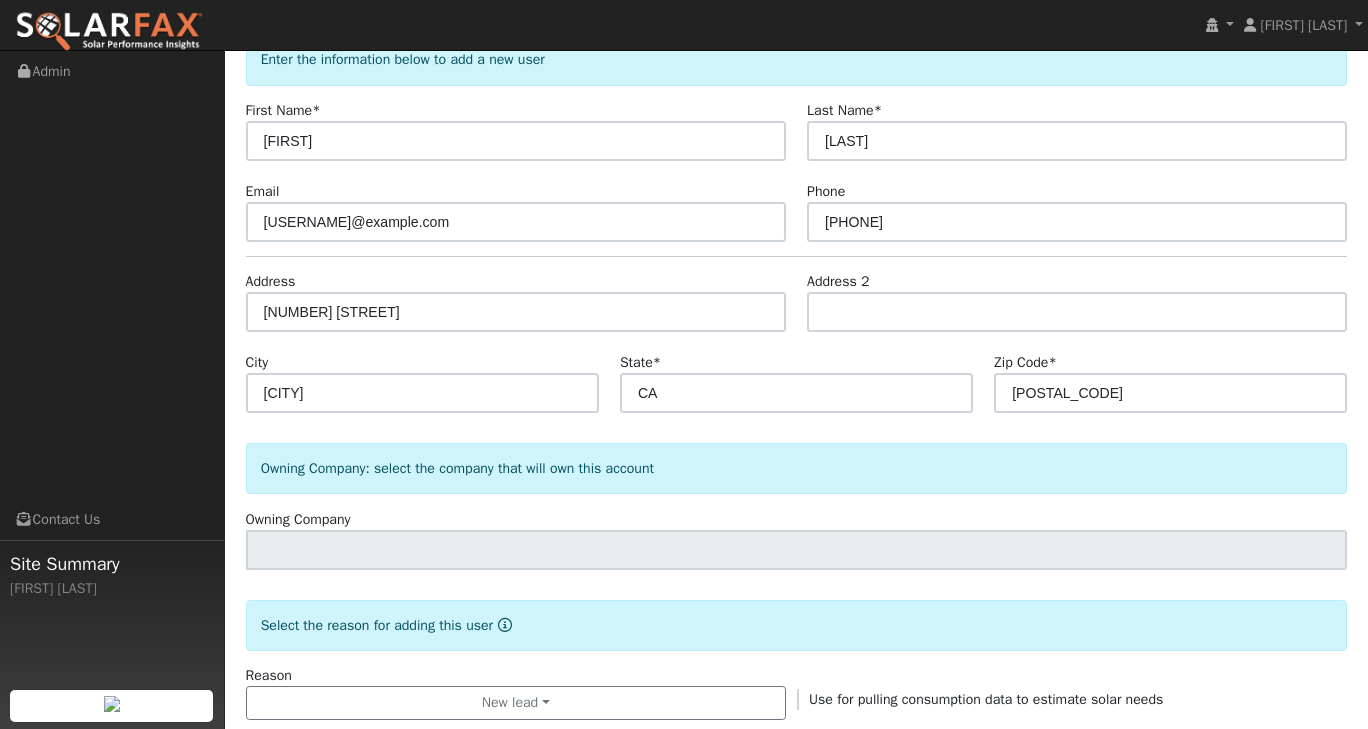 scroll, scrollTop: 161, scrollLeft: 0, axis: vertical 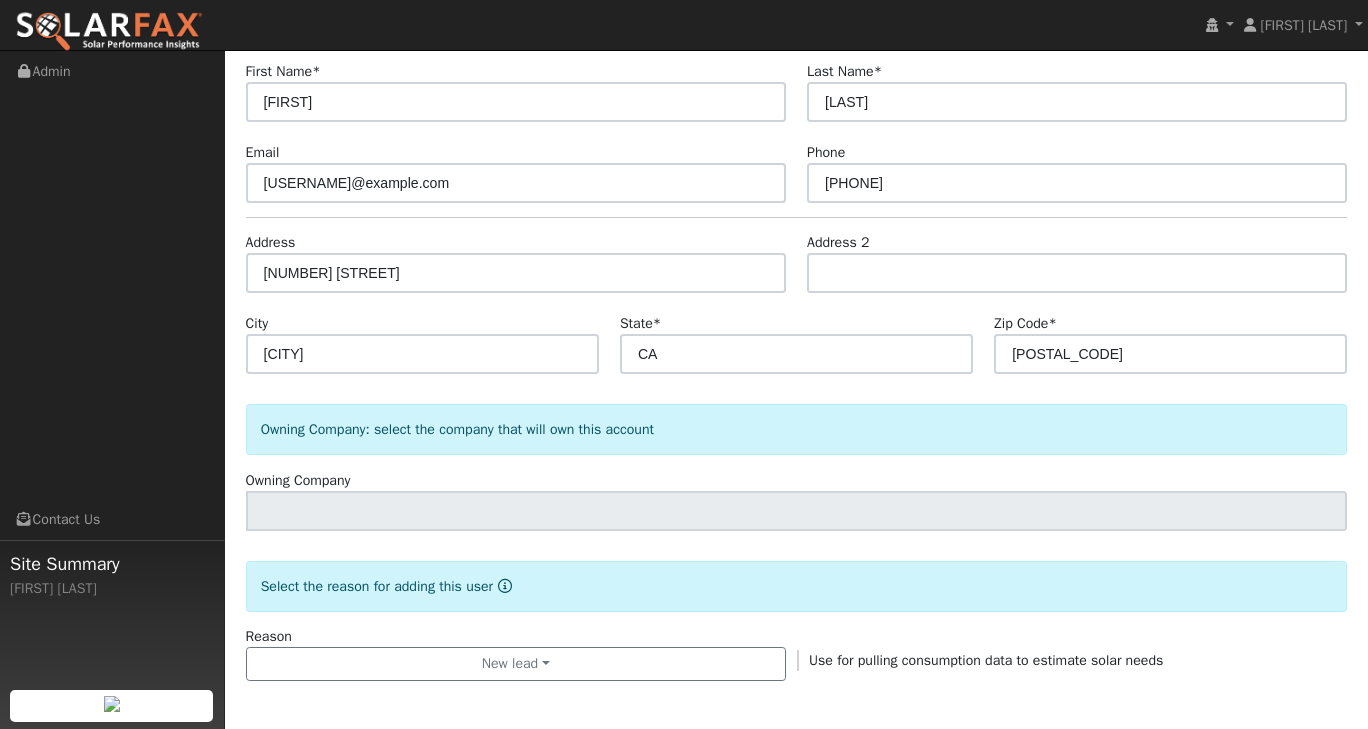 click at bounding box center (505, 586) 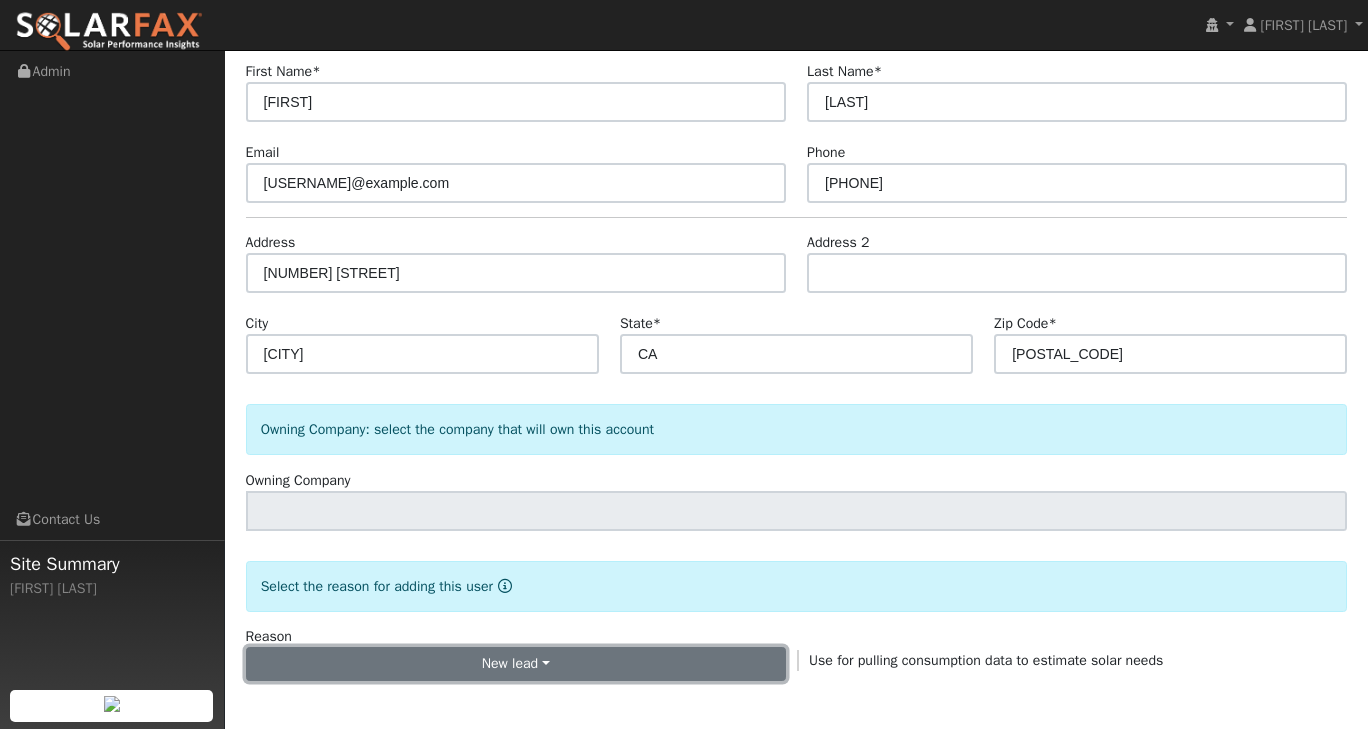 click on "New lead" at bounding box center [516, 664] 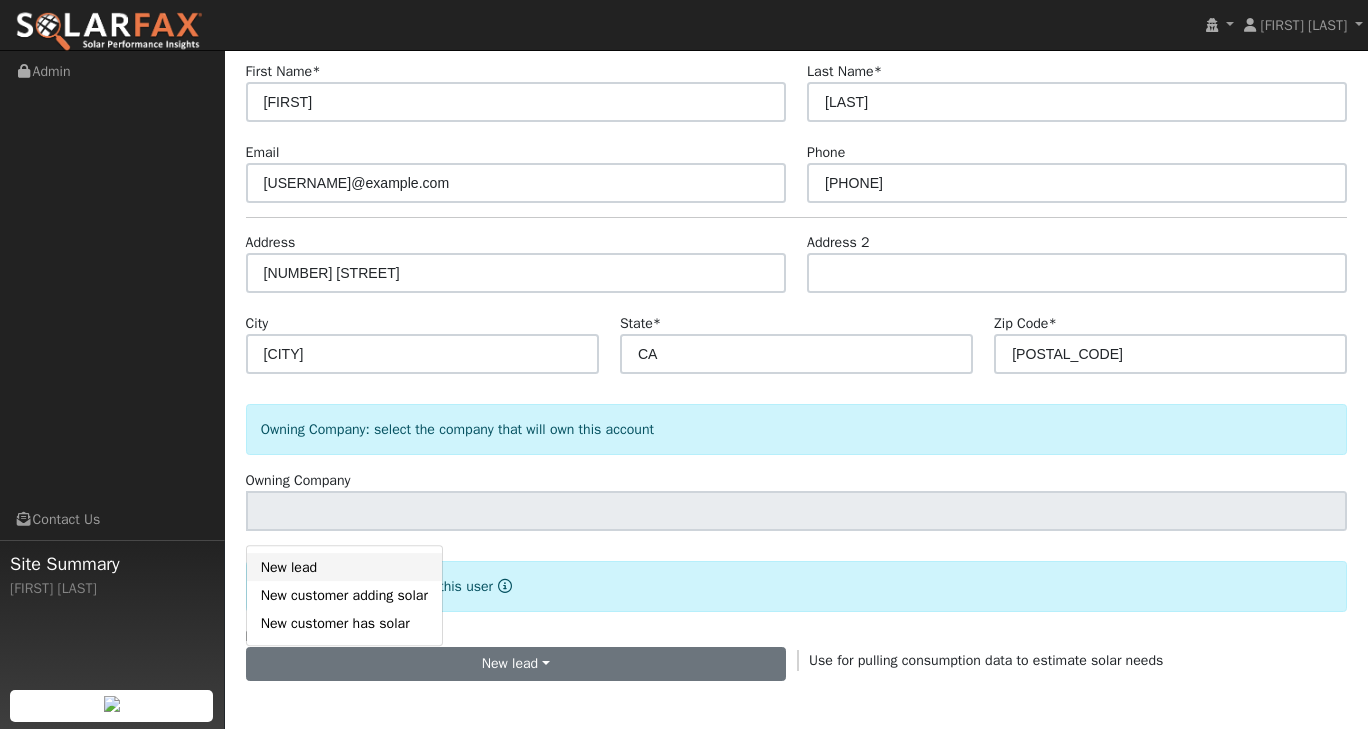 click on "New lead" at bounding box center [344, 567] 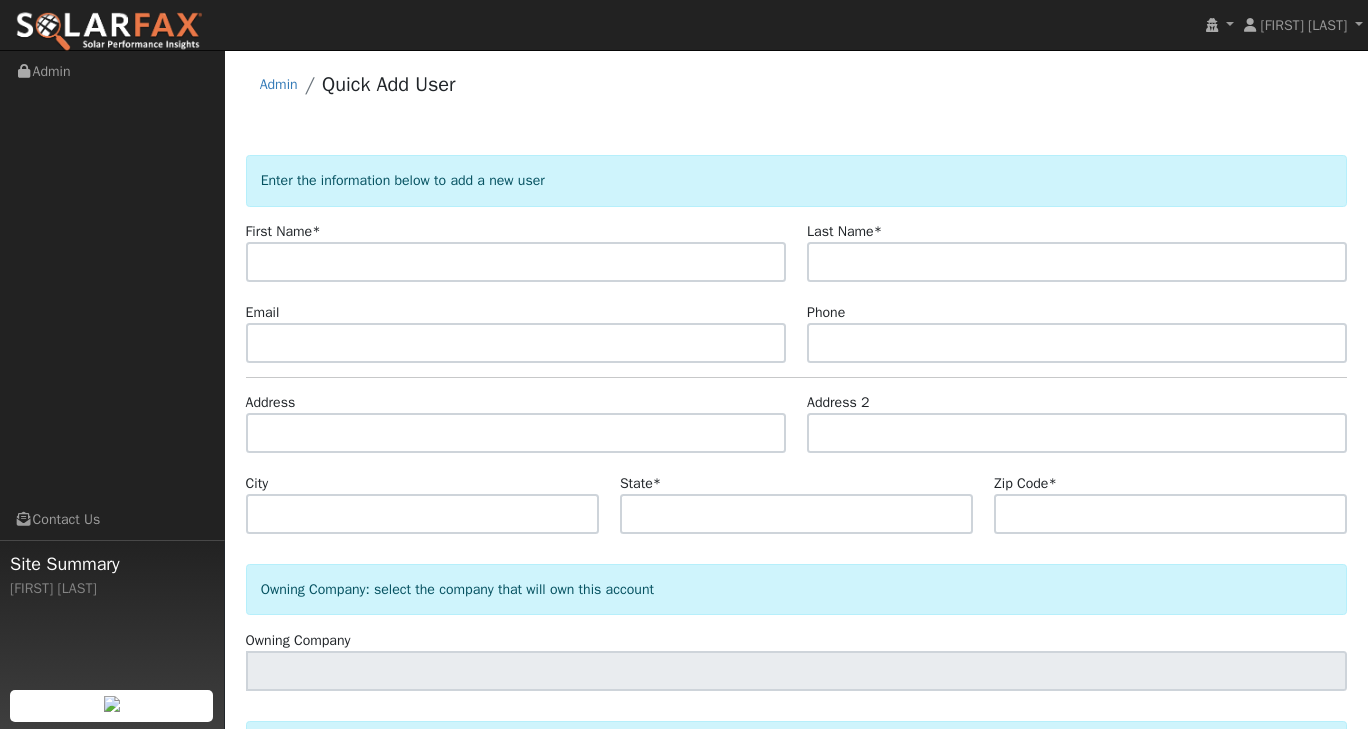 scroll, scrollTop: 0, scrollLeft: 0, axis: both 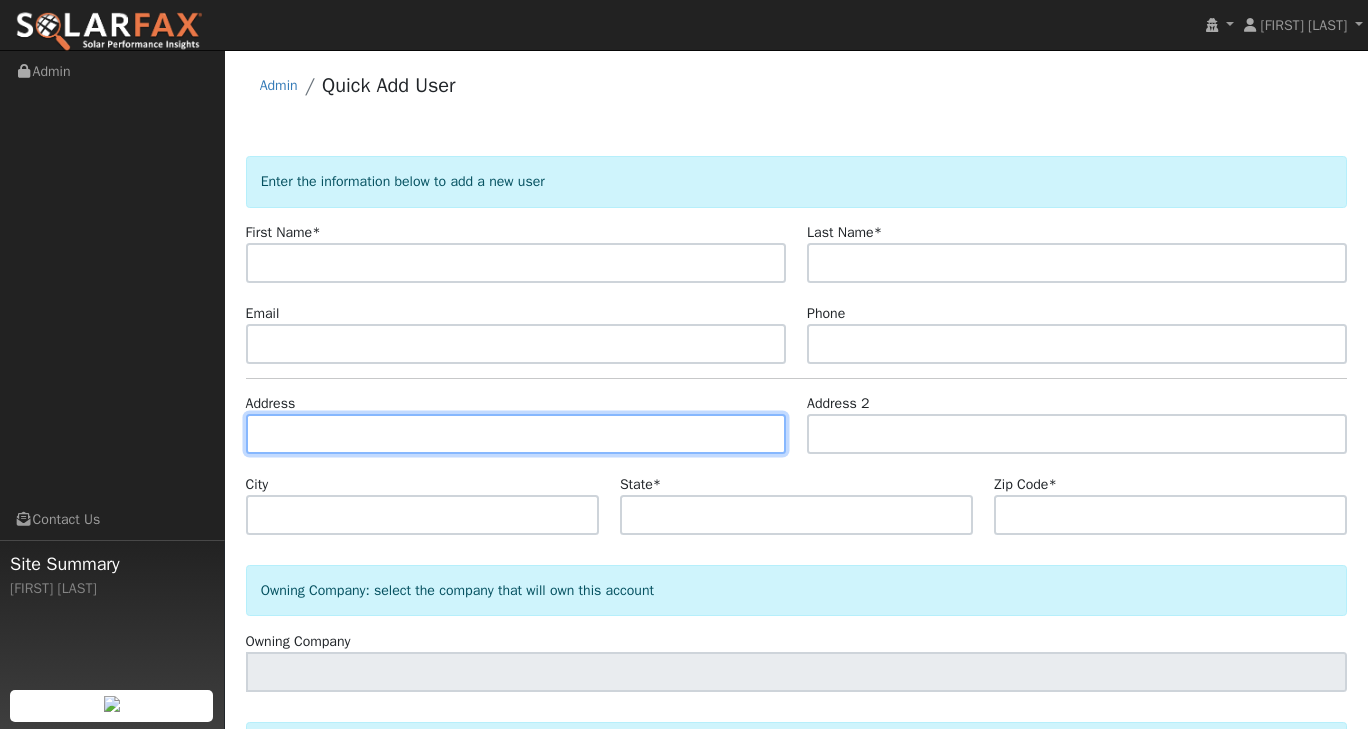 click at bounding box center [516, 434] 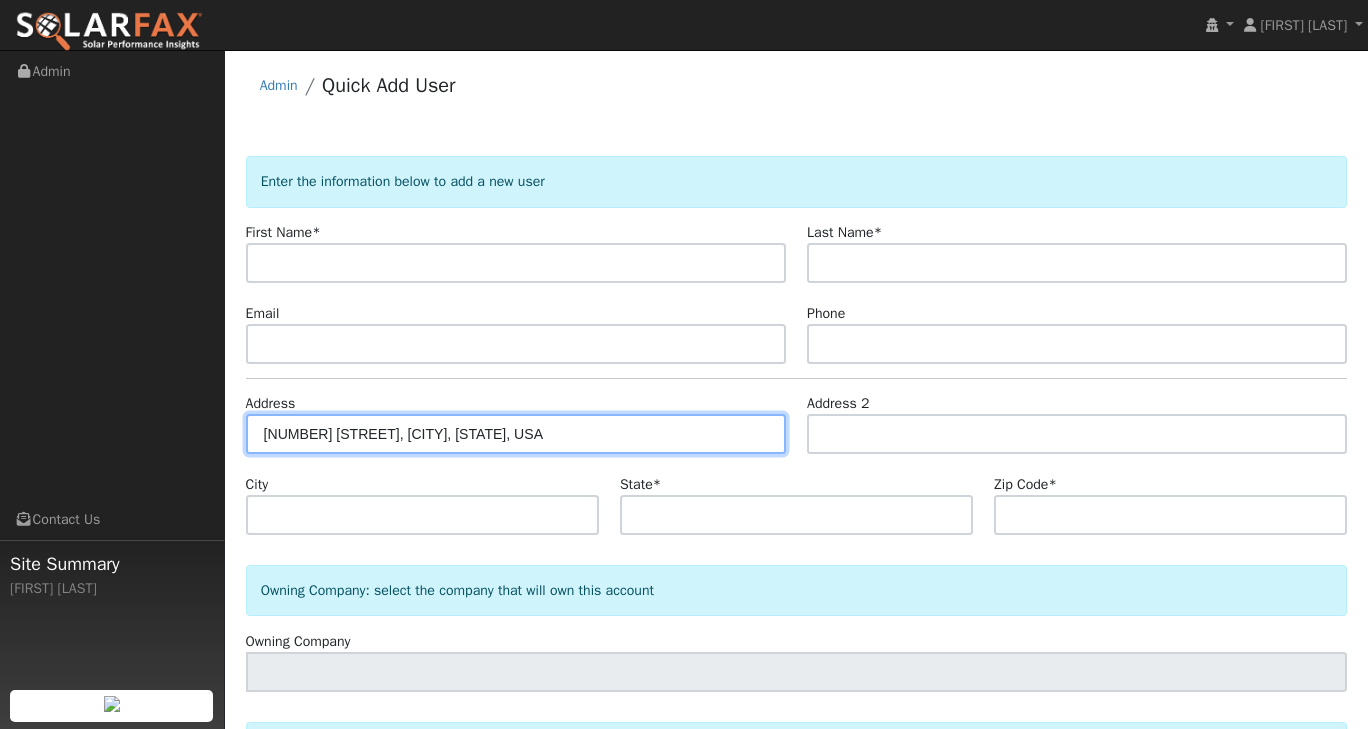 type on "5877 Larboard Lane" 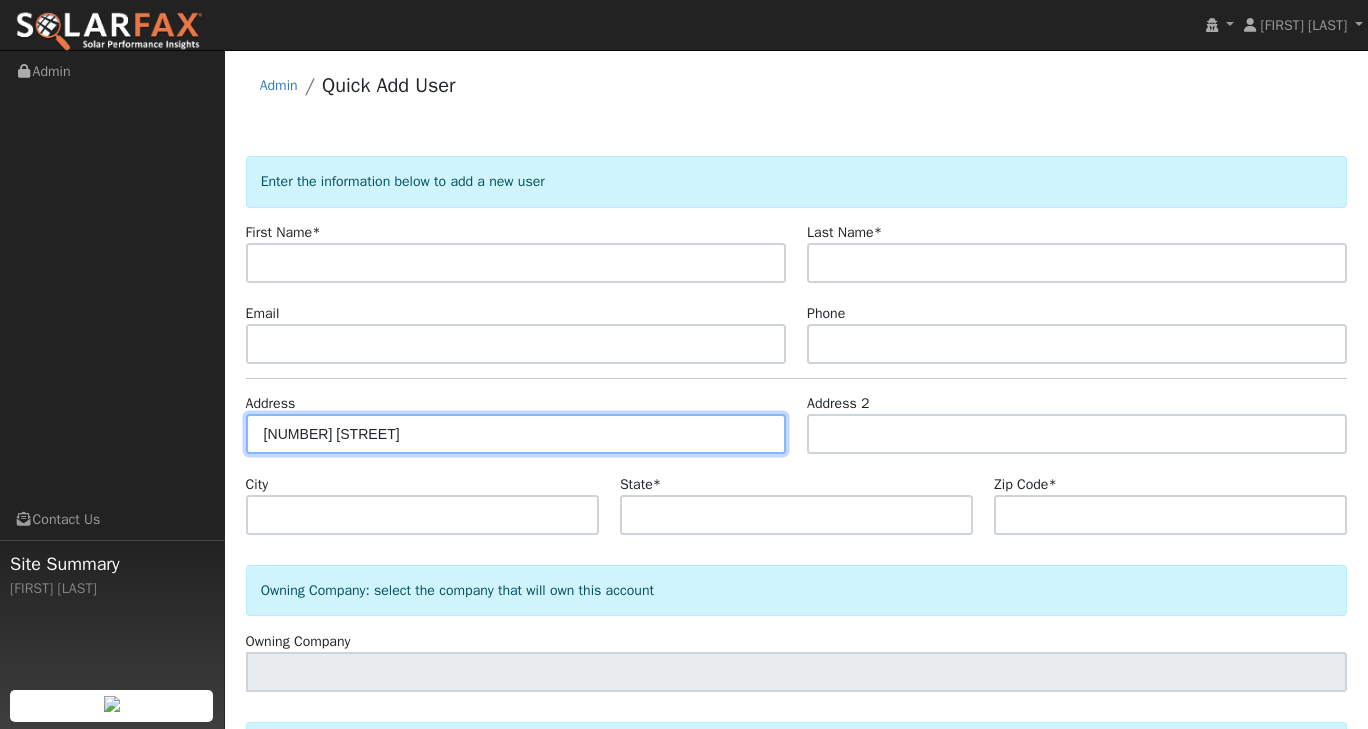 type on "Agoura Hills" 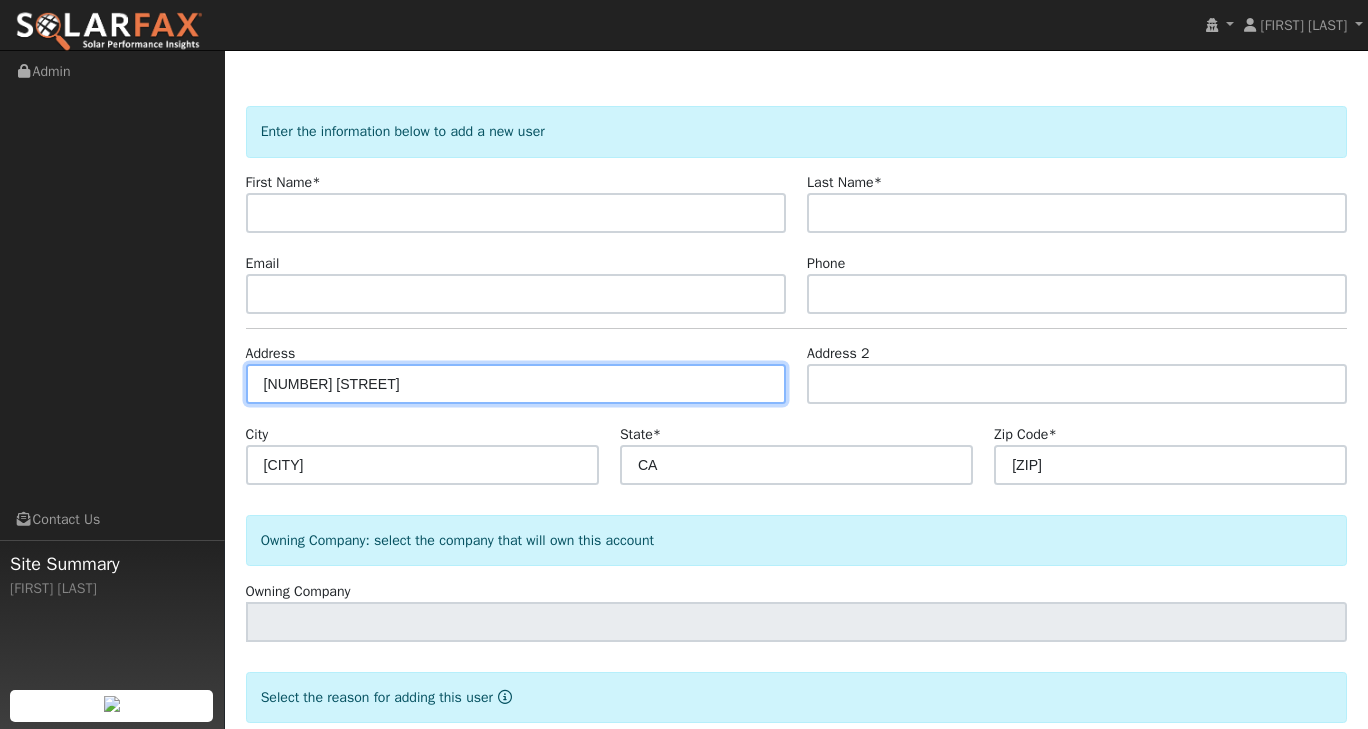 scroll, scrollTop: 0, scrollLeft: 0, axis: both 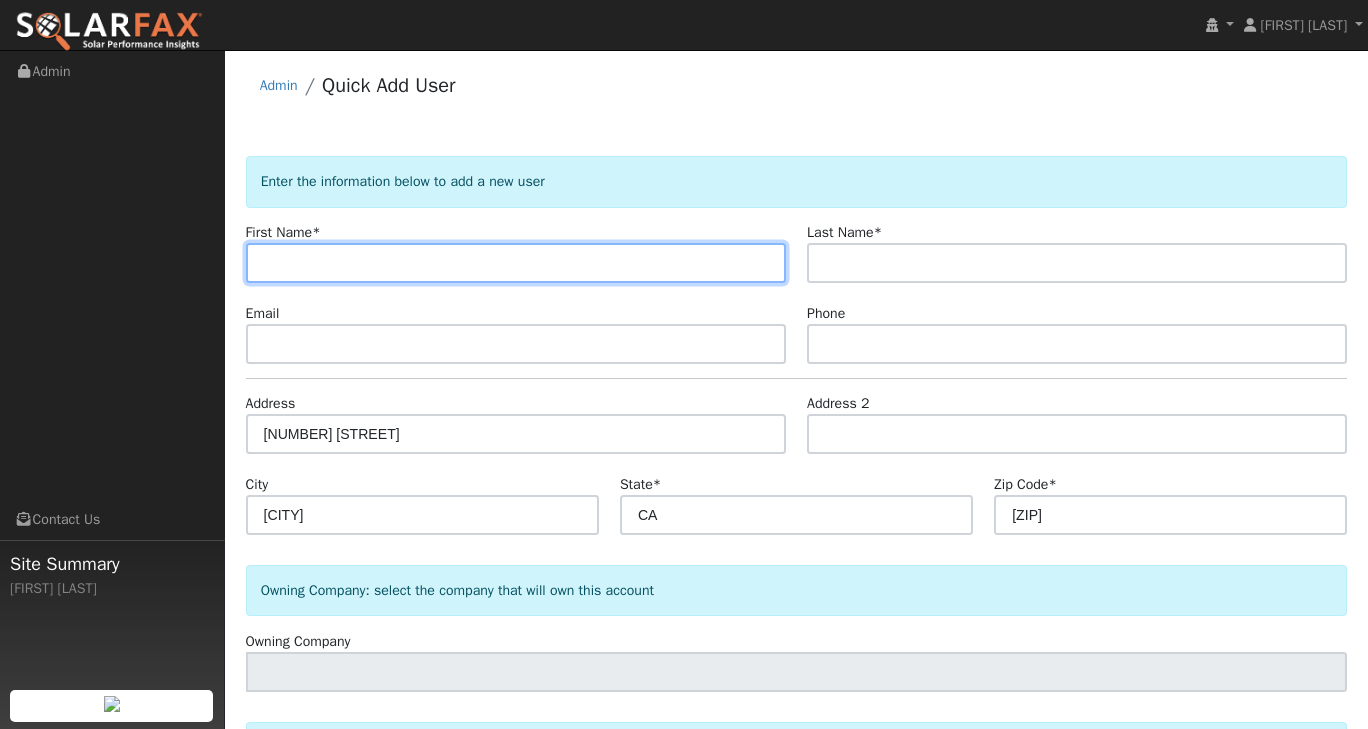 click at bounding box center [516, 263] 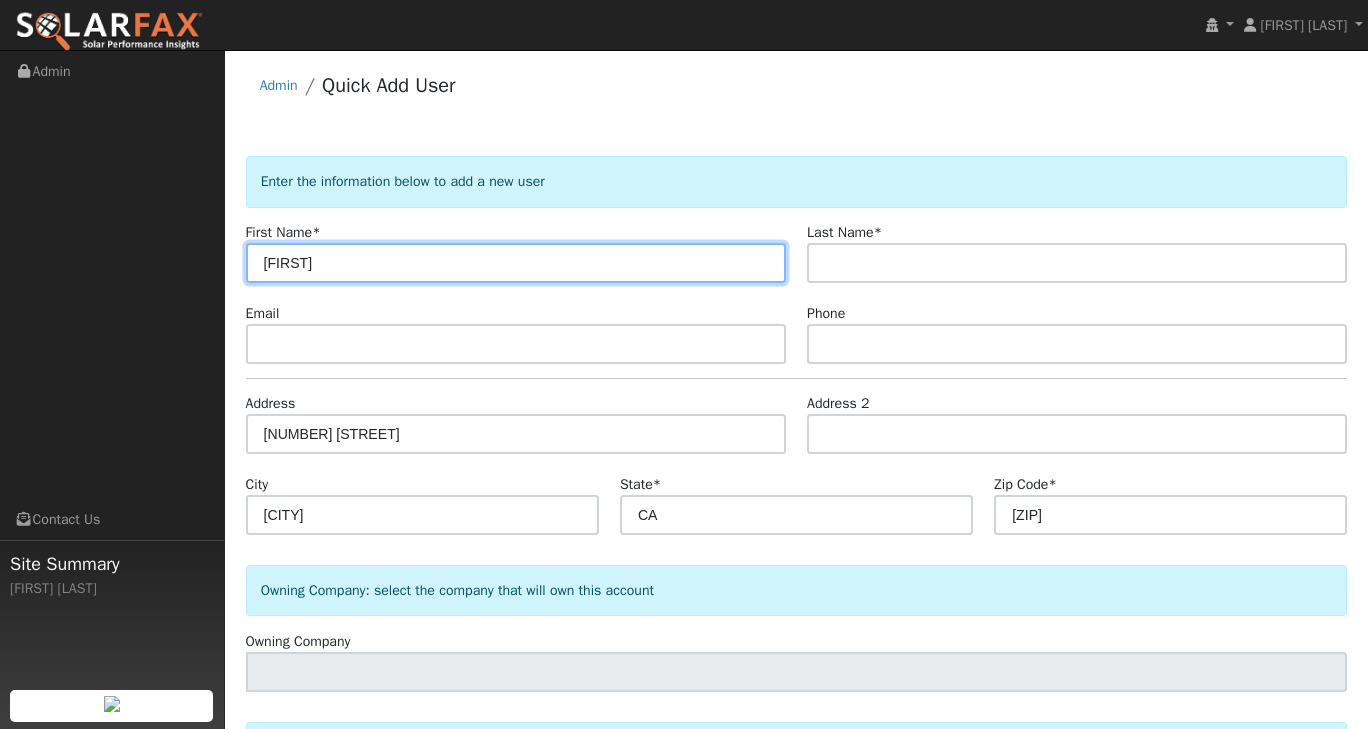 type on "[FIRST]" 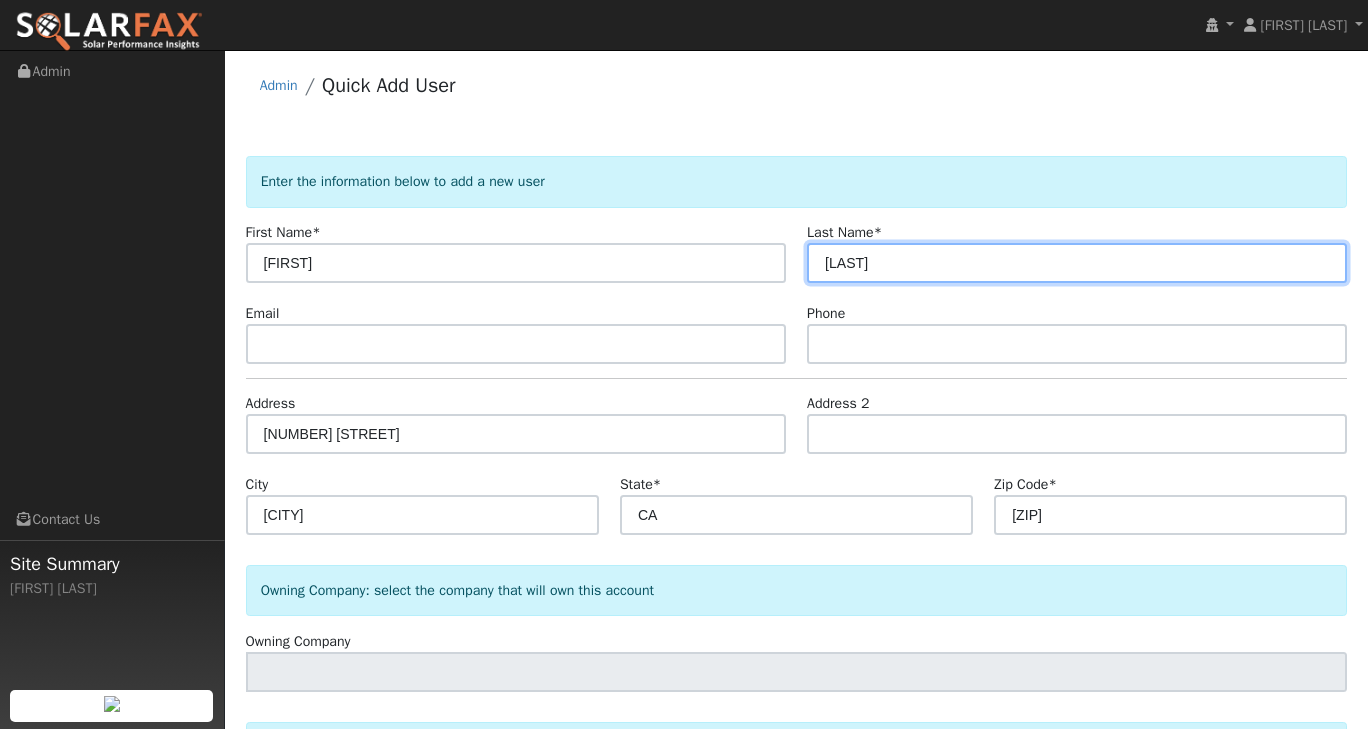 type on "Dressel" 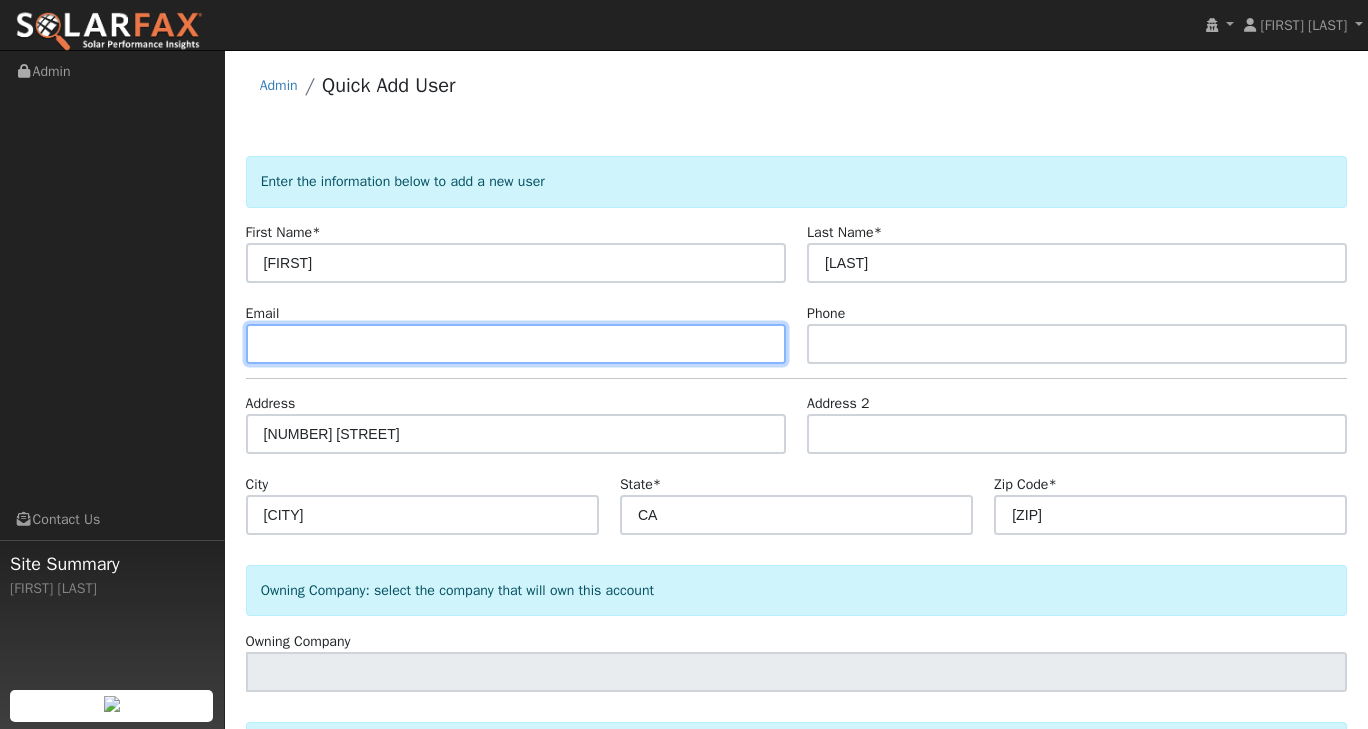 click at bounding box center [516, 344] 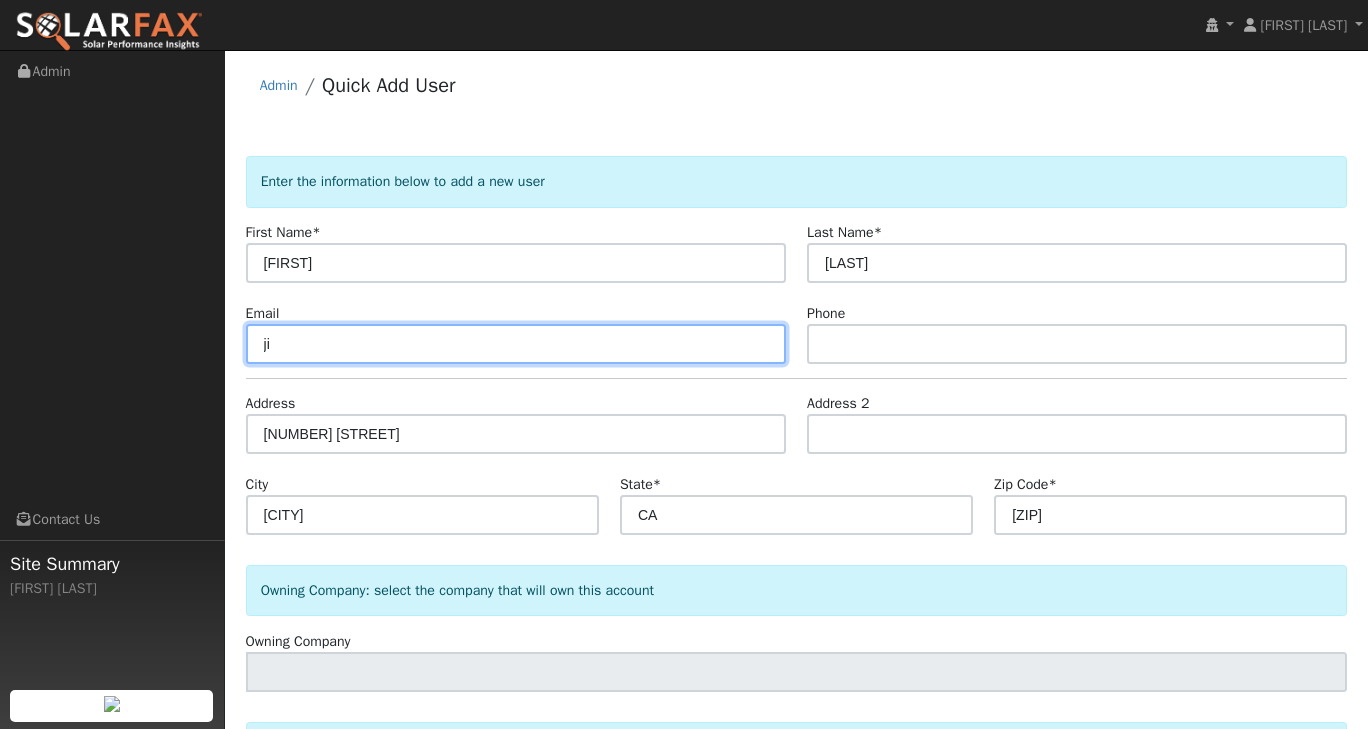 drag, startPoint x: 363, startPoint y: 345, endPoint x: 178, endPoint y: 332, distance: 185.45619 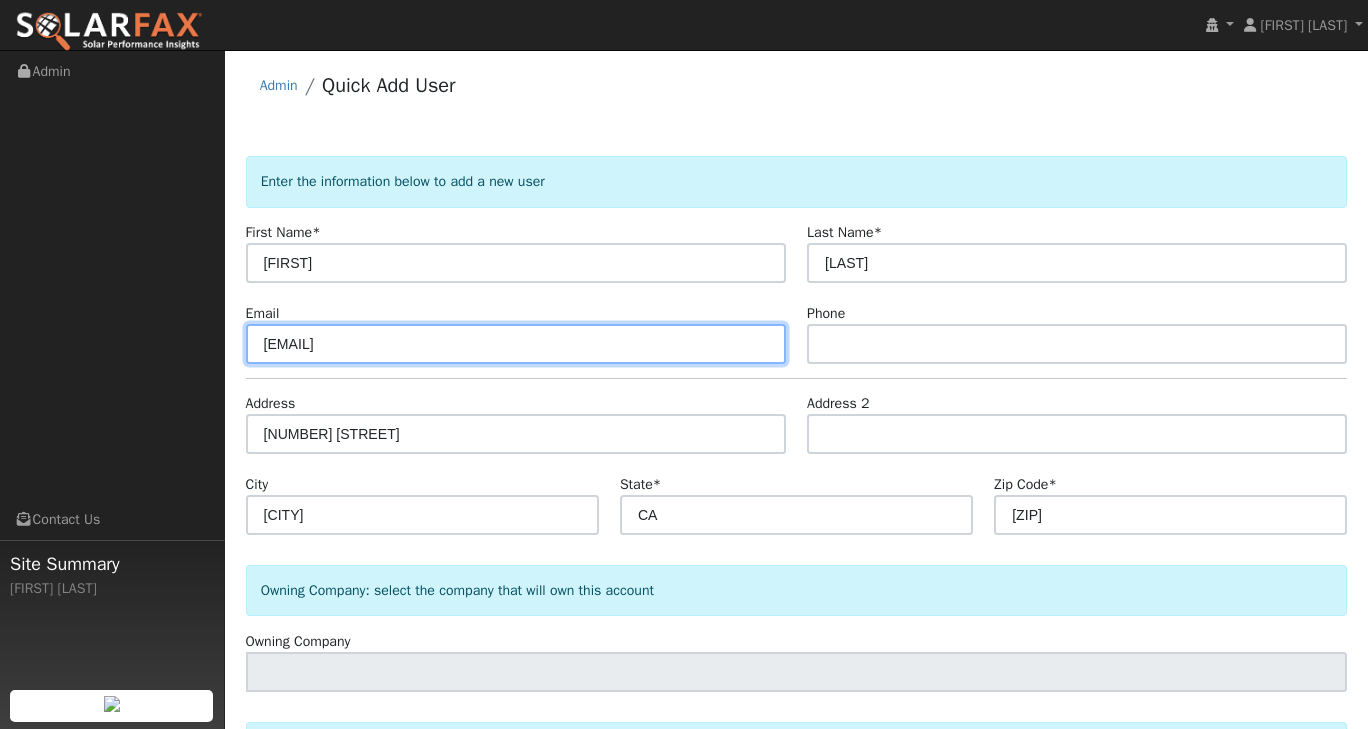 type on "jilldressel@gmail.com" 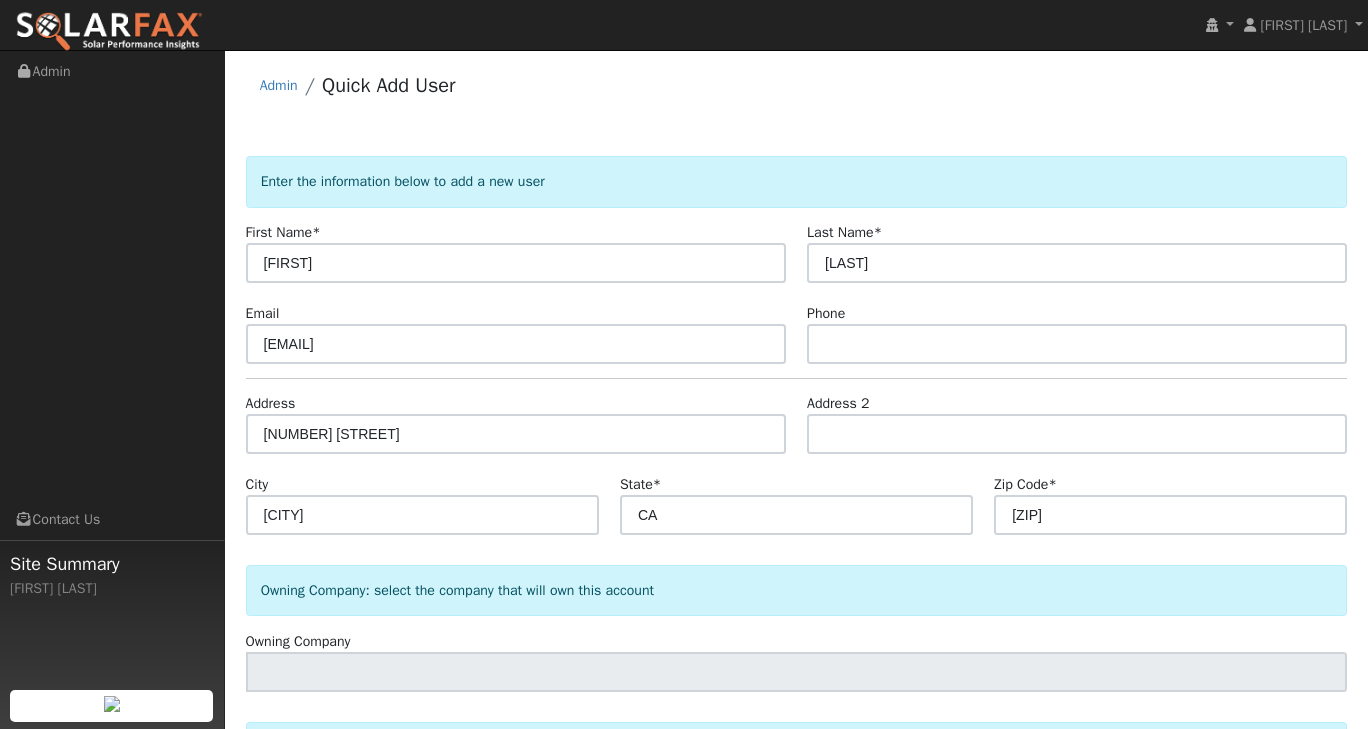 click on "Enter the information below to add a new user First Name  * Jill Last Name  * Dressel Email jilldressel@gmail.com Phone Address 5877 Larboard Lane Address 2 City Agoura Hills State  * CA Zip Code  * 91301 Owning Company: select the company that will own this account Owning Company  Select the reason for adding this user  Reason Select a reason New lead New customer adding solar New customer has solar Settings Salesperson Requested Utility Requested Inverter Enable Access Email Notifications No Emails No Emails Weekly Emails Monthly Emails" 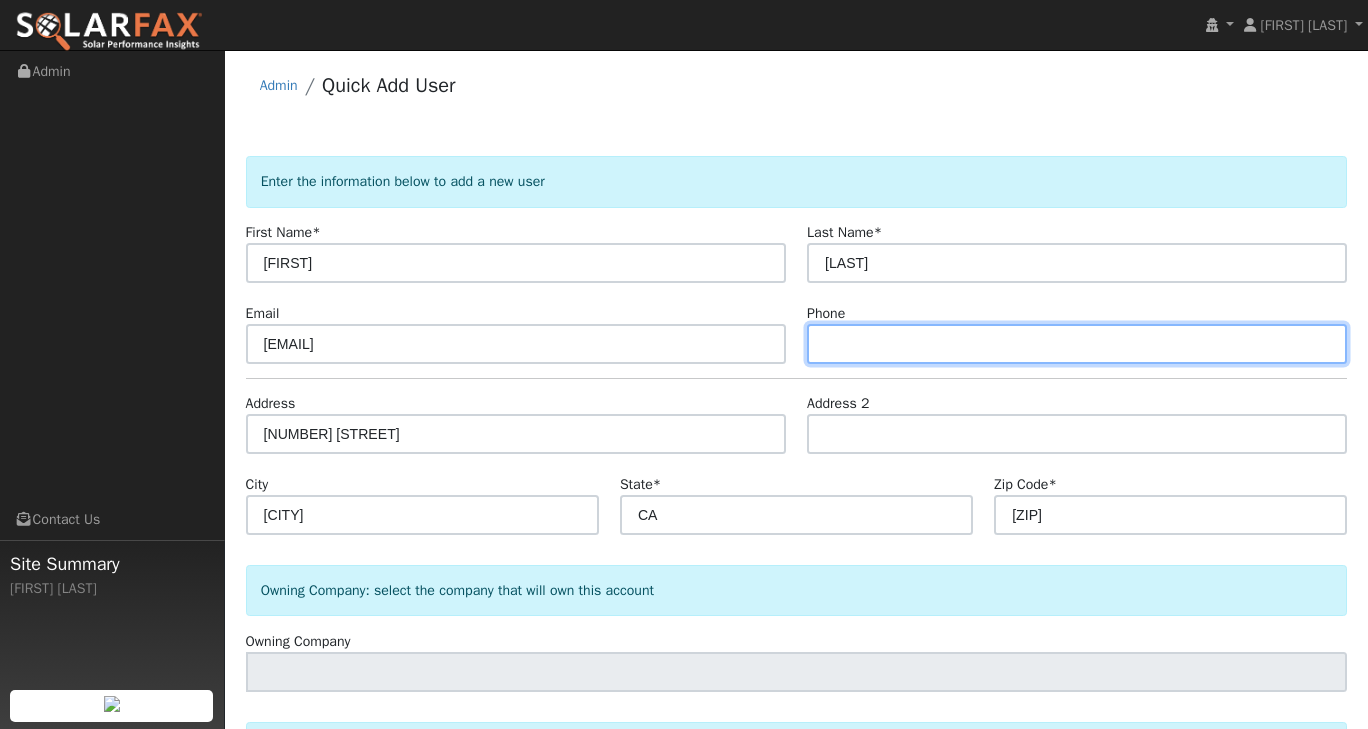 click at bounding box center (1077, 344) 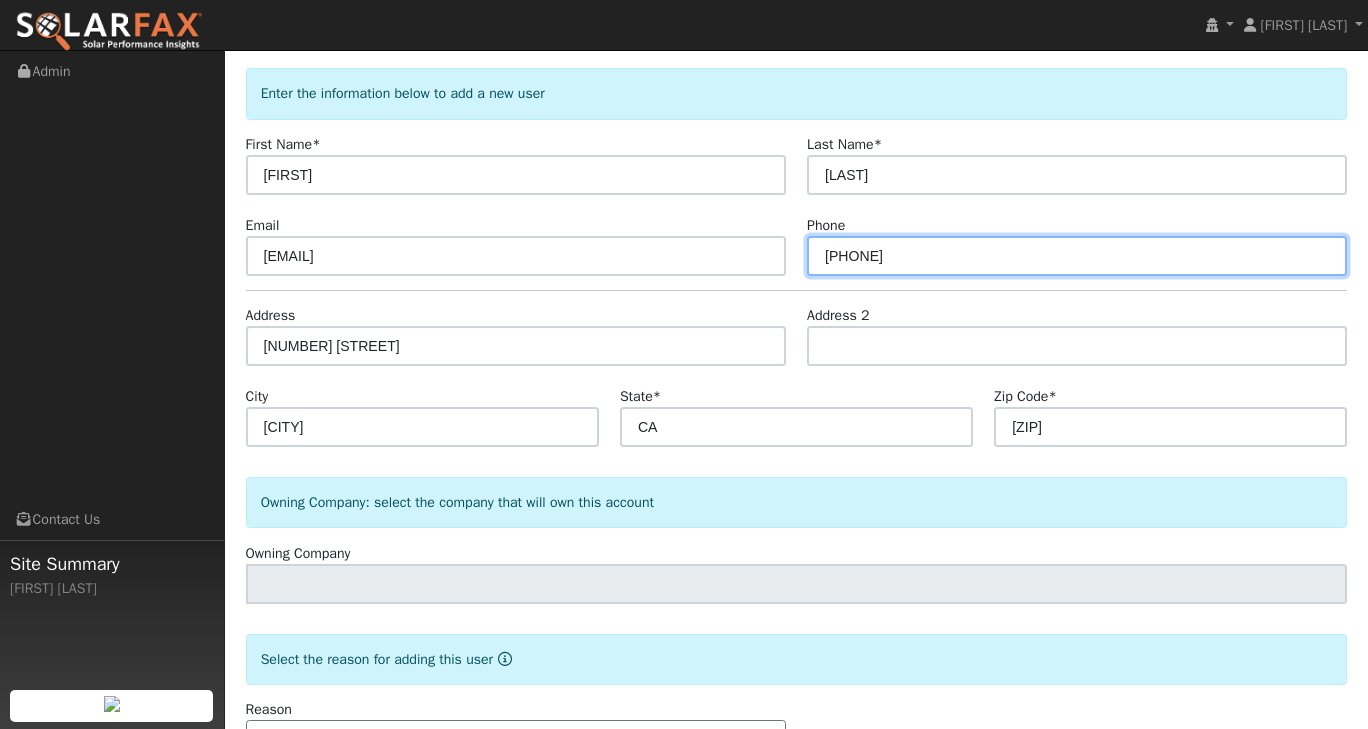 scroll, scrollTop: 161, scrollLeft: 0, axis: vertical 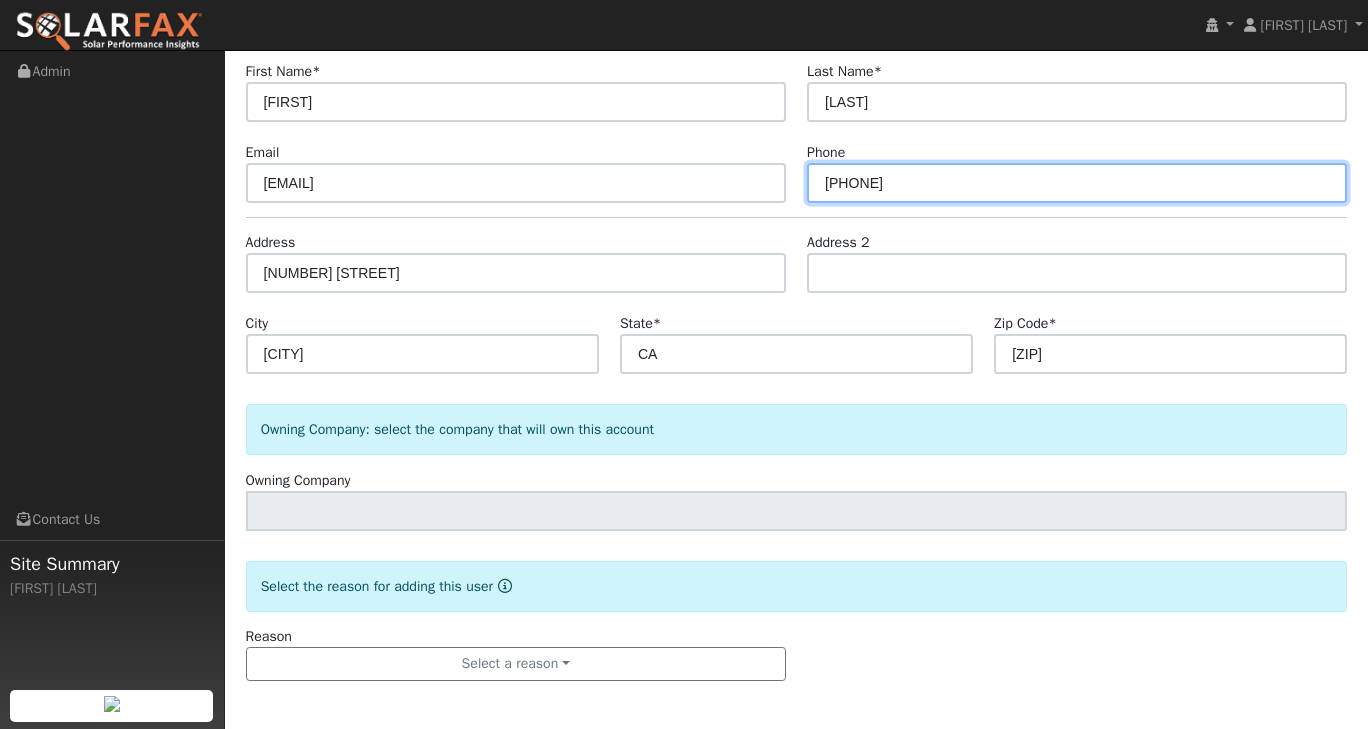 type on "8187388005" 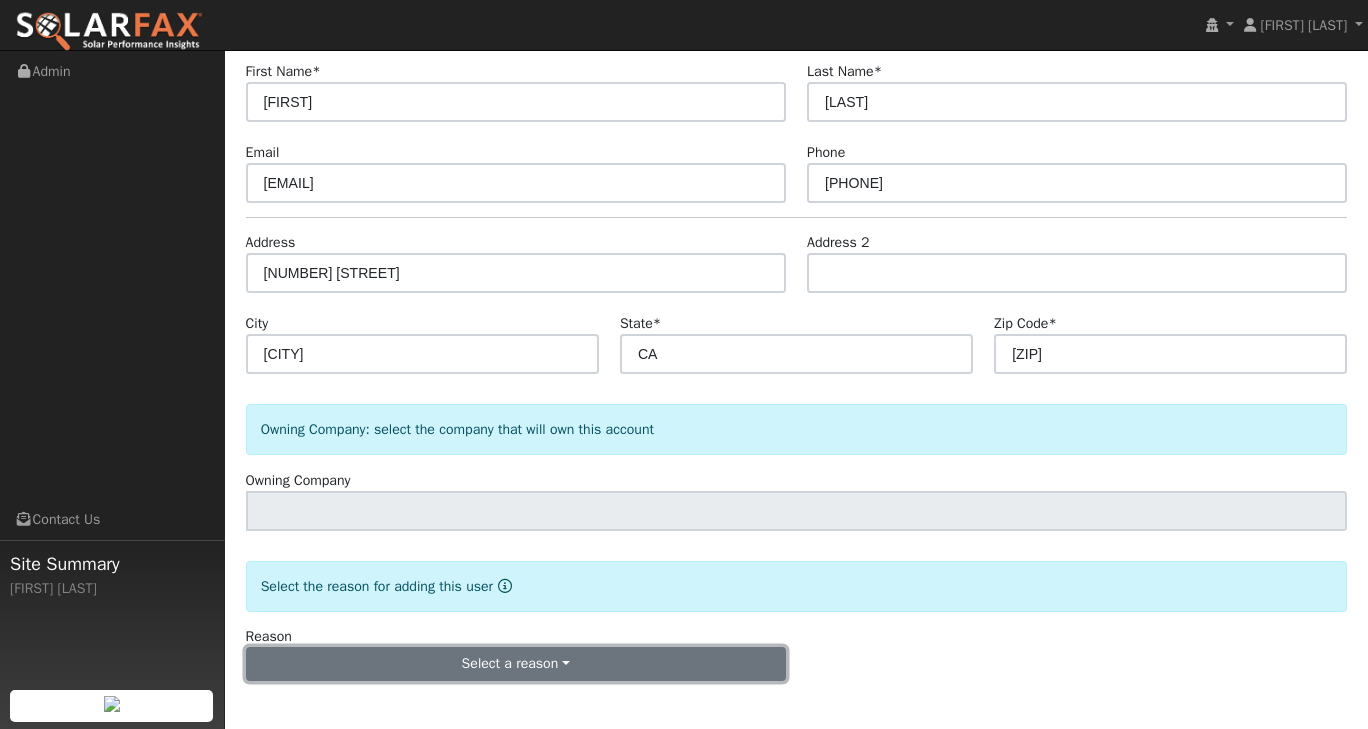 click on "Select a reason" at bounding box center [516, 664] 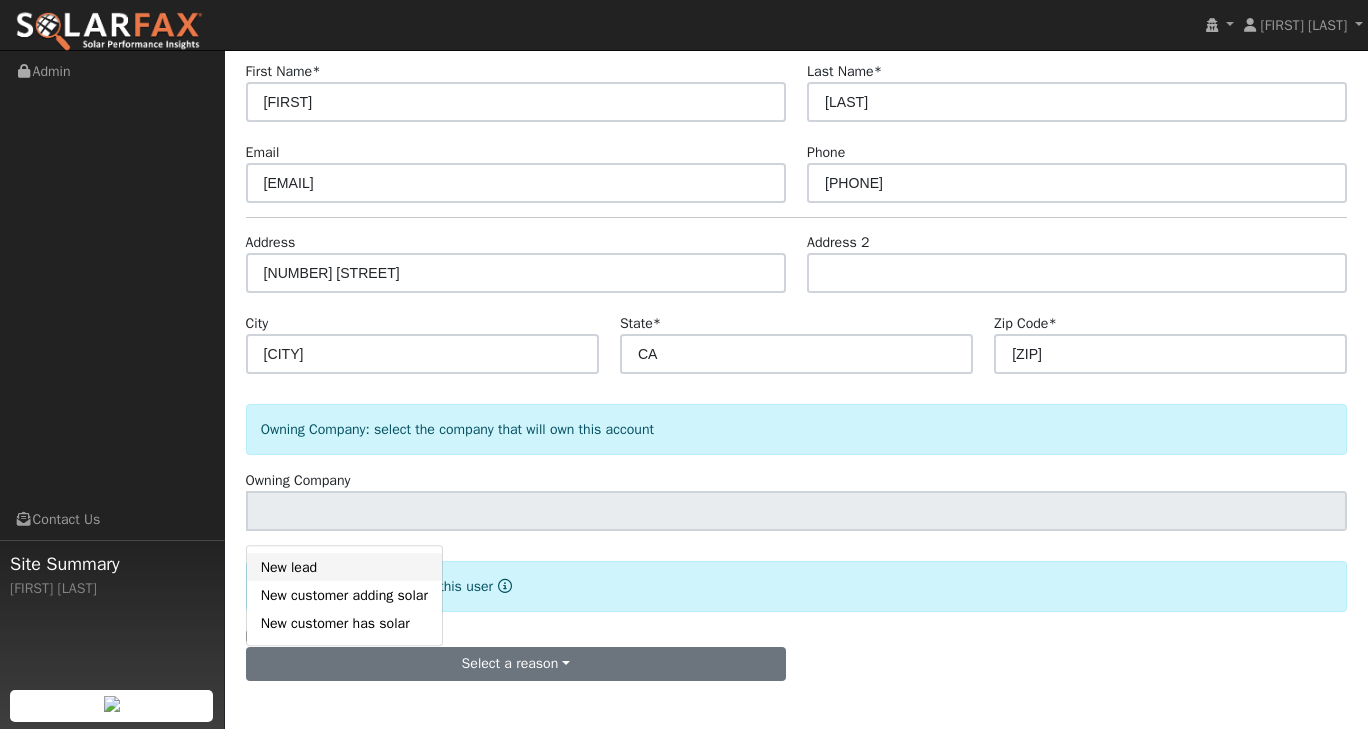 click on "New lead" at bounding box center [344, 567] 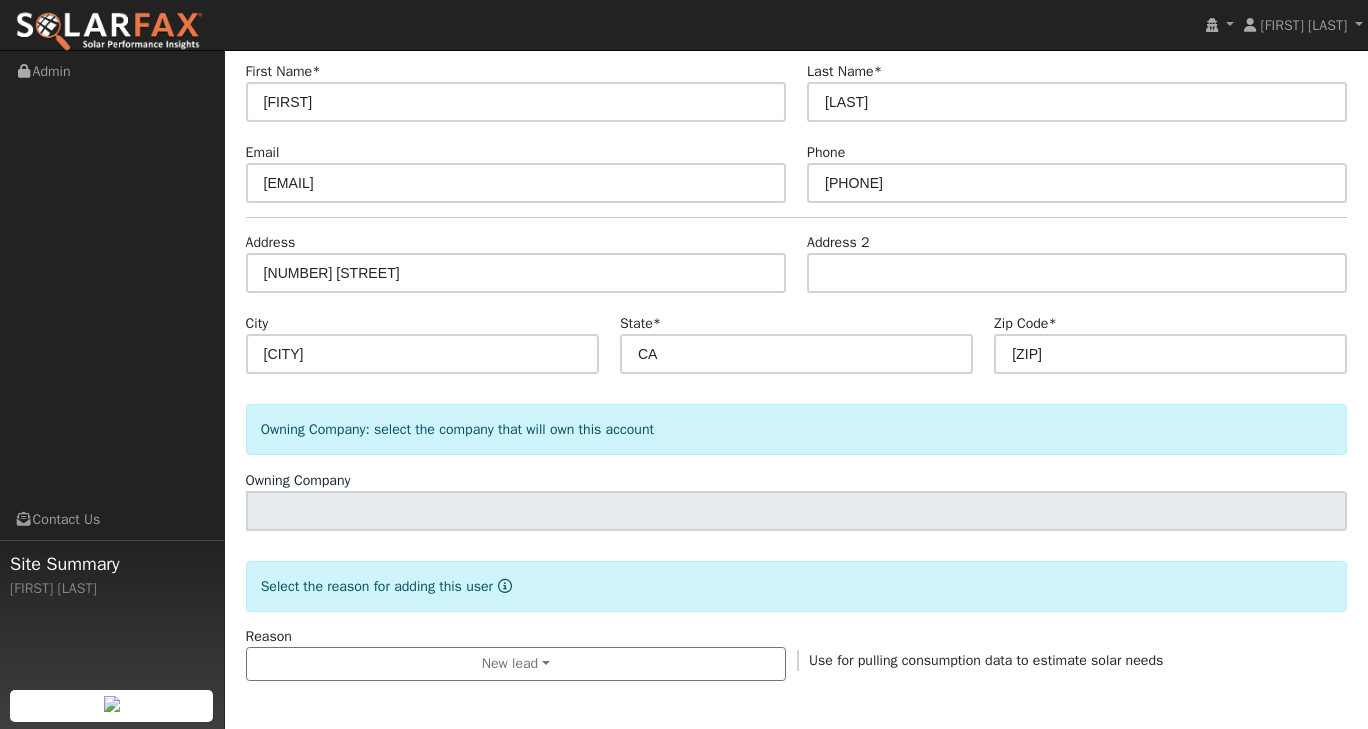click on "Use for pulling consumption data to estimate solar needs" at bounding box center [986, 660] 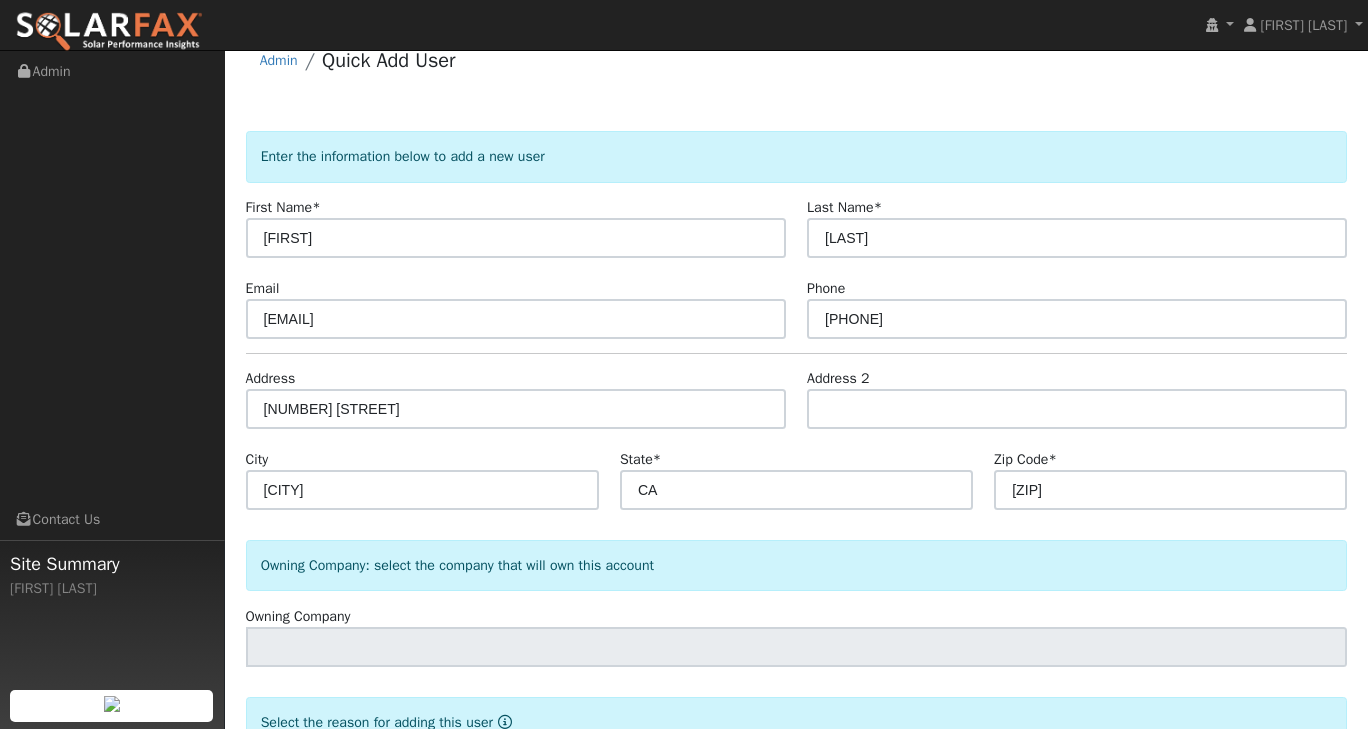 scroll, scrollTop: 0, scrollLeft: 0, axis: both 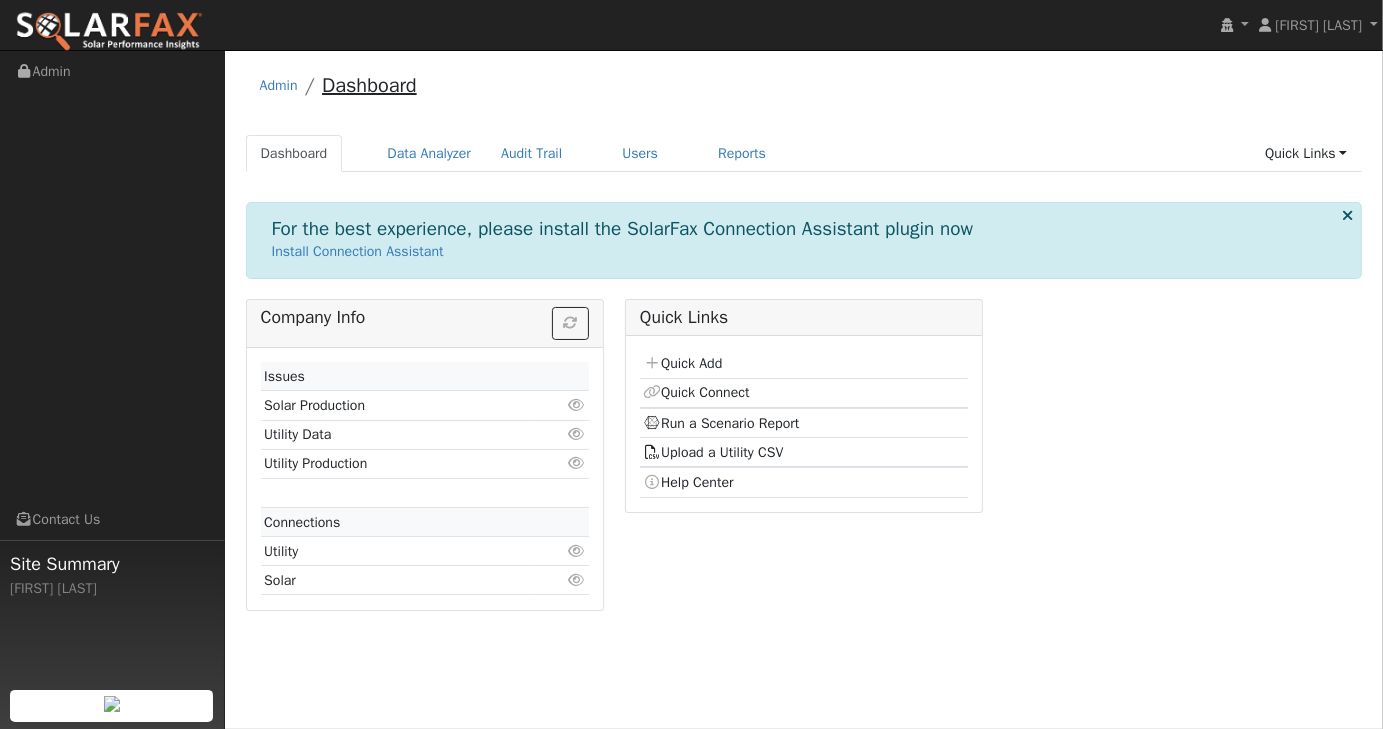 click on "Dashboard" at bounding box center [369, 85] 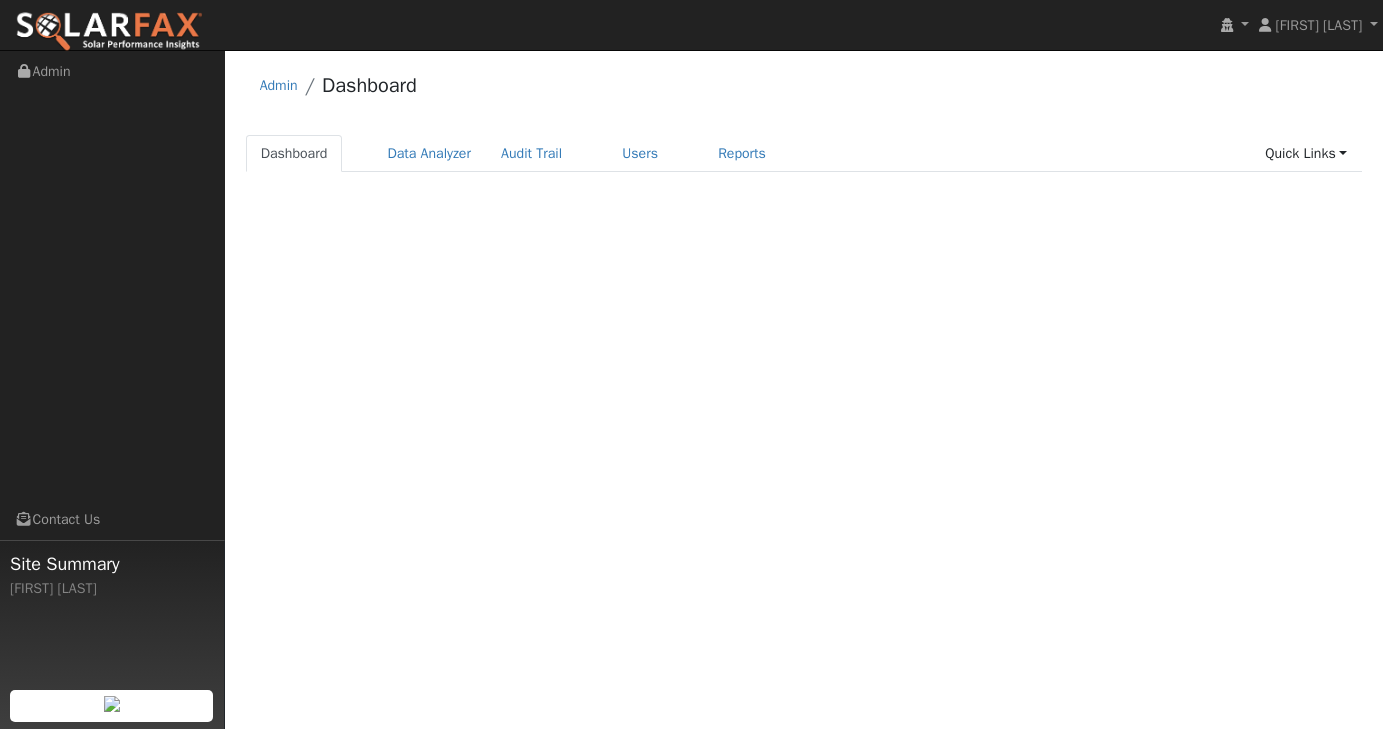 scroll, scrollTop: 0, scrollLeft: 0, axis: both 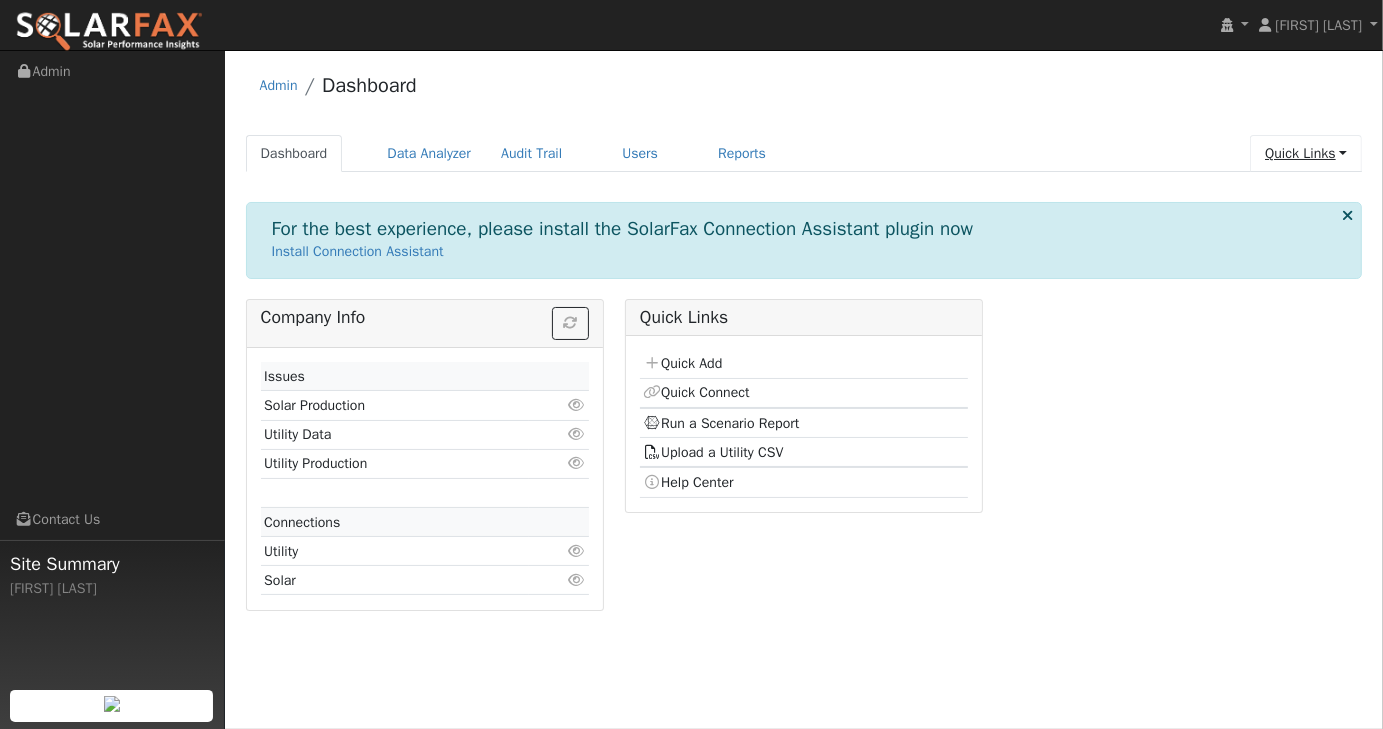 click on "Quick Links" at bounding box center (1306, 153) 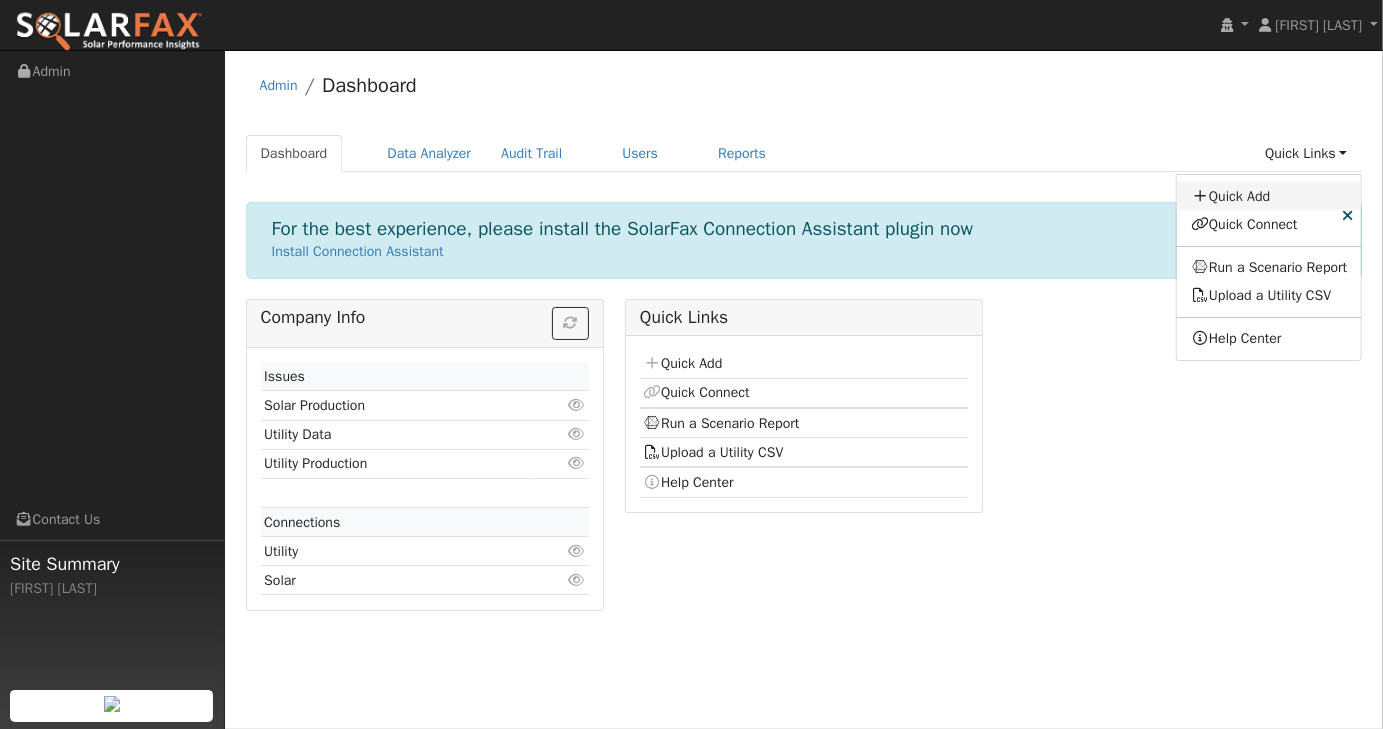 click on "Quick Add" at bounding box center [1269, 196] 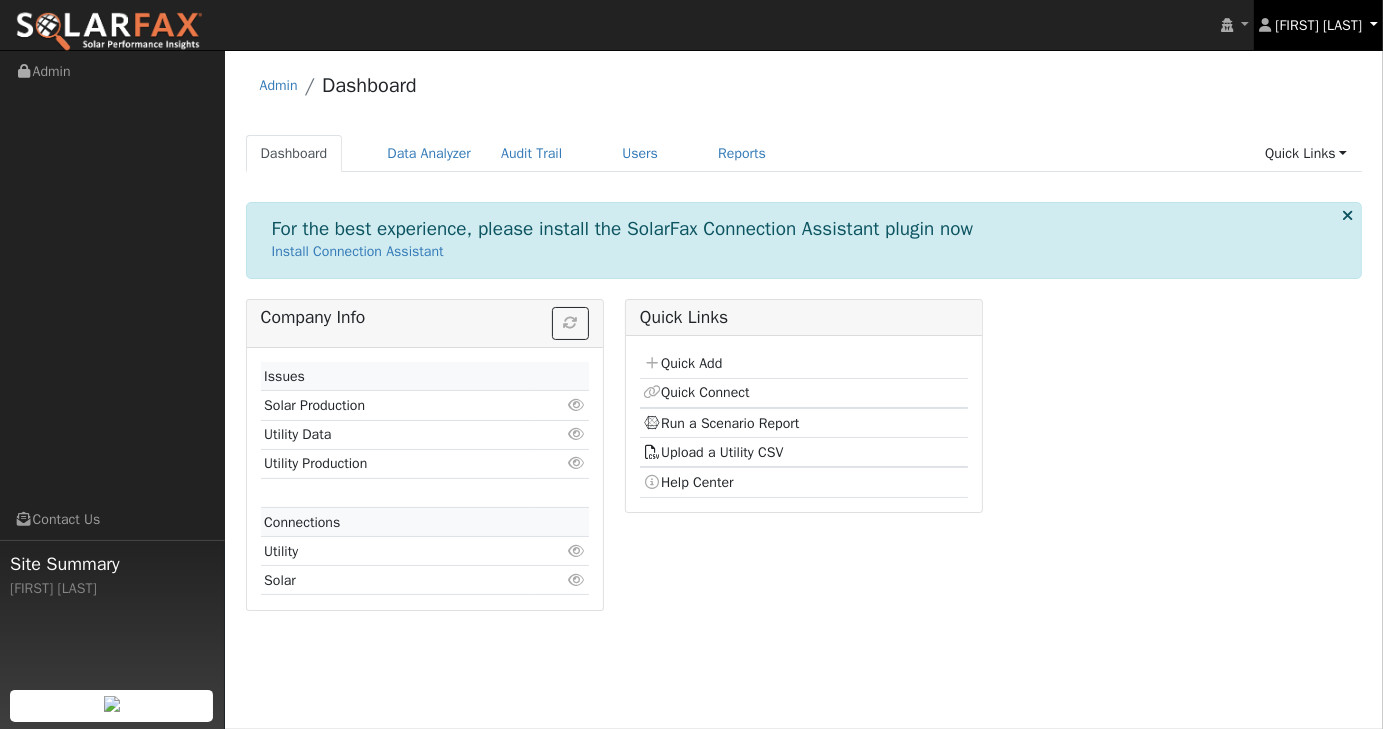 click on "[FIRST] [LAST]" at bounding box center [1318, 25] 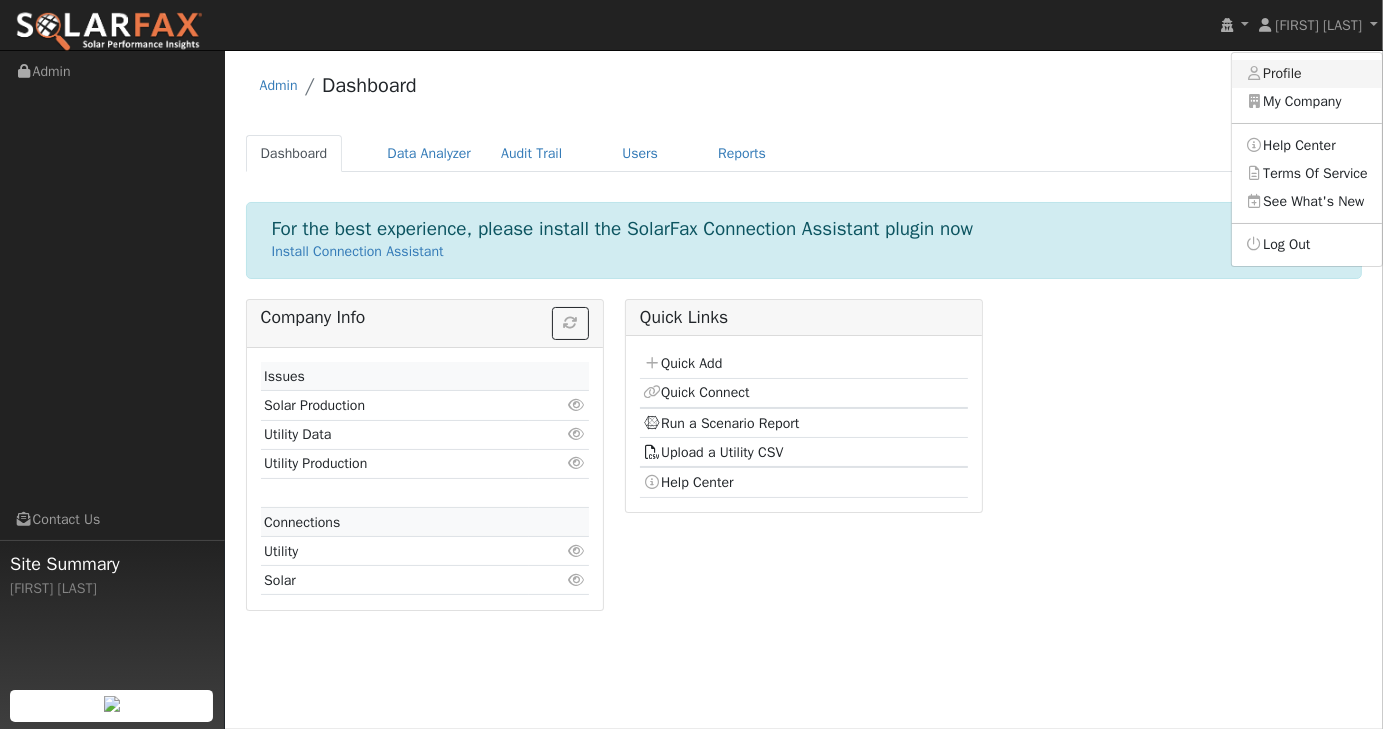 click on "Profile" at bounding box center [1307, 74] 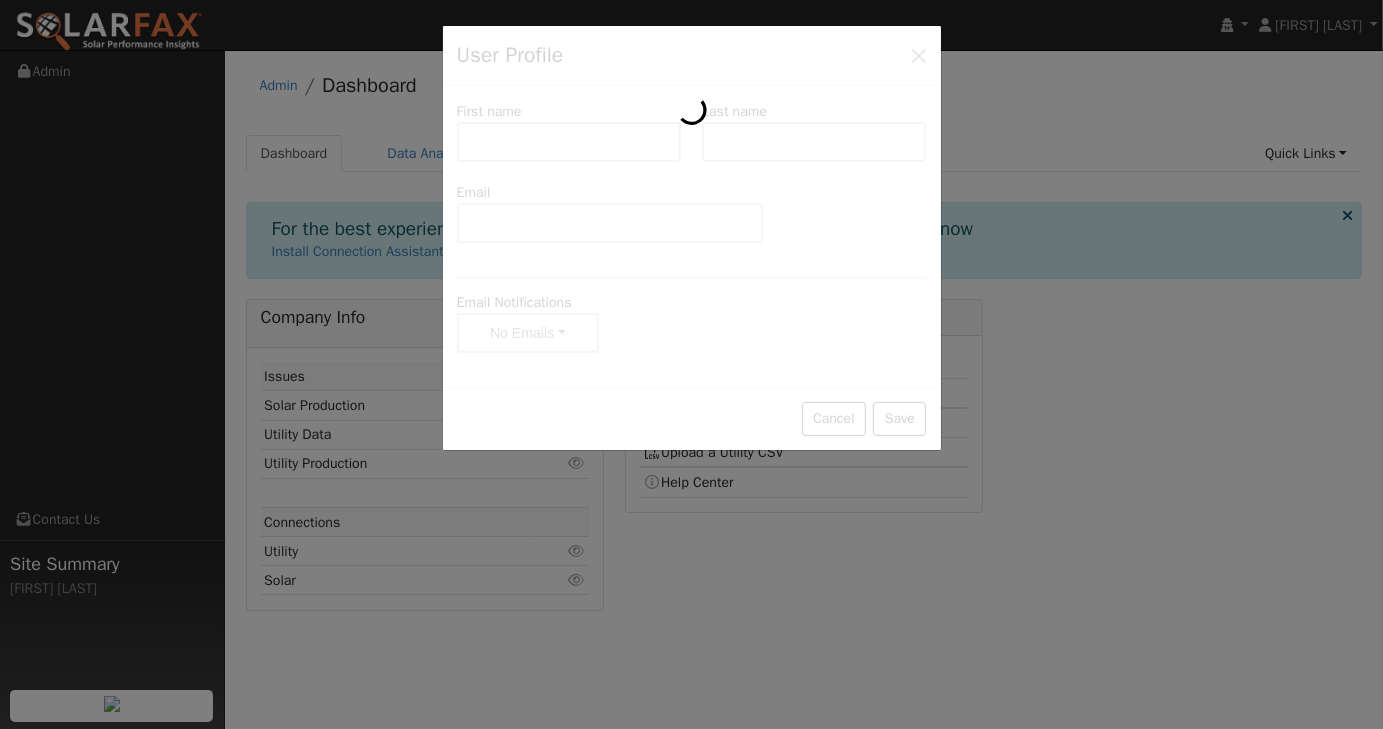 type on "Ross" 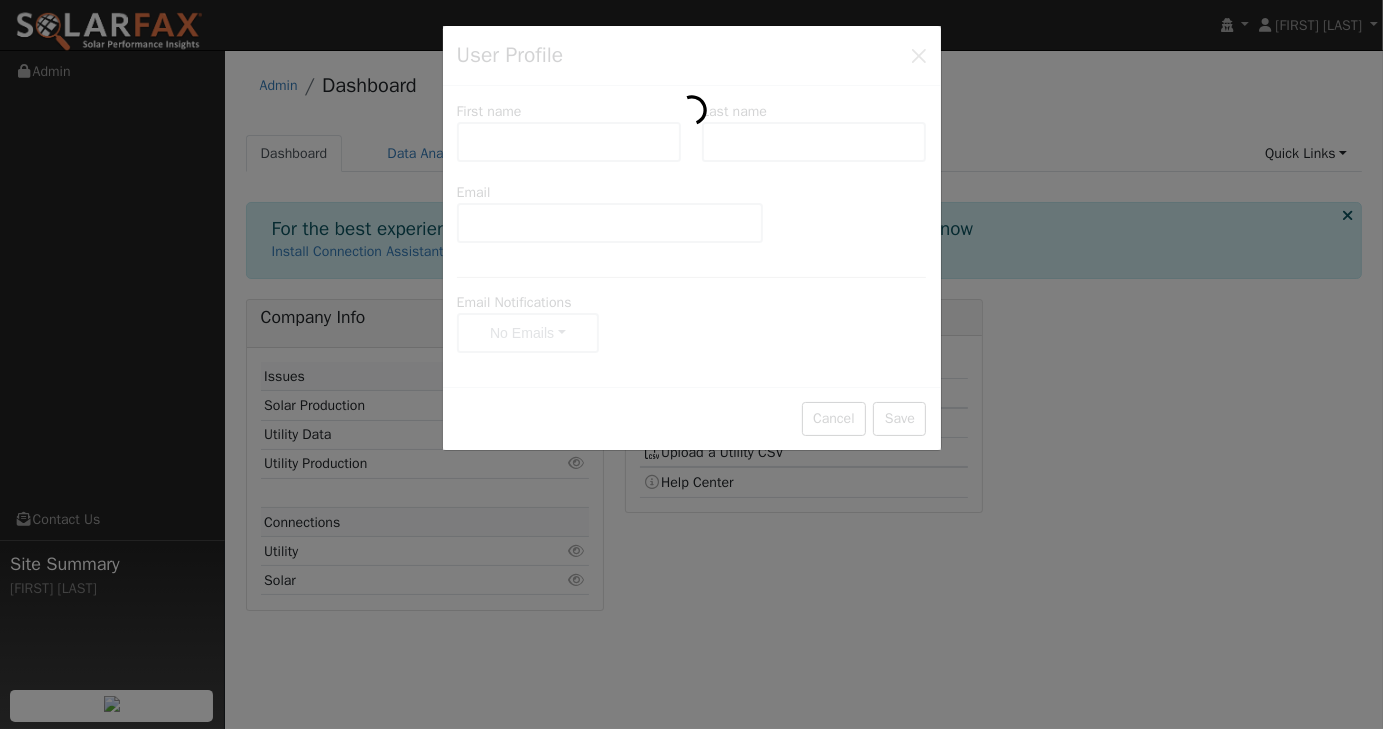 type on "Vera" 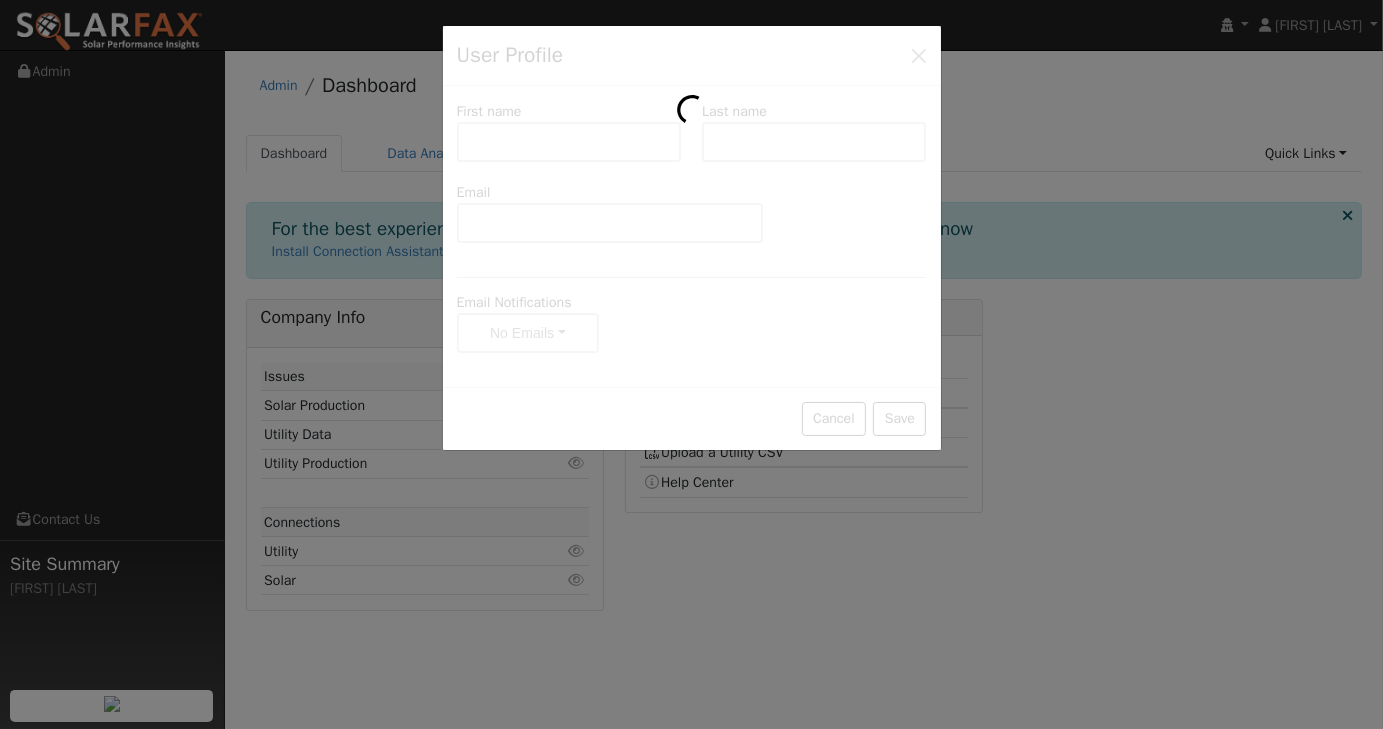 type on "renewablerosspowur@gmail.com" 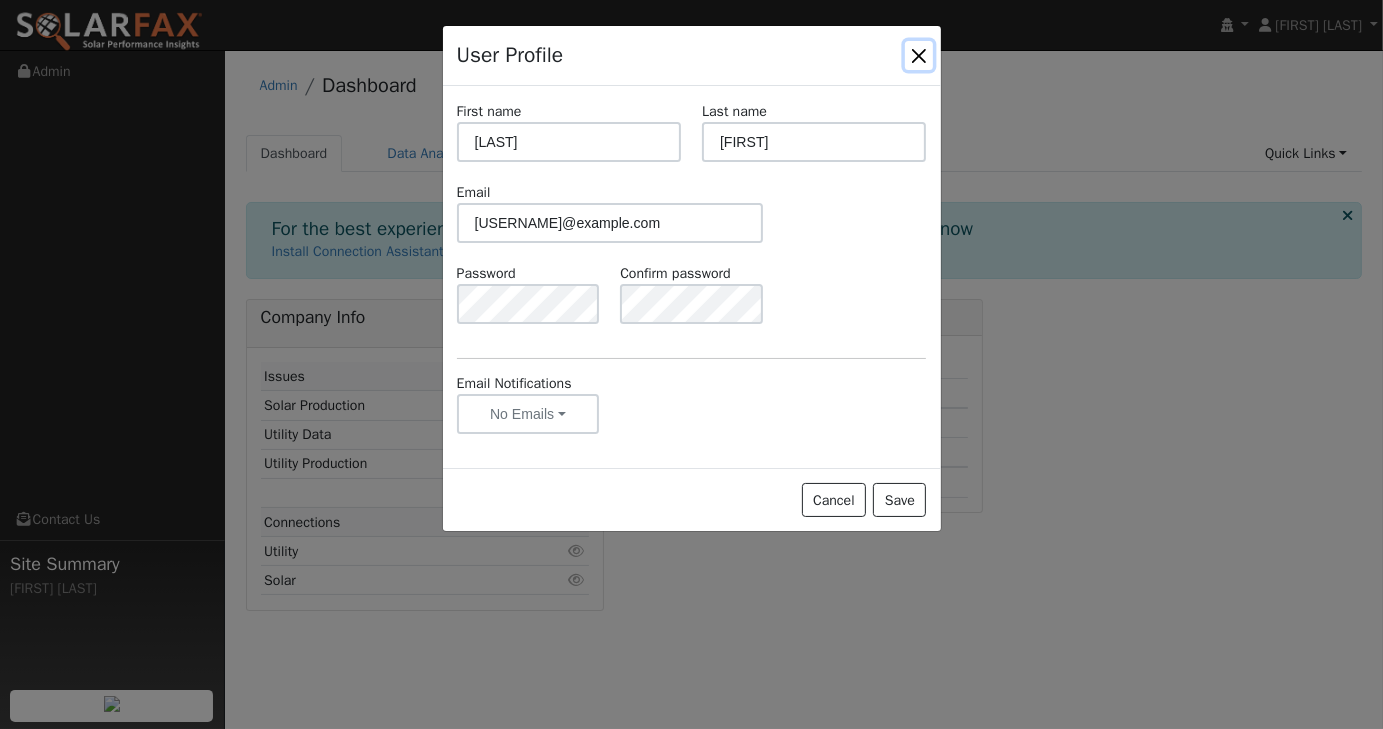 click at bounding box center [919, 55] 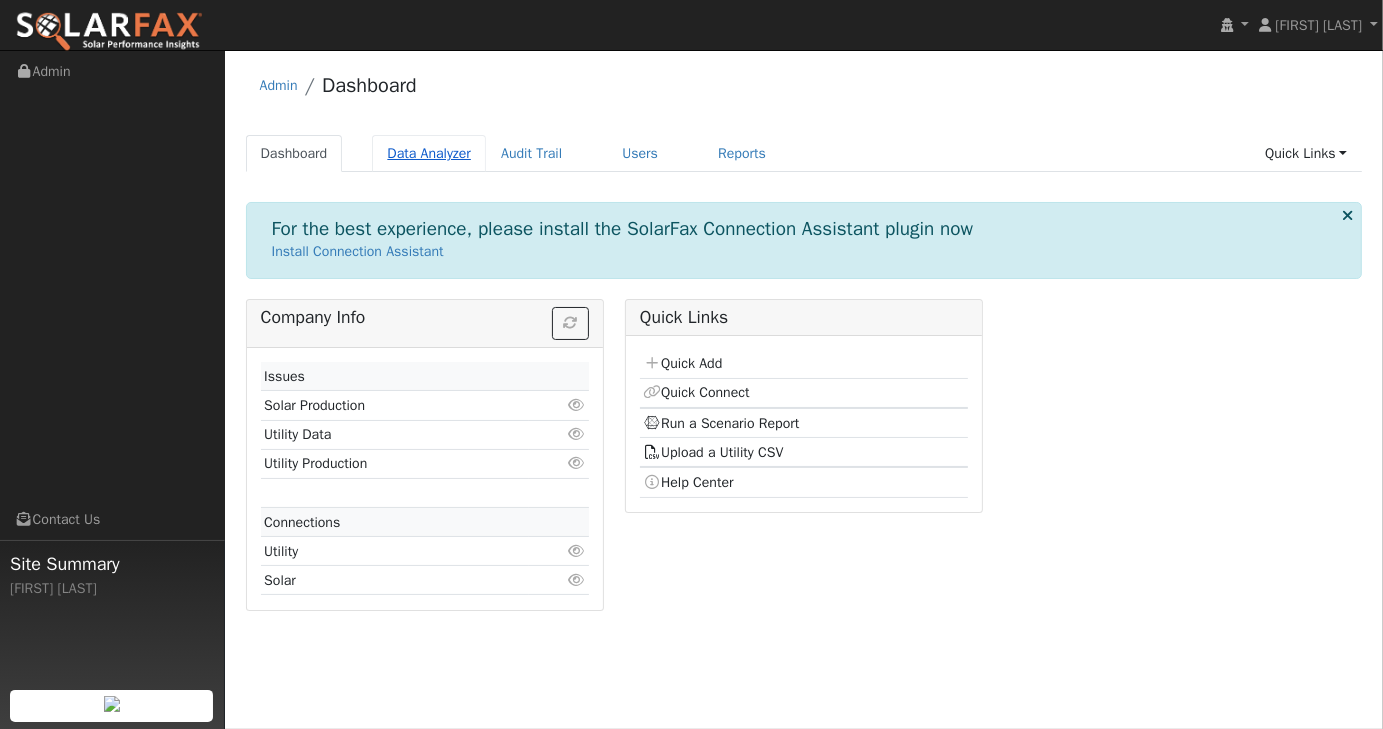 click on "Data Analyzer" at bounding box center [429, 153] 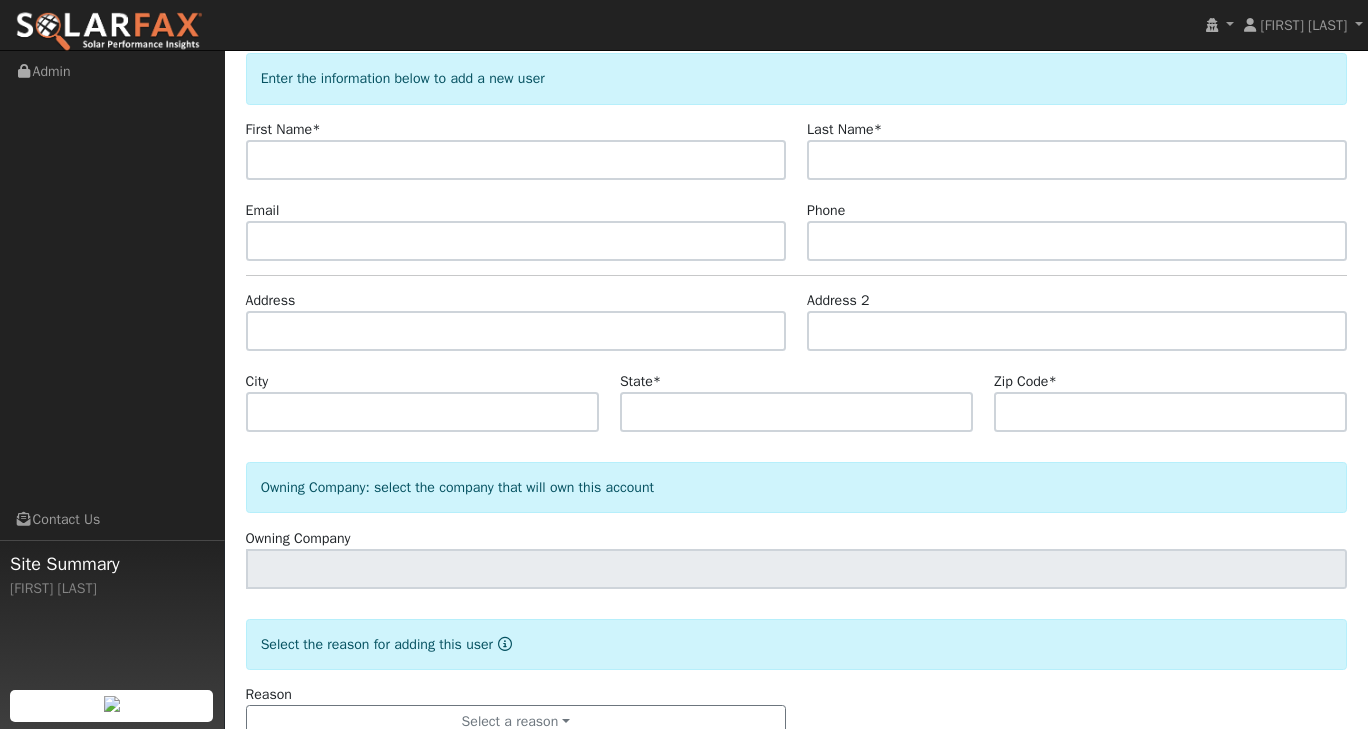 scroll, scrollTop: 161, scrollLeft: 0, axis: vertical 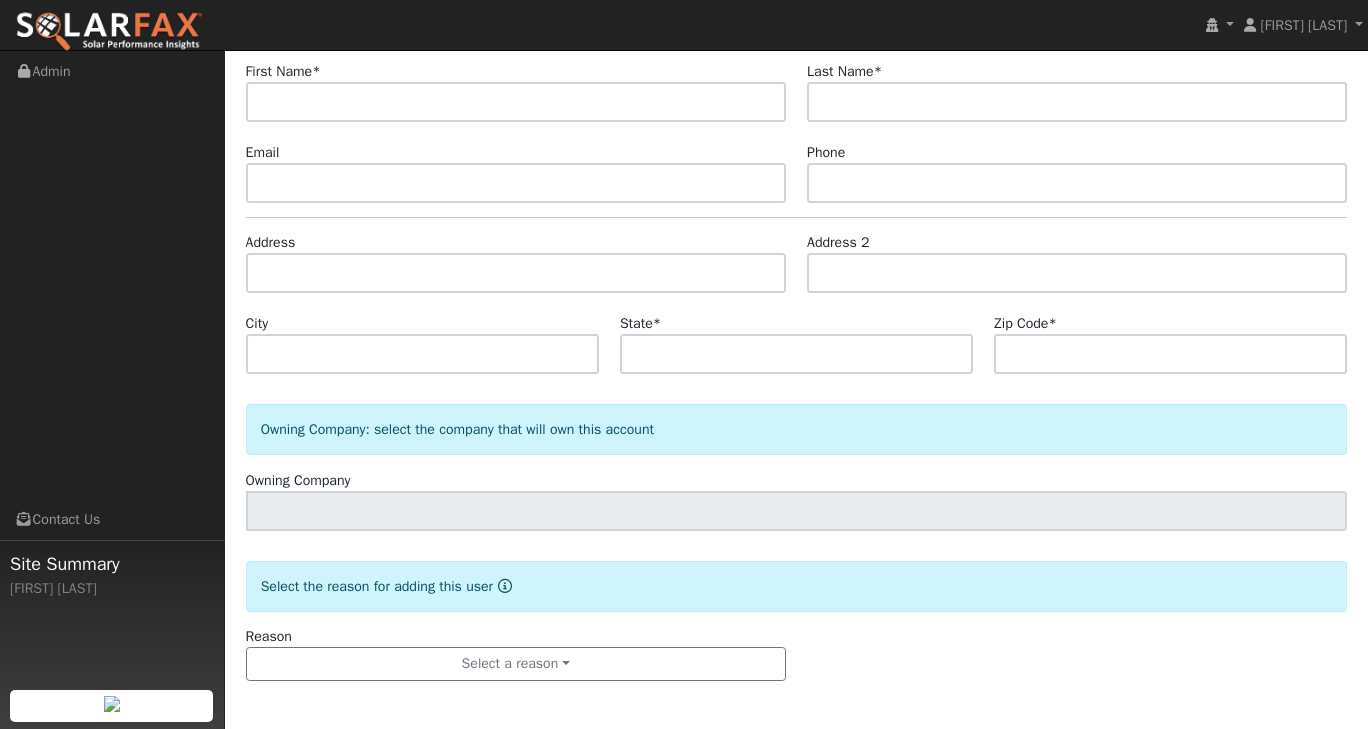 click on "Owning Company: select the company that will own this account" at bounding box center [797, 429] 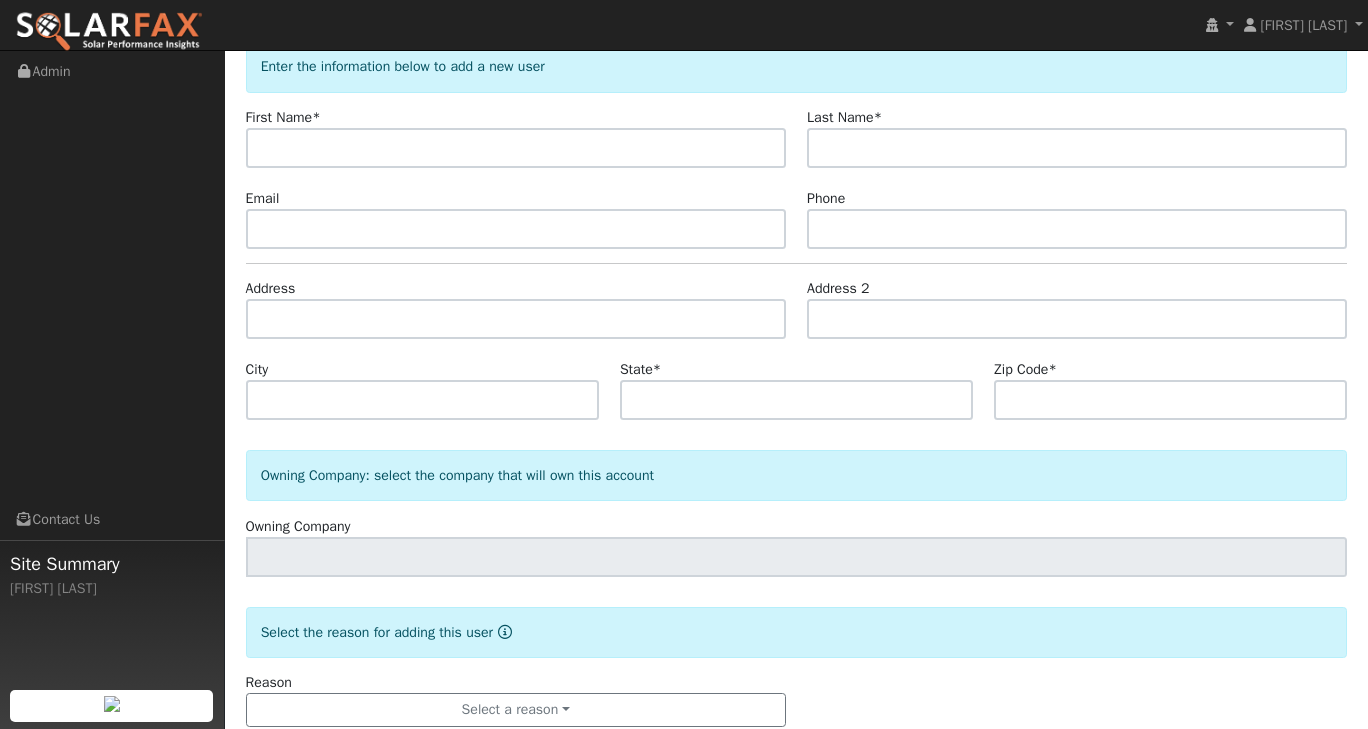 scroll, scrollTop: 161, scrollLeft: 0, axis: vertical 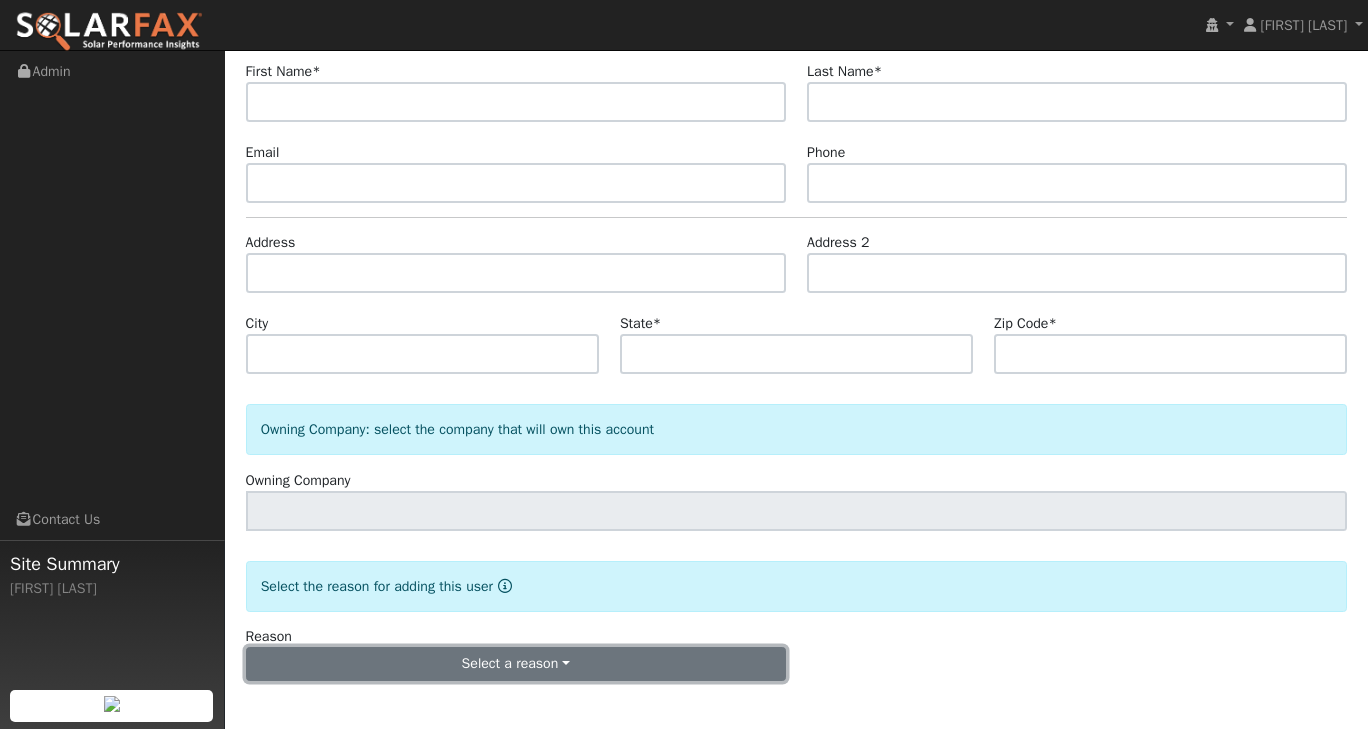 click on "Select a reason" at bounding box center (516, 664) 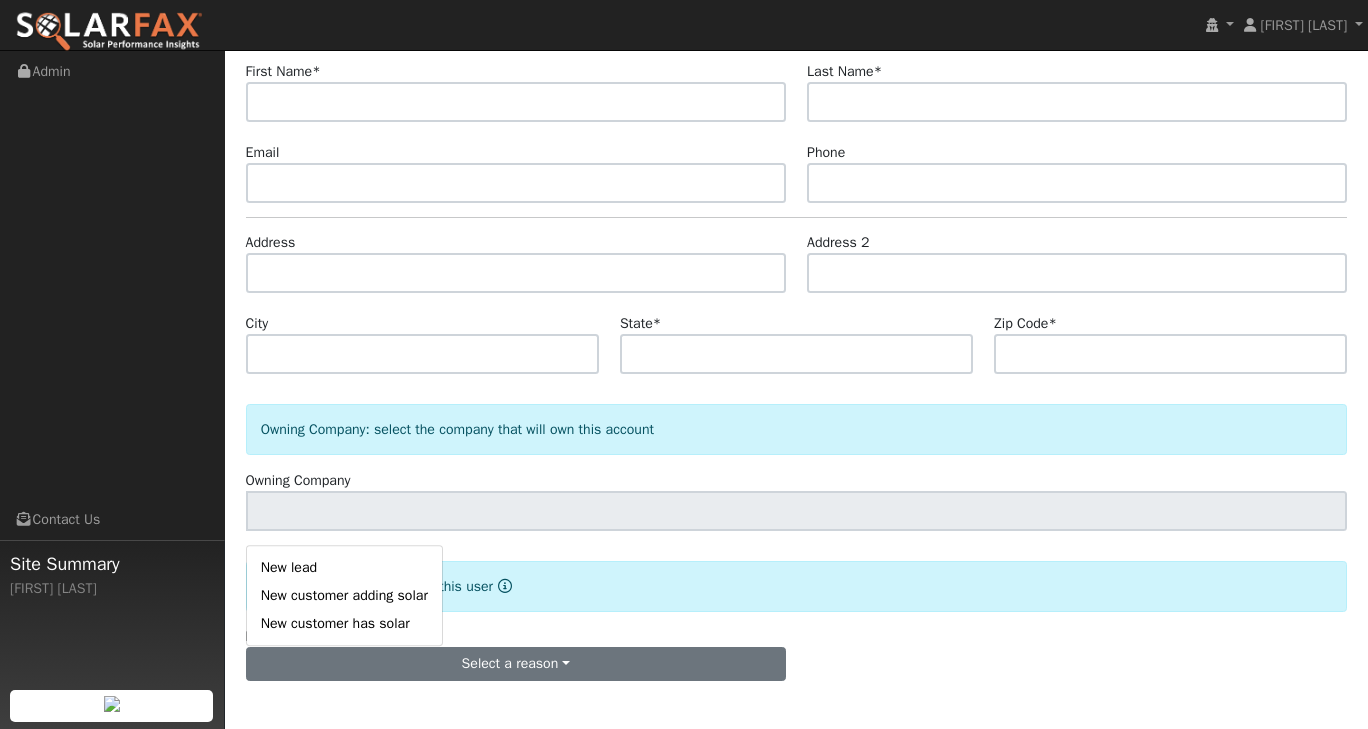 click on "Reason Select a reason New lead New customer adding solar New customer has solar" at bounding box center (796, 653) 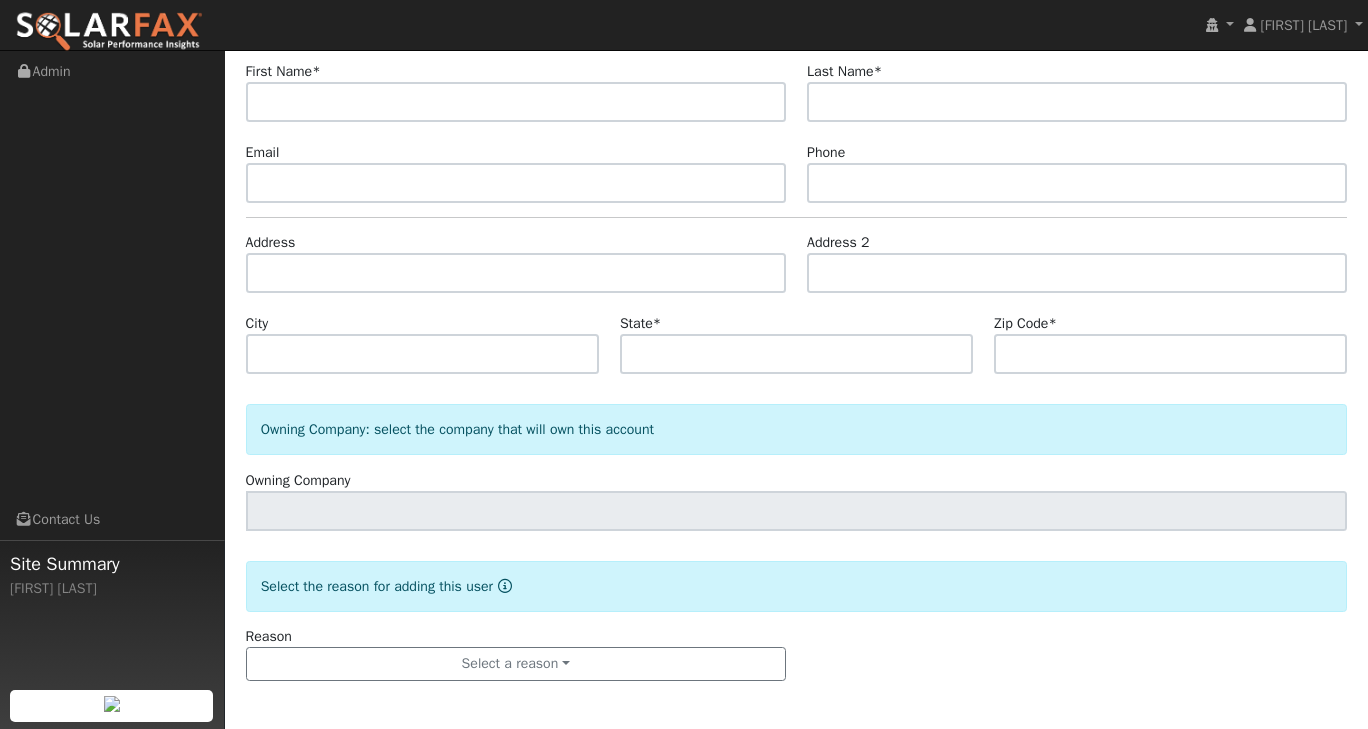 click at bounding box center [505, 586] 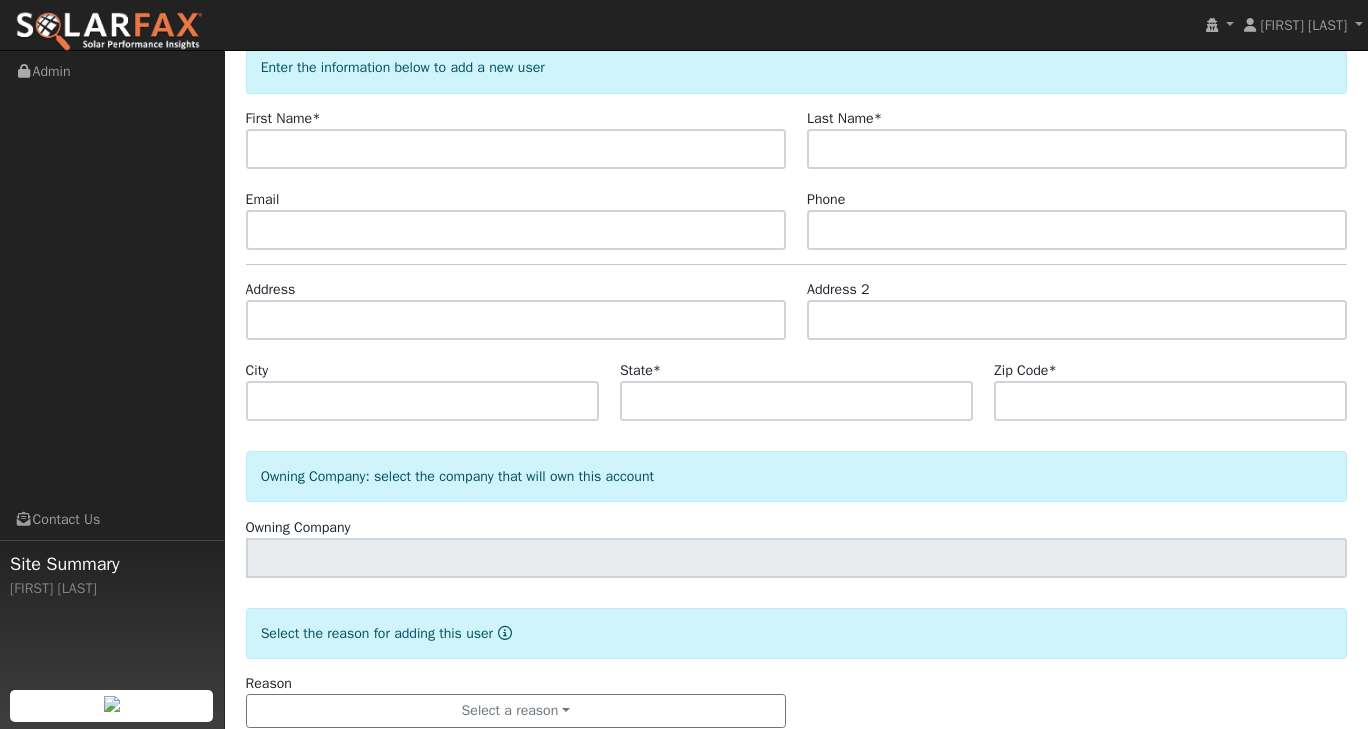 scroll, scrollTop: 0, scrollLeft: 0, axis: both 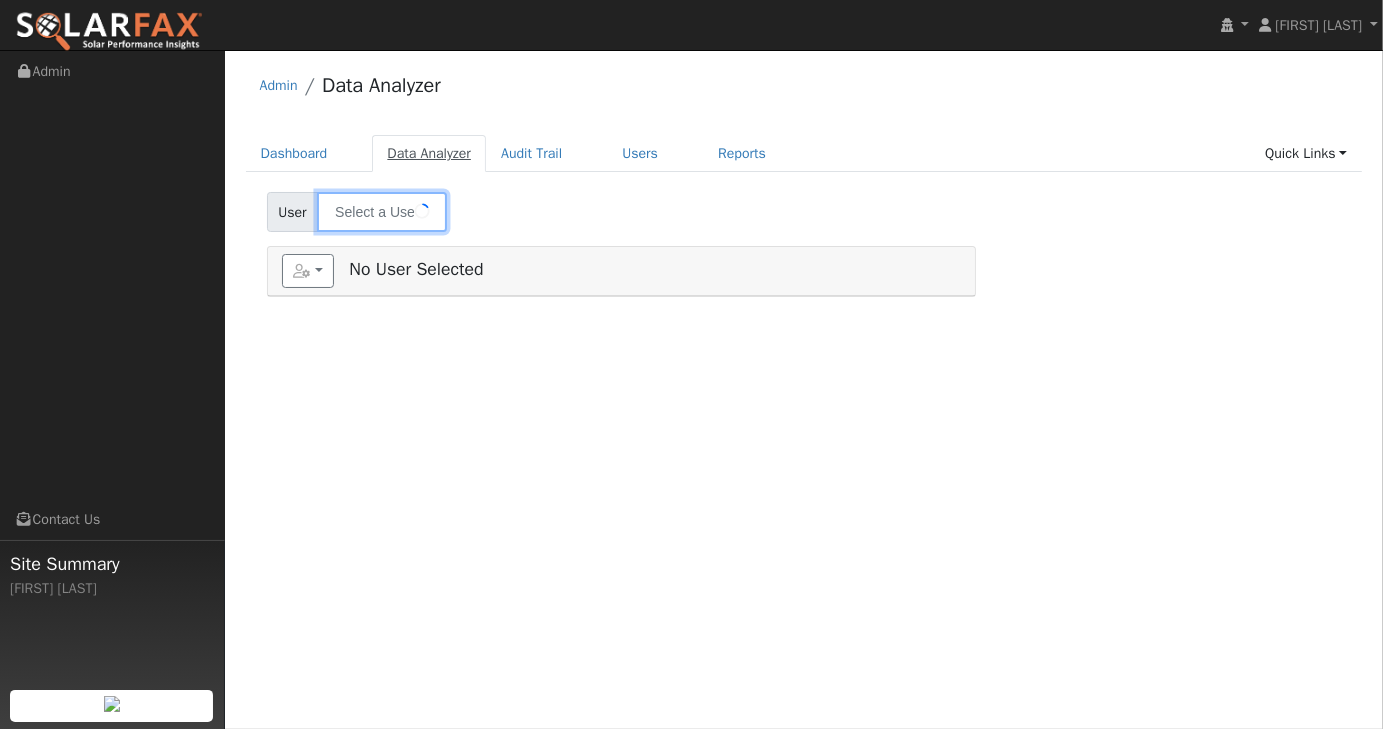 type on "[FIRST] [LAST]" 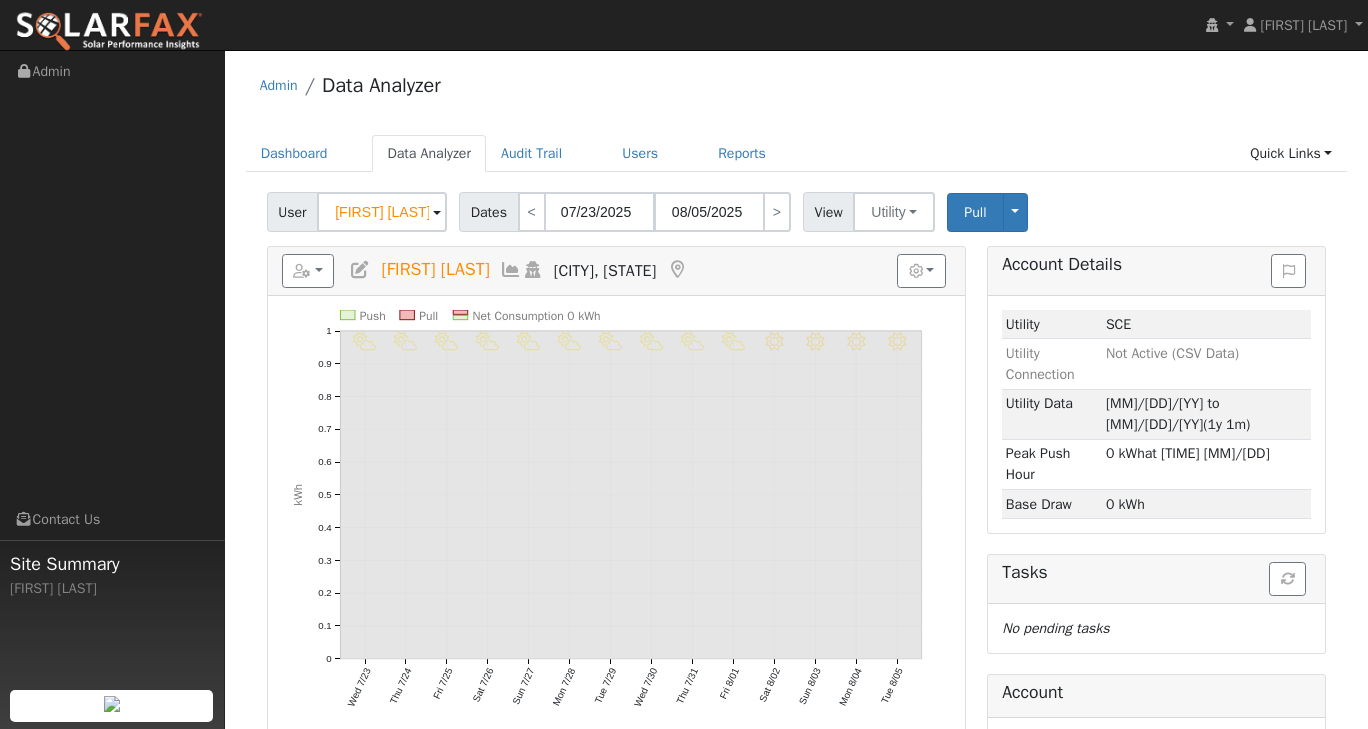 click at bounding box center (437, 213) 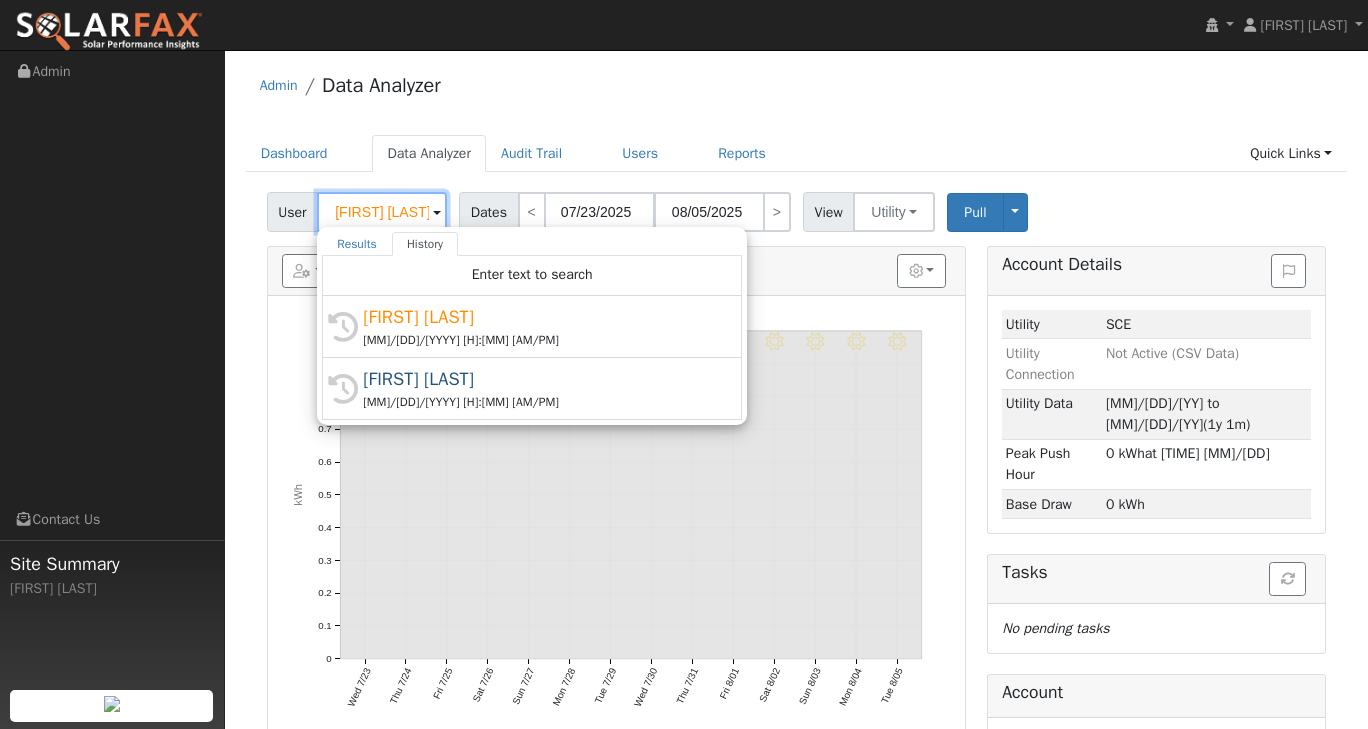 scroll, scrollTop: 0, scrollLeft: 0, axis: both 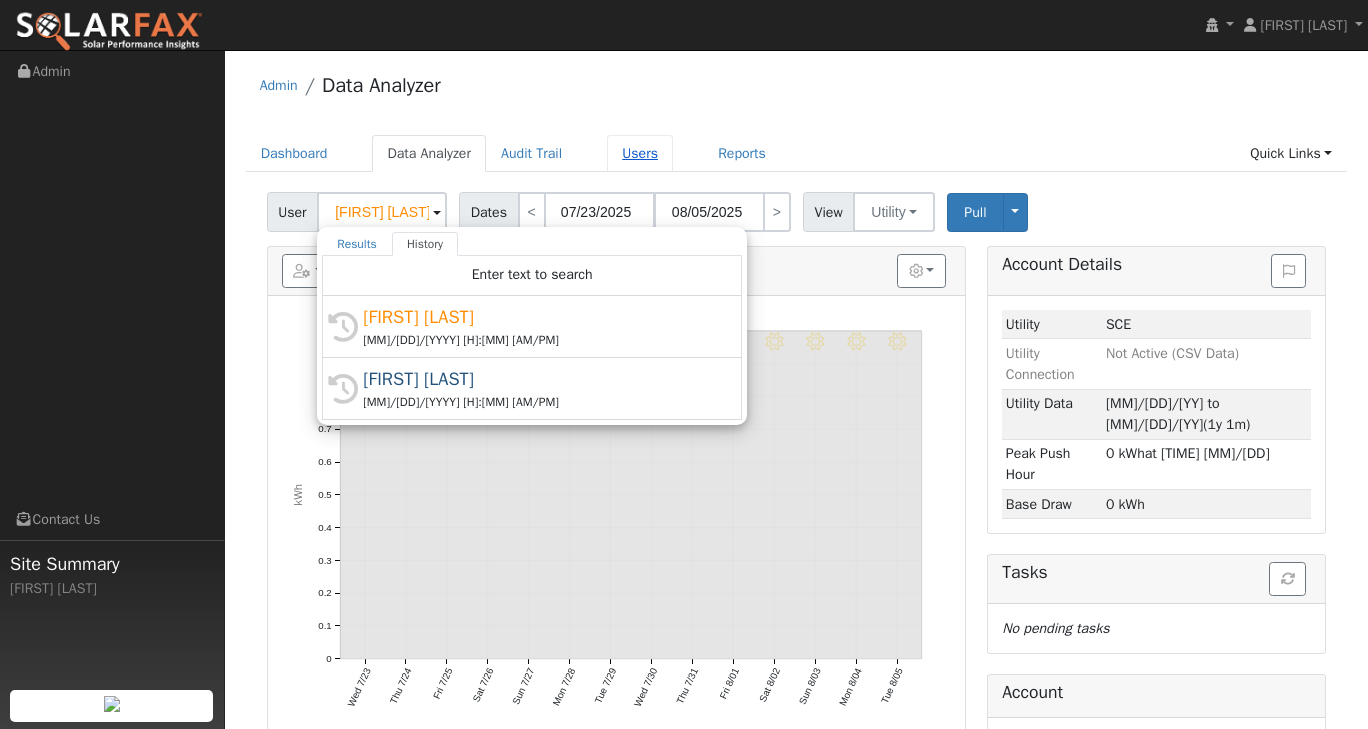 click on "Users" at bounding box center [640, 153] 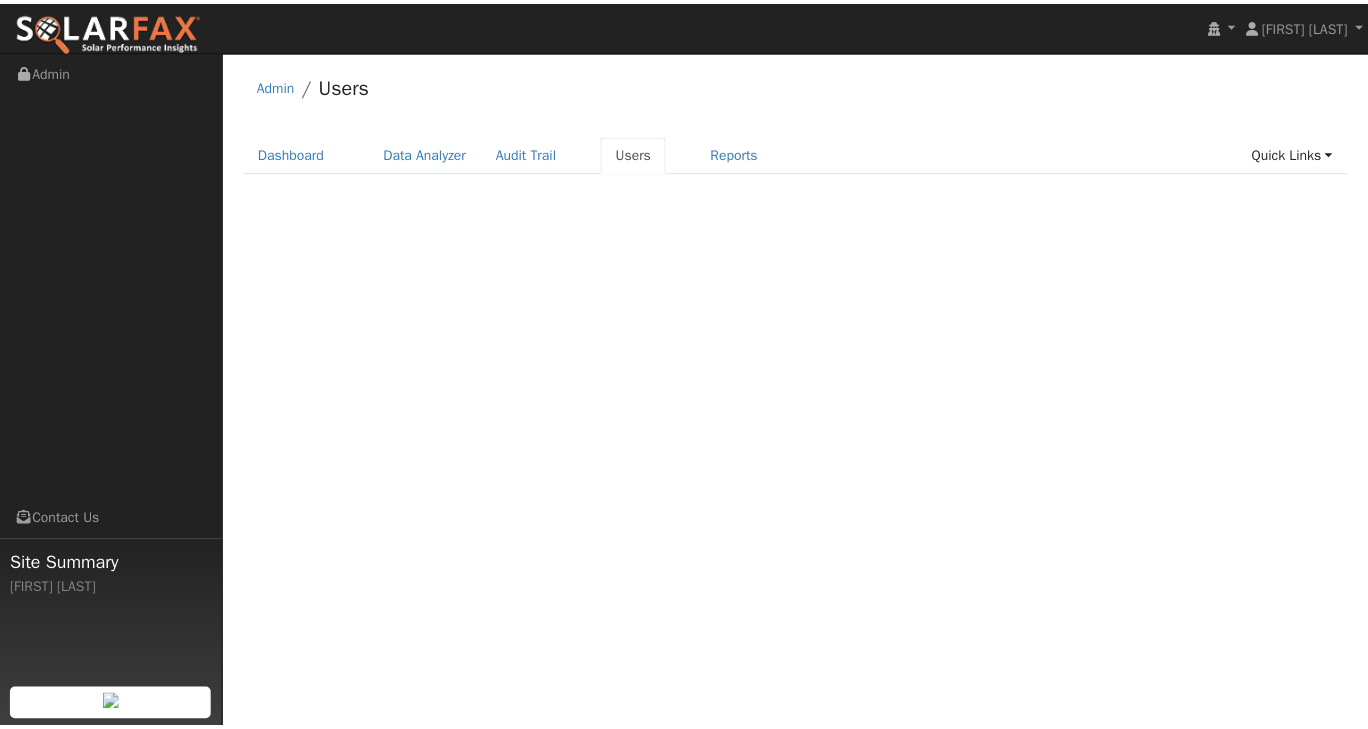 scroll, scrollTop: 0, scrollLeft: 0, axis: both 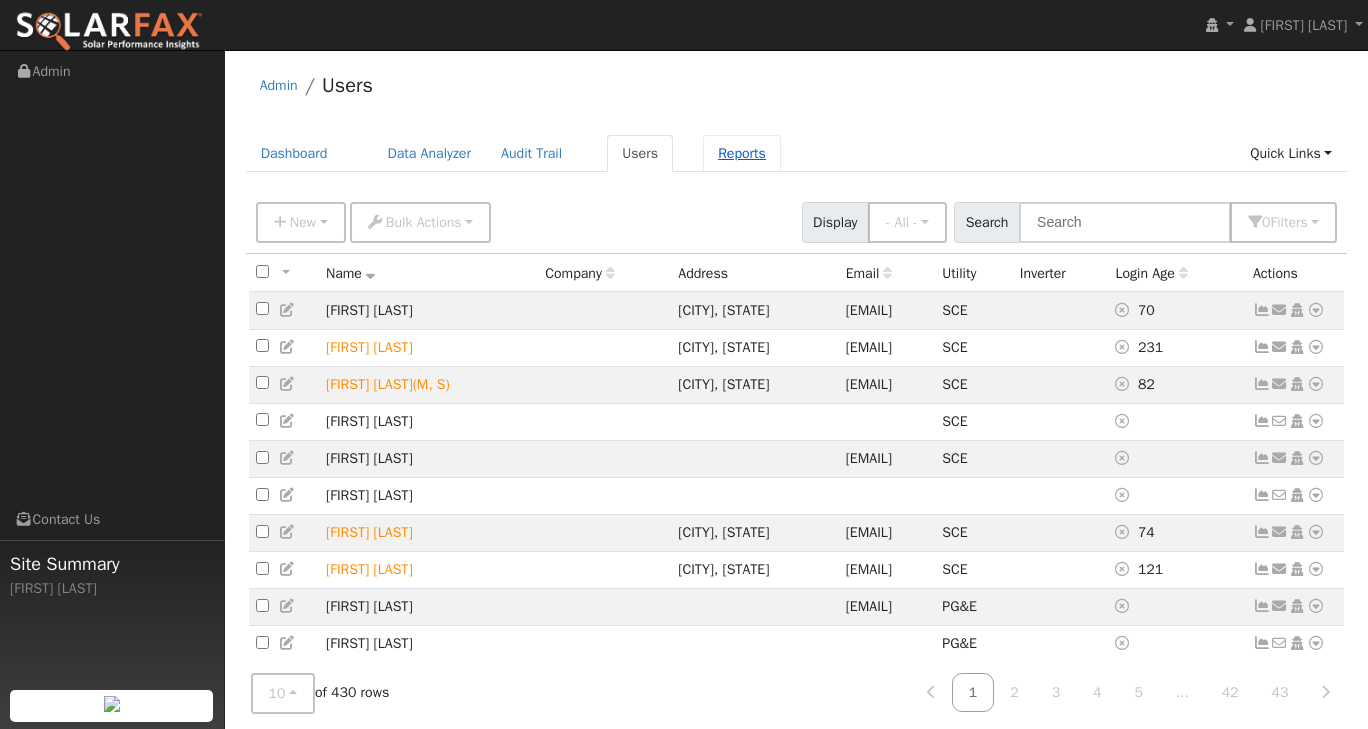 drag, startPoint x: 644, startPoint y: 214, endPoint x: 735, endPoint y: 152, distance: 110.11358 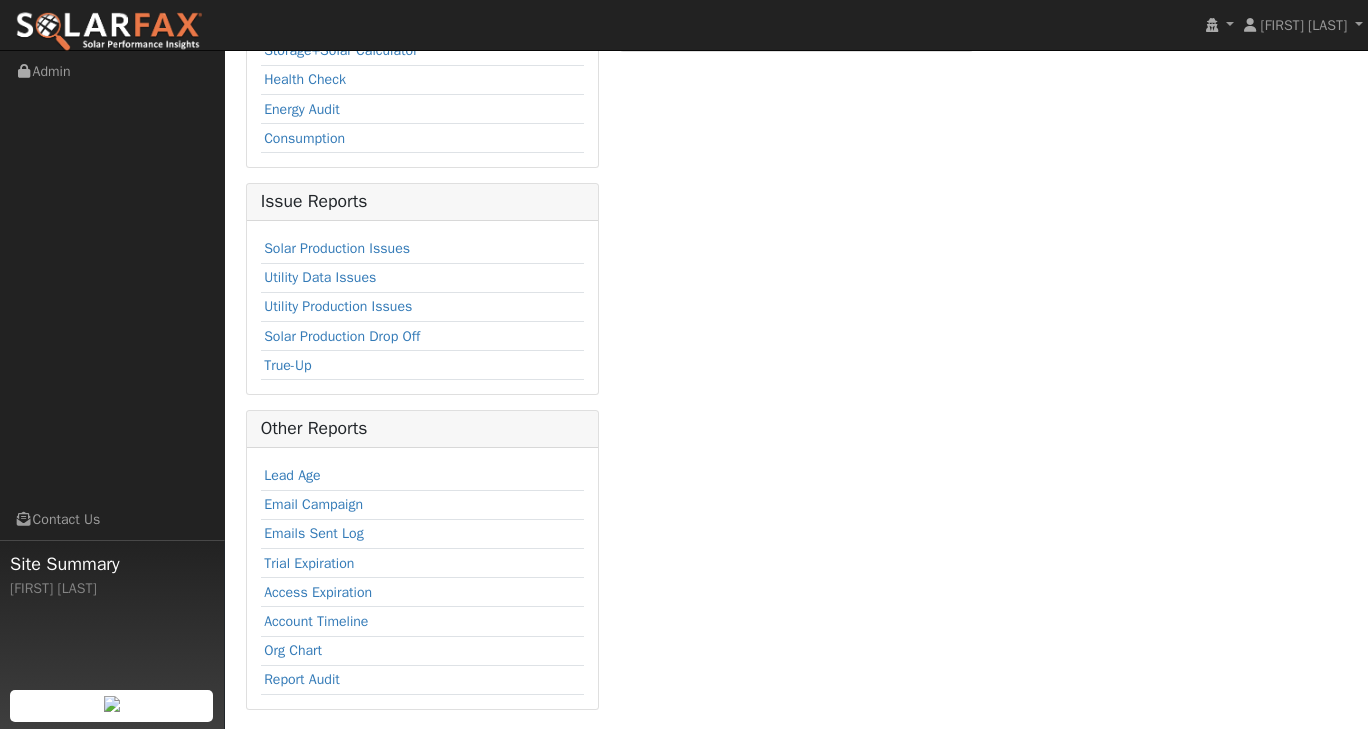 scroll, scrollTop: 0, scrollLeft: 0, axis: both 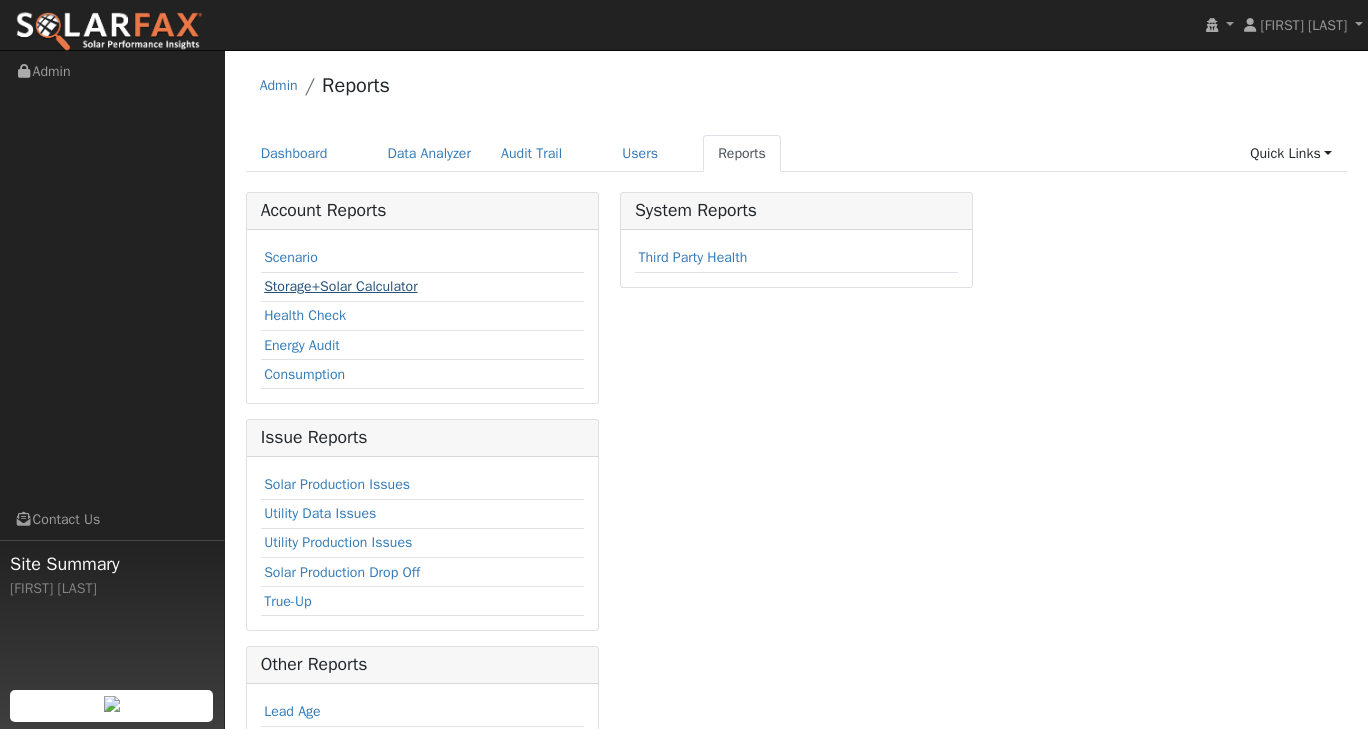 click on "Storage+Solar Calculator" at bounding box center (341, 286) 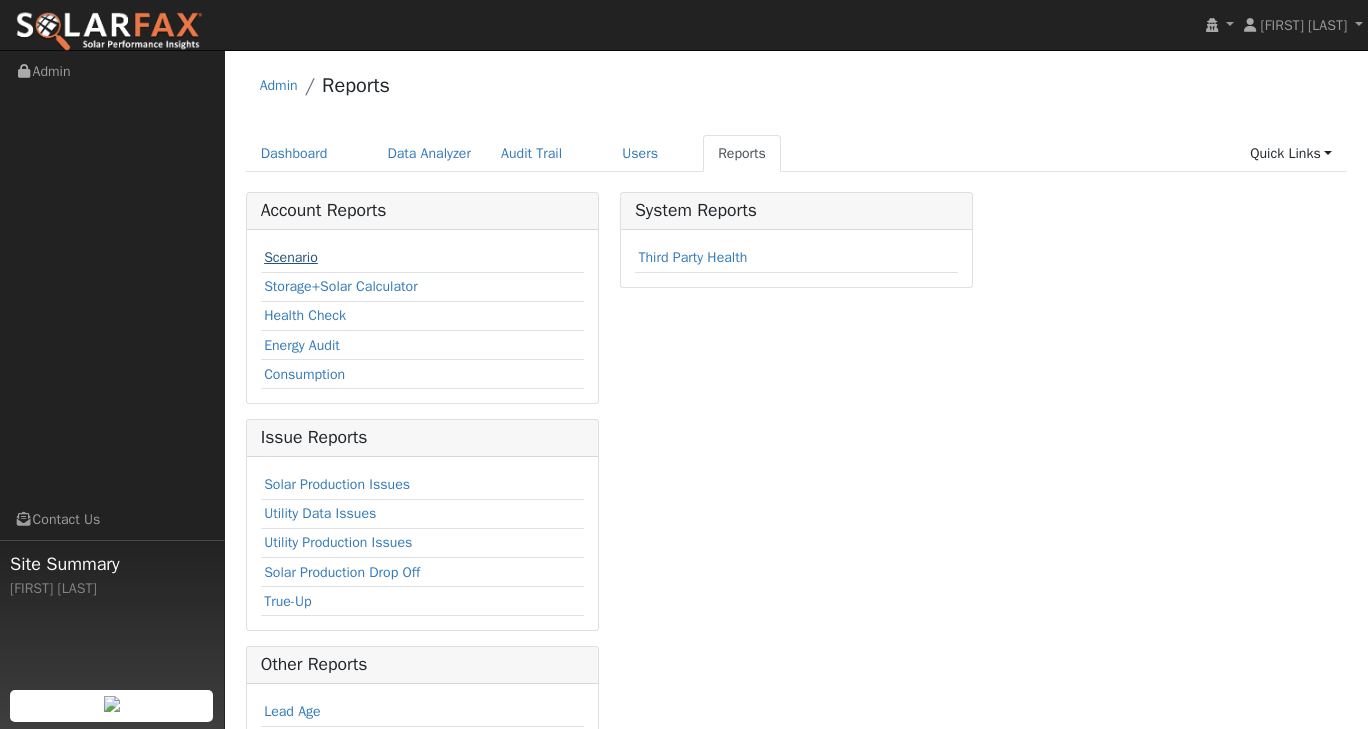 click on "Scenario" at bounding box center [291, 257] 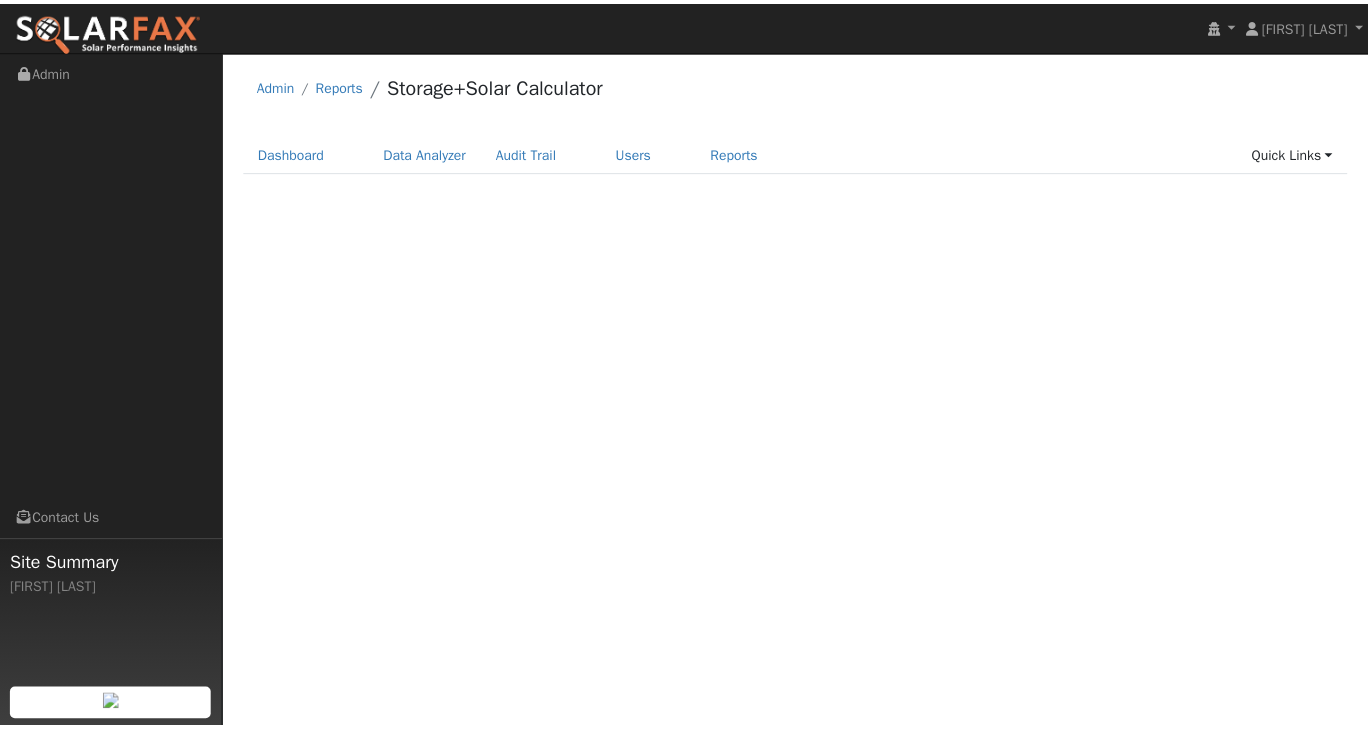 scroll, scrollTop: 0, scrollLeft: 0, axis: both 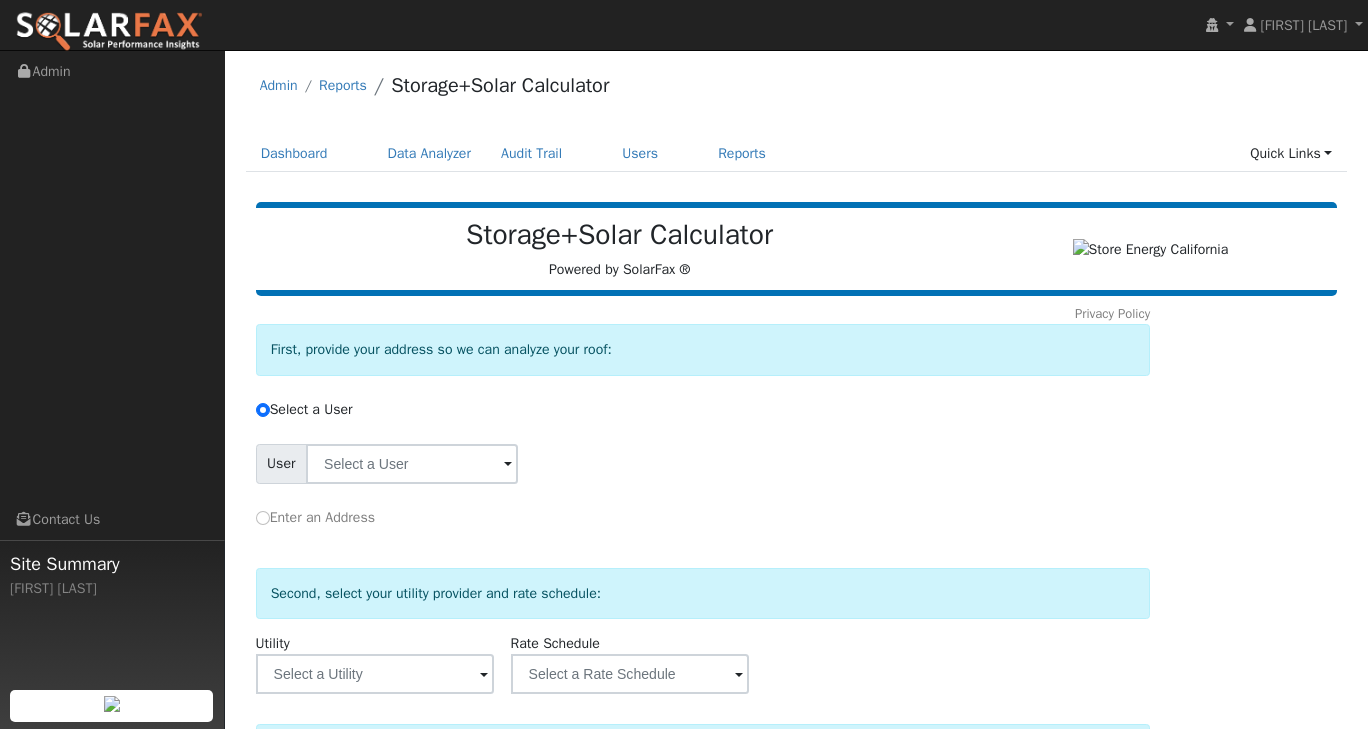 click at bounding box center [508, 465] 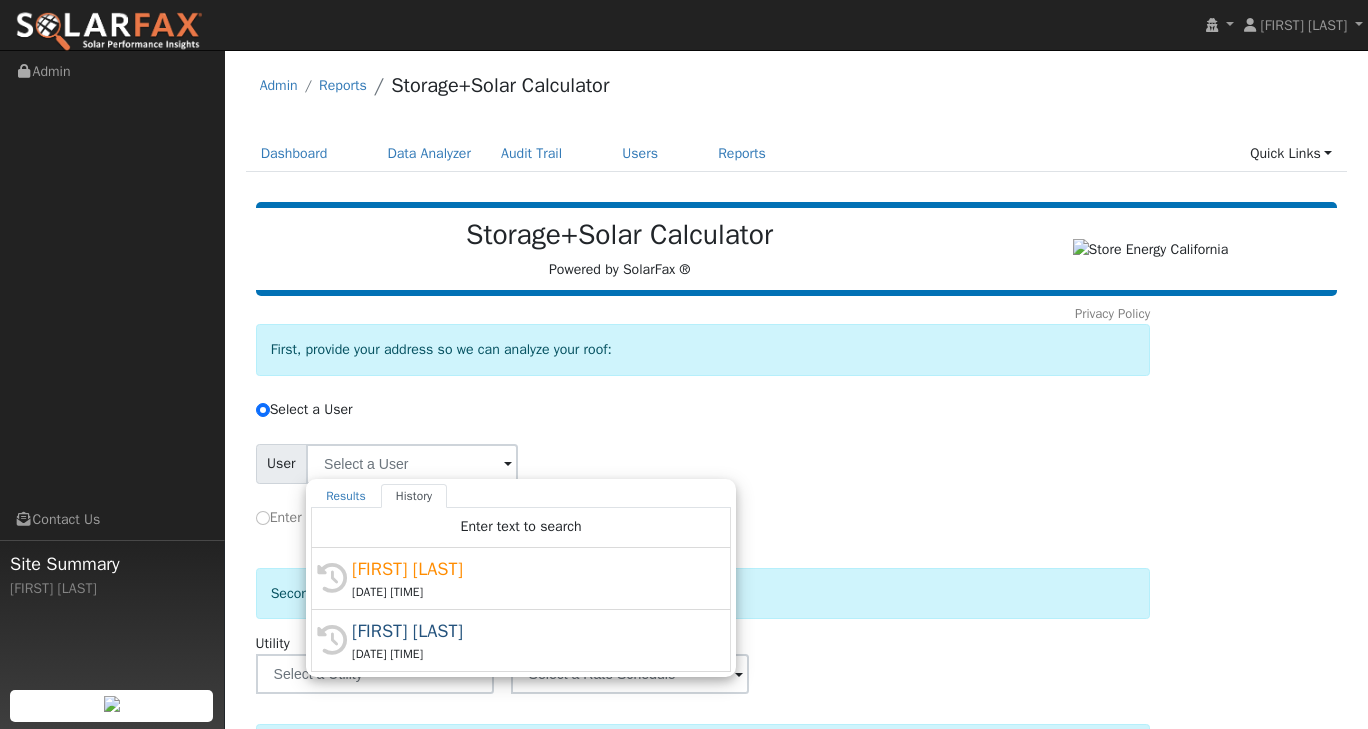 click on "First, provide your address so we can analyze your roof:" at bounding box center [703, 356] 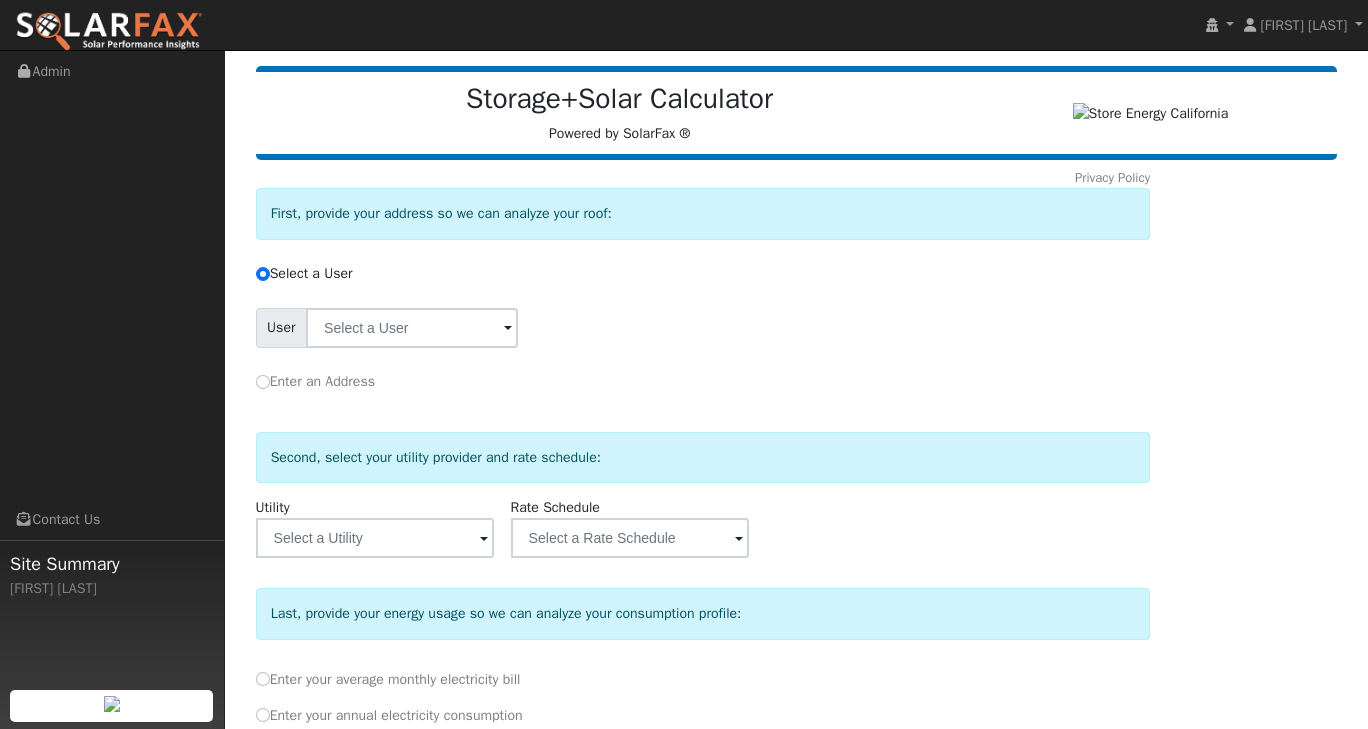 scroll, scrollTop: 200, scrollLeft: 0, axis: vertical 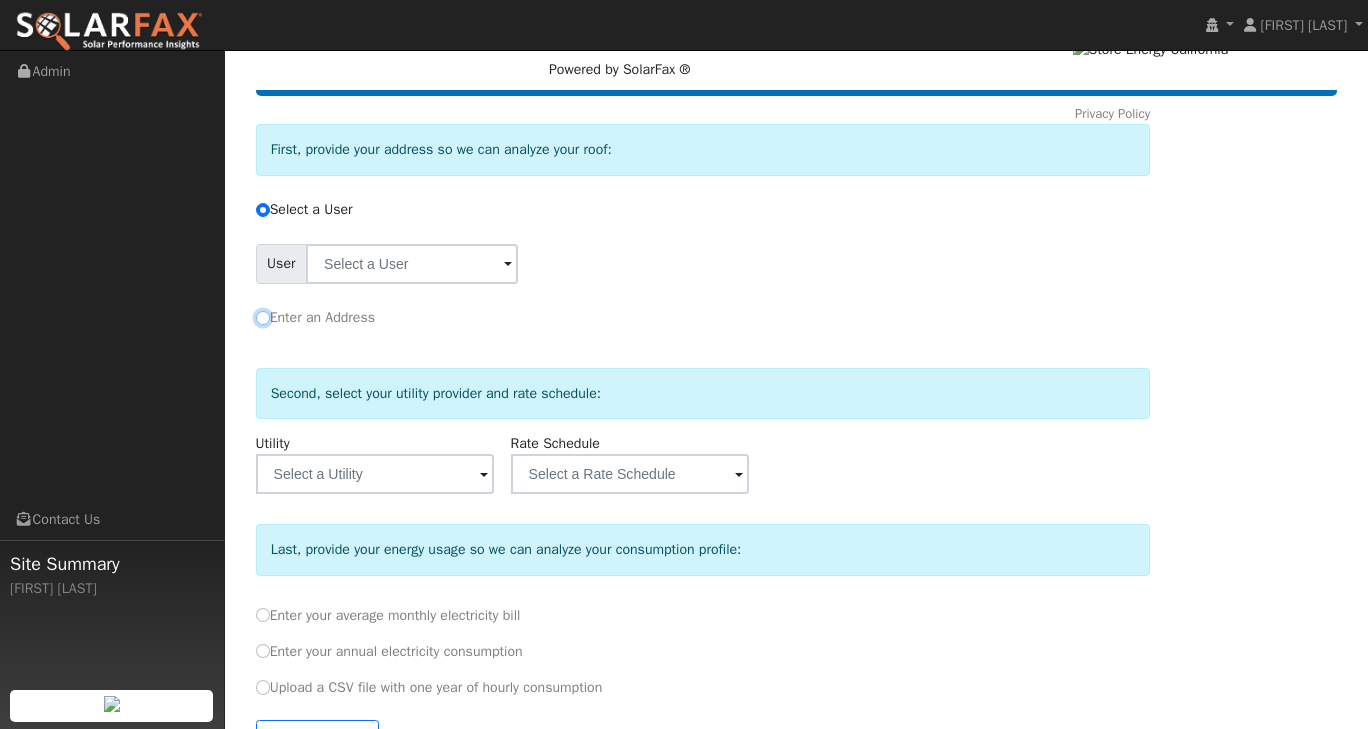 click on "Enter an Address" at bounding box center (263, 318) 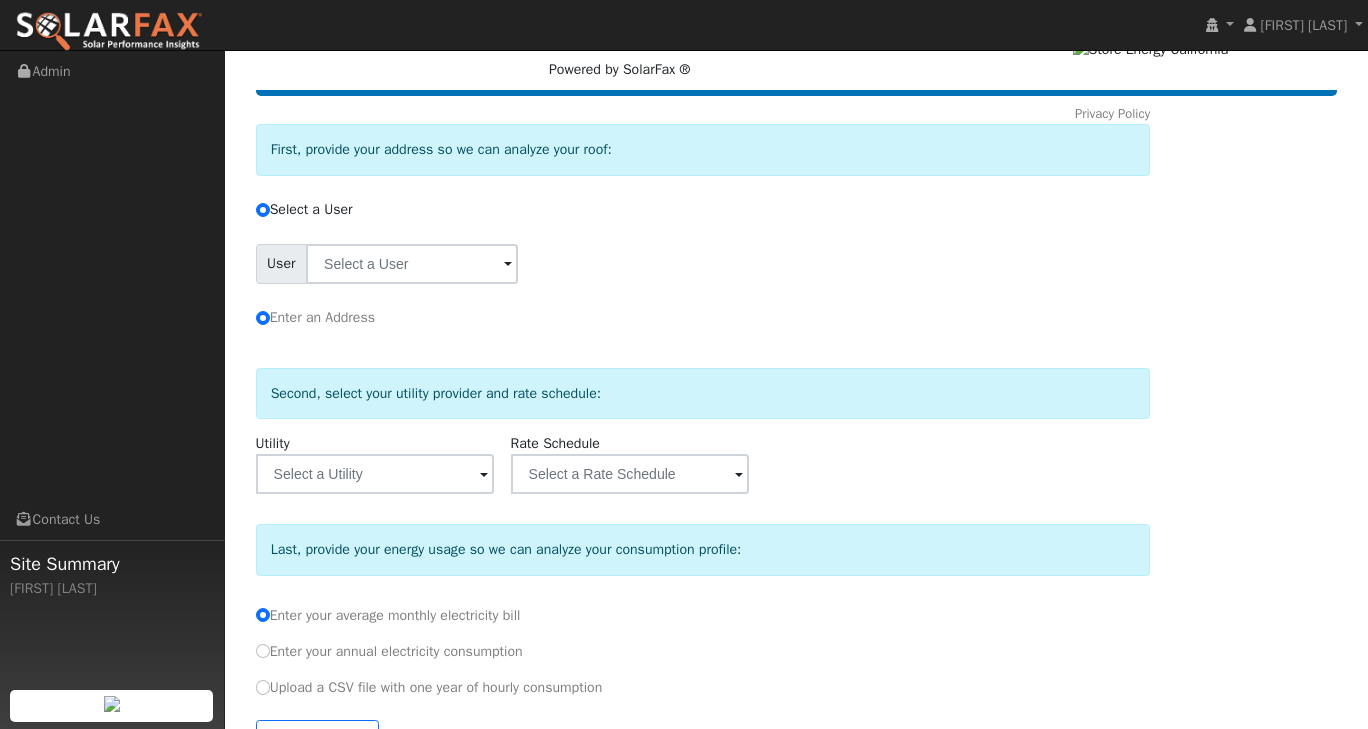 radio on "true" 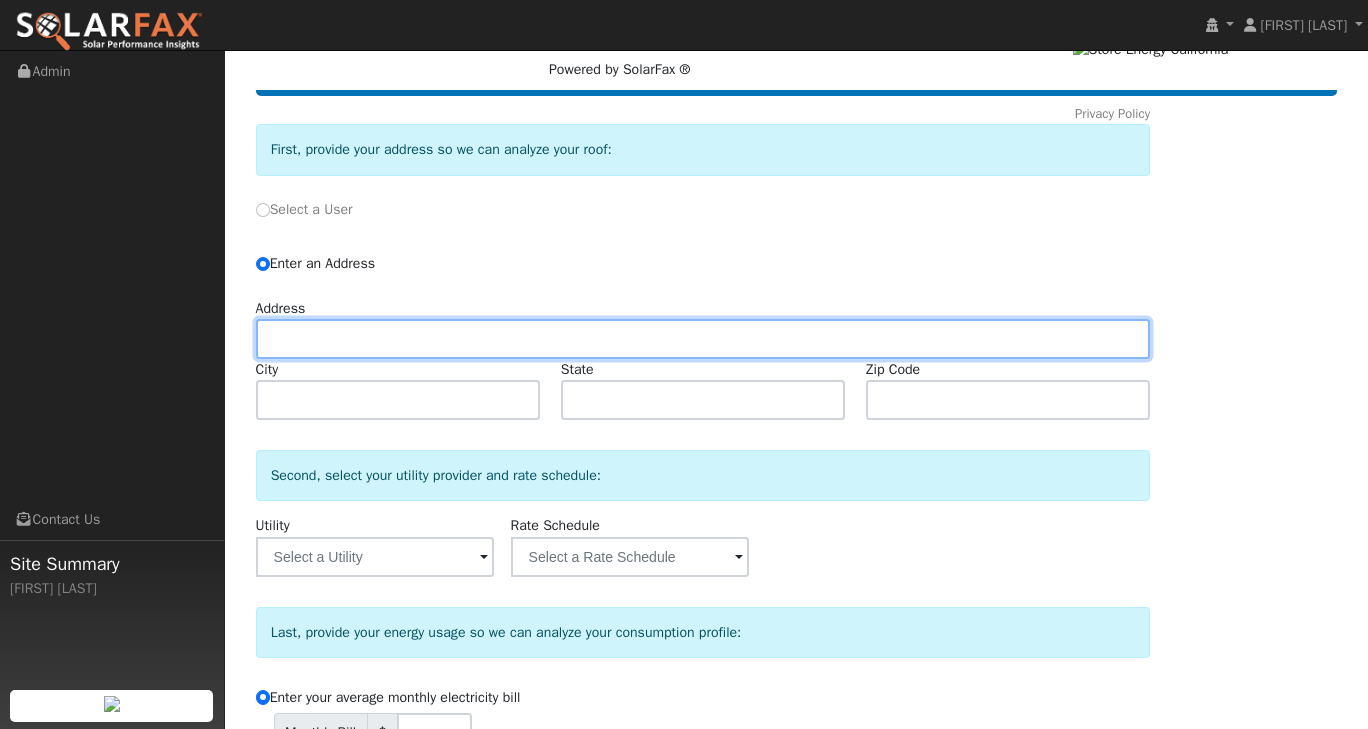 paste on "5877 LARBOARD LN" 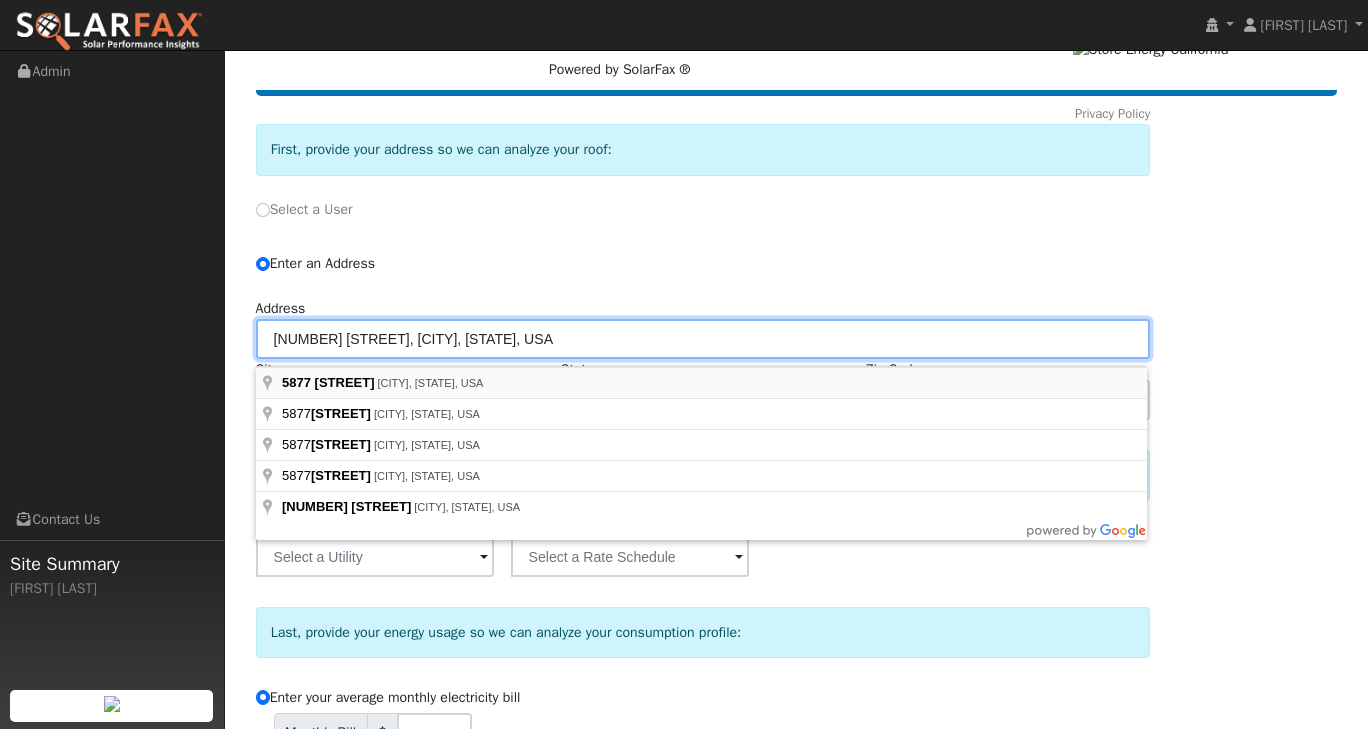 type on "5877 Larboard Lane" 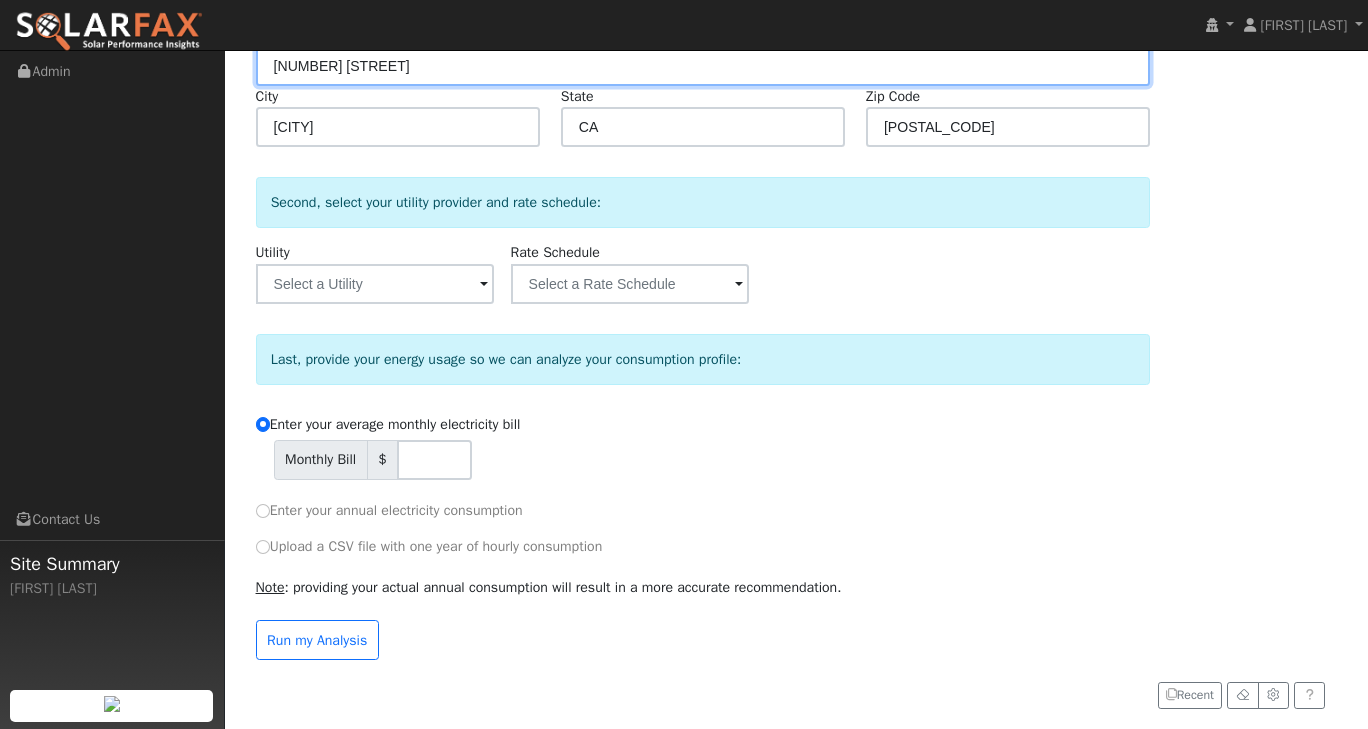 scroll, scrollTop: 478, scrollLeft: 0, axis: vertical 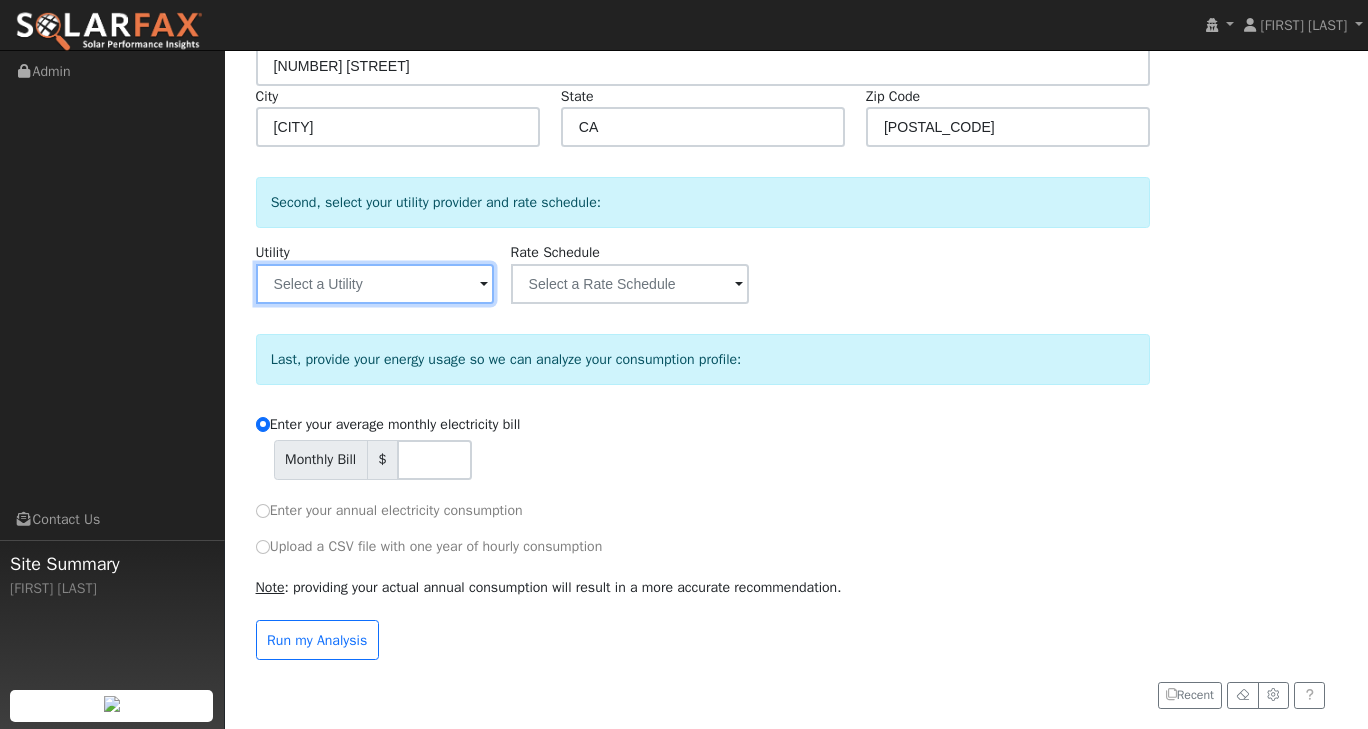 click at bounding box center (375, 284) 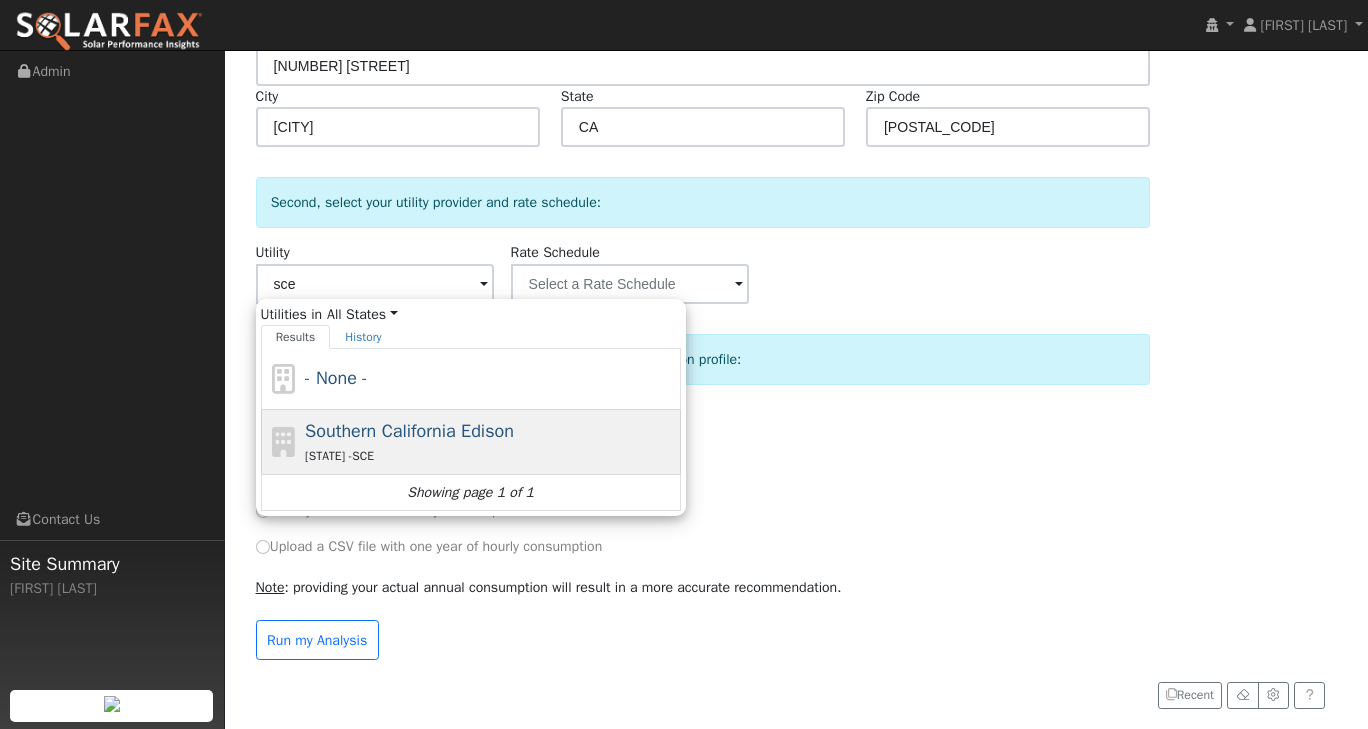 click on "Southern California Edison" at bounding box center (409, 431) 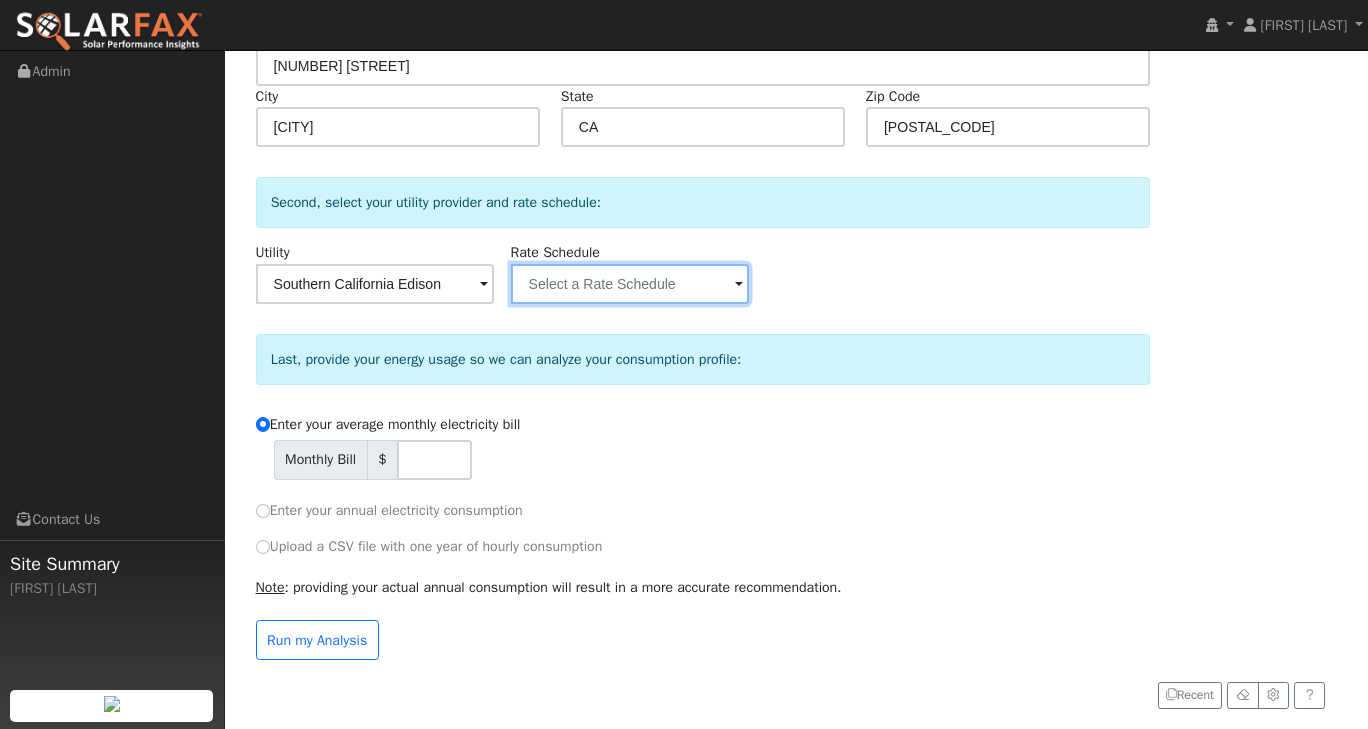 click at bounding box center (375, 284) 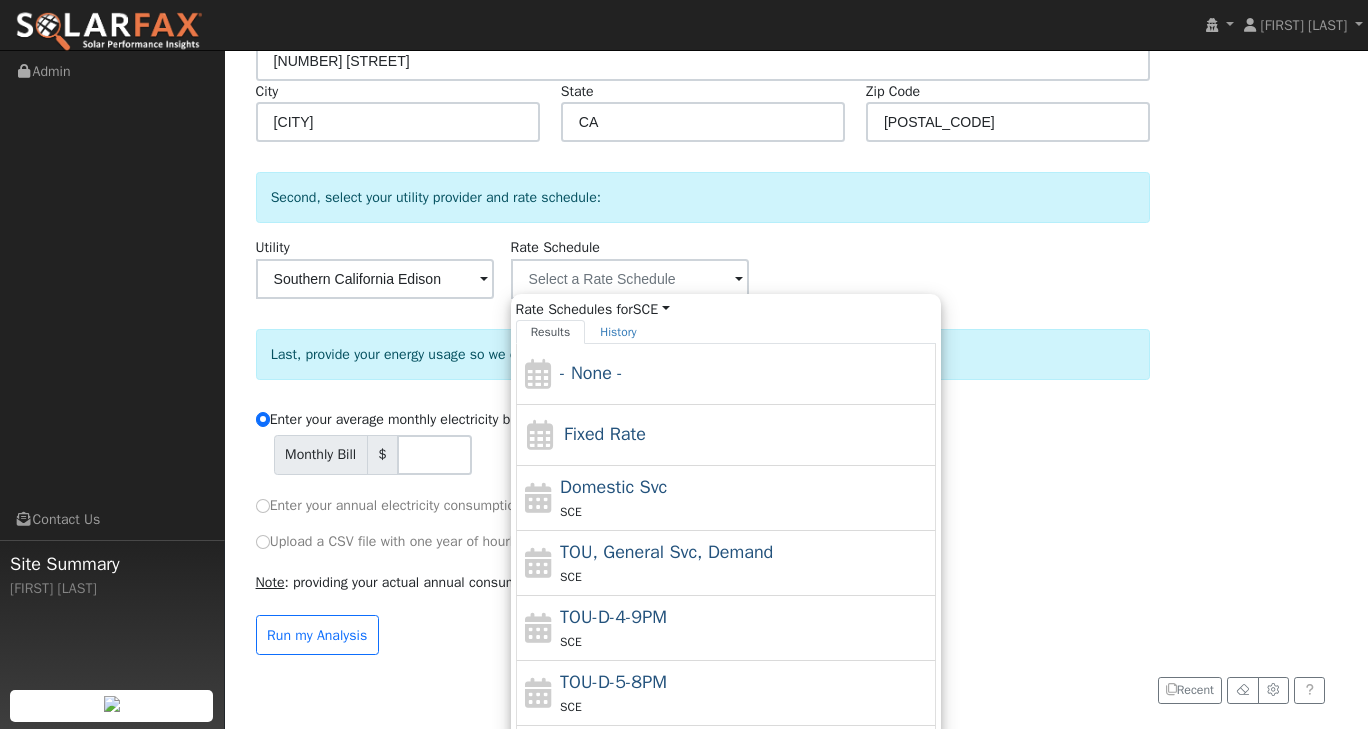 click on "TOU-D-4-9PM" at bounding box center (613, 617) 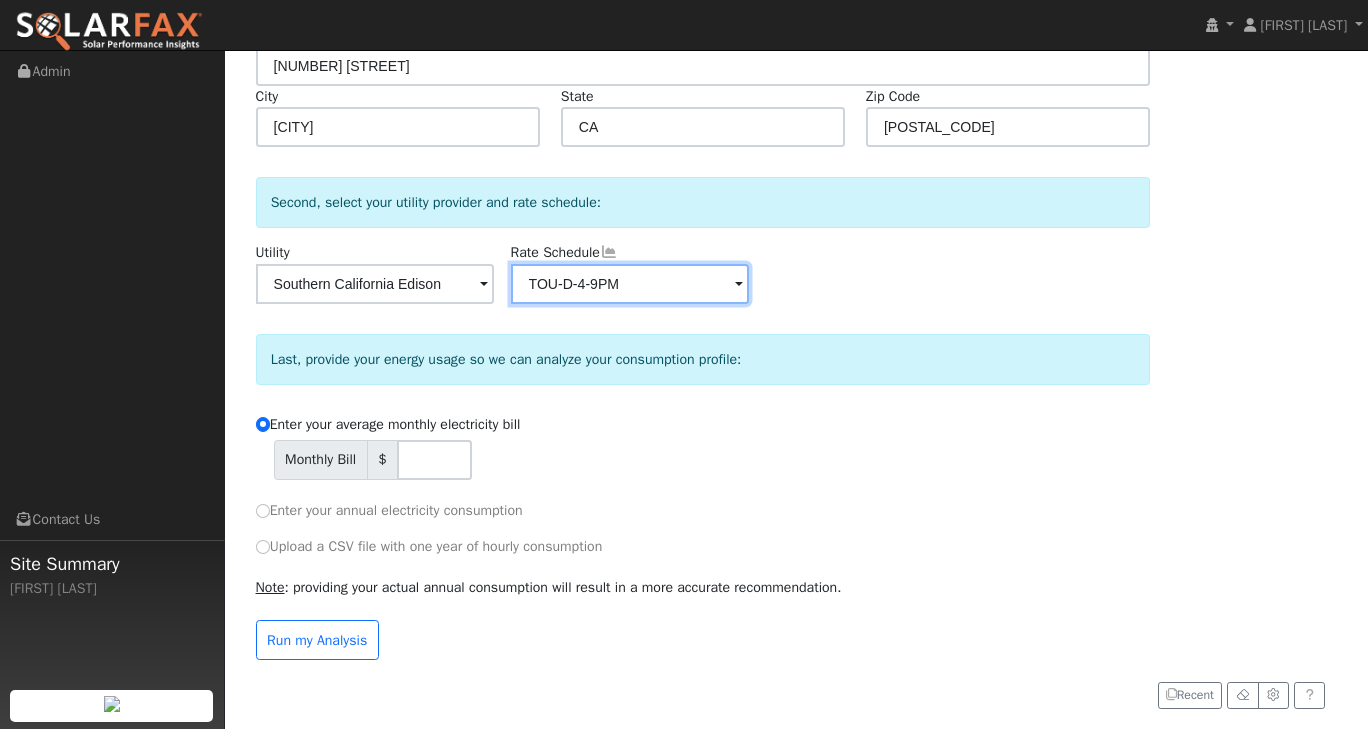 click on "TOU-D-4-9PM" at bounding box center (375, 284) 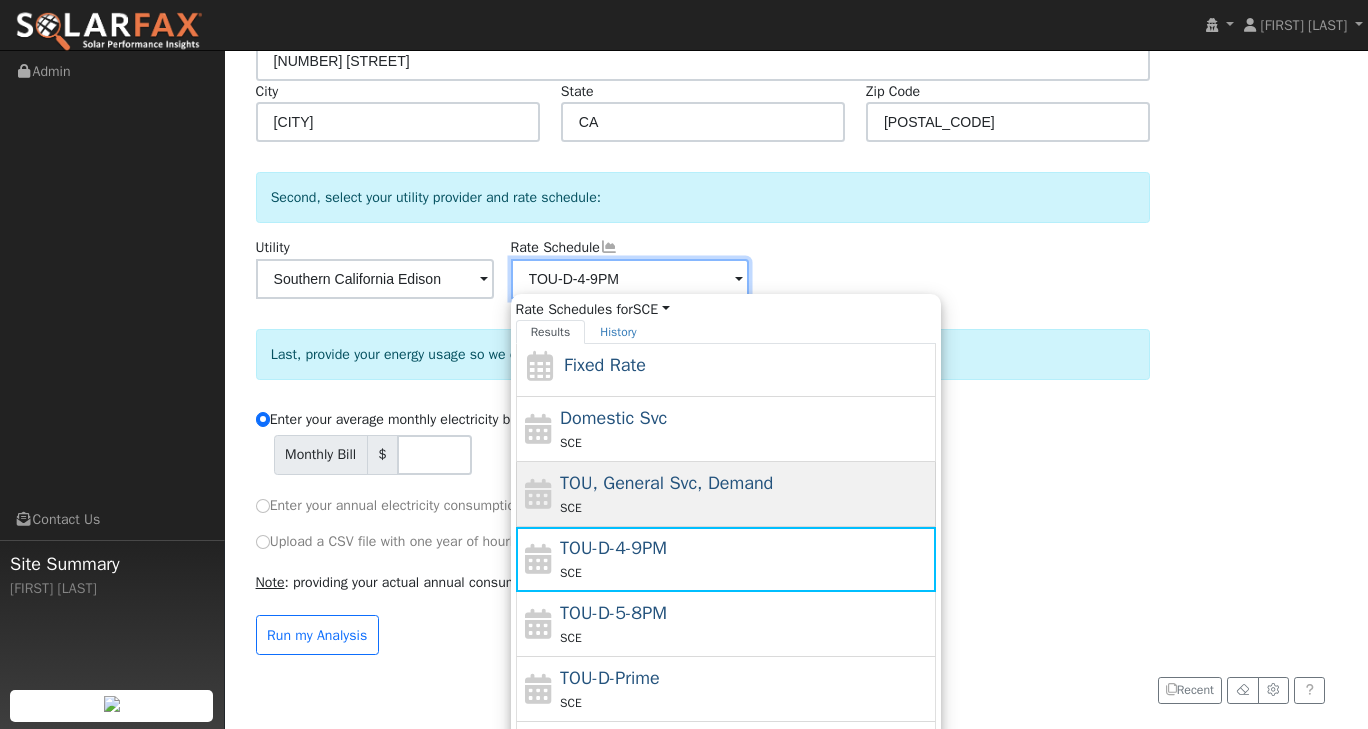 scroll, scrollTop: 86, scrollLeft: 0, axis: vertical 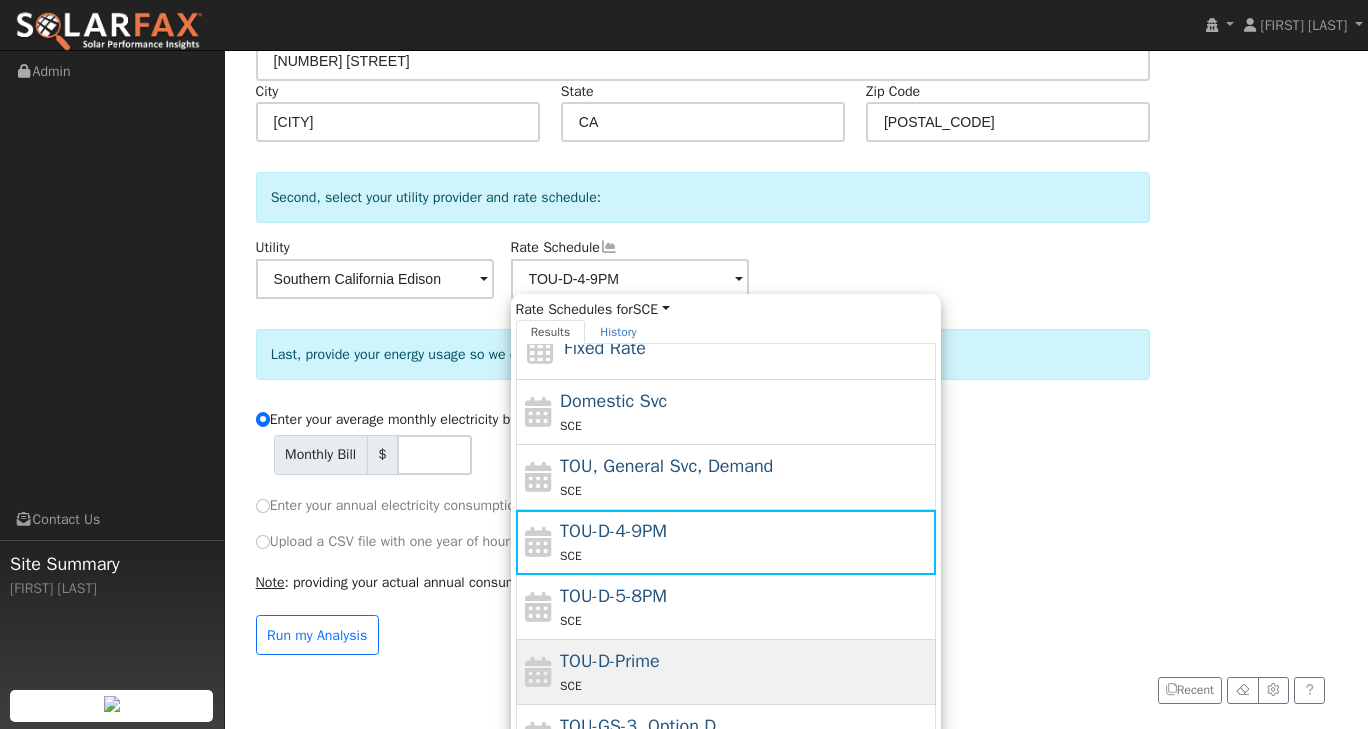 click on "TOU-D-Prime SCE" at bounding box center (745, 672) 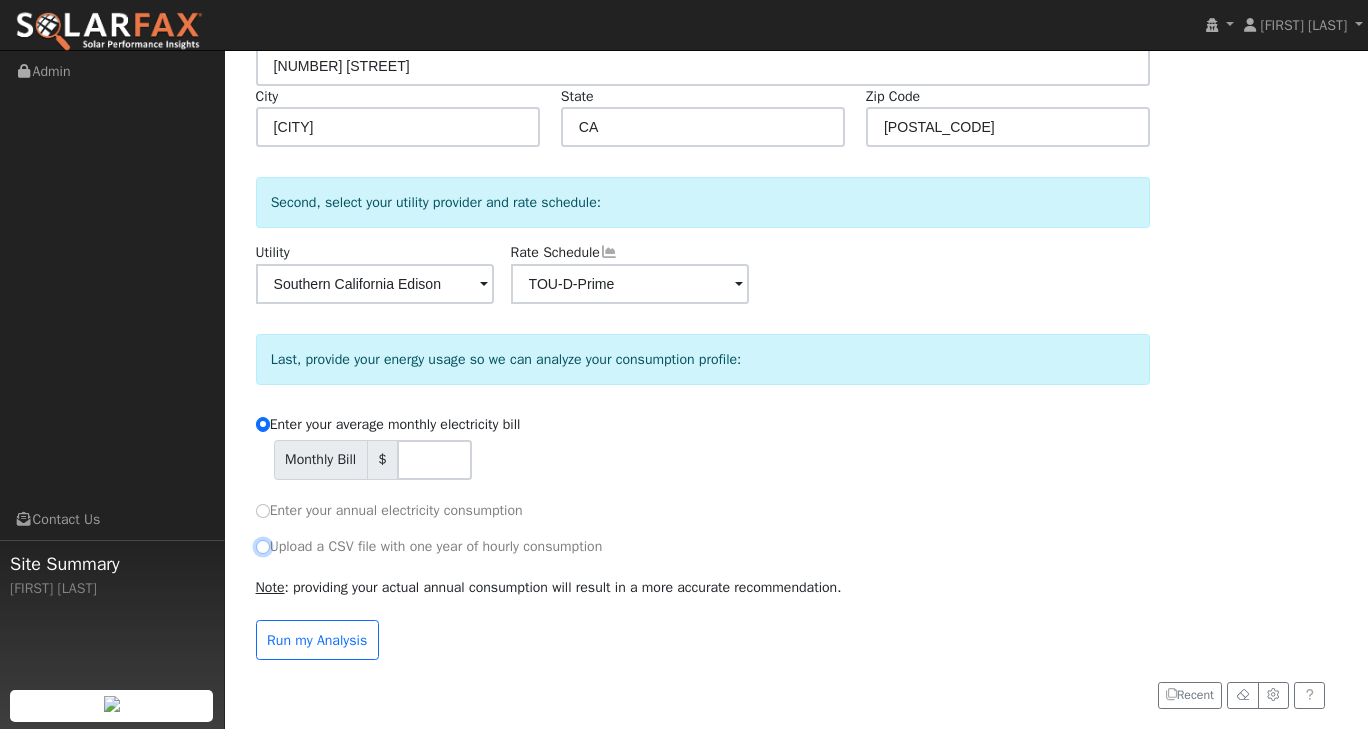 click on "Upload a CSV file with one year of hourly consumption" at bounding box center (263, 547) 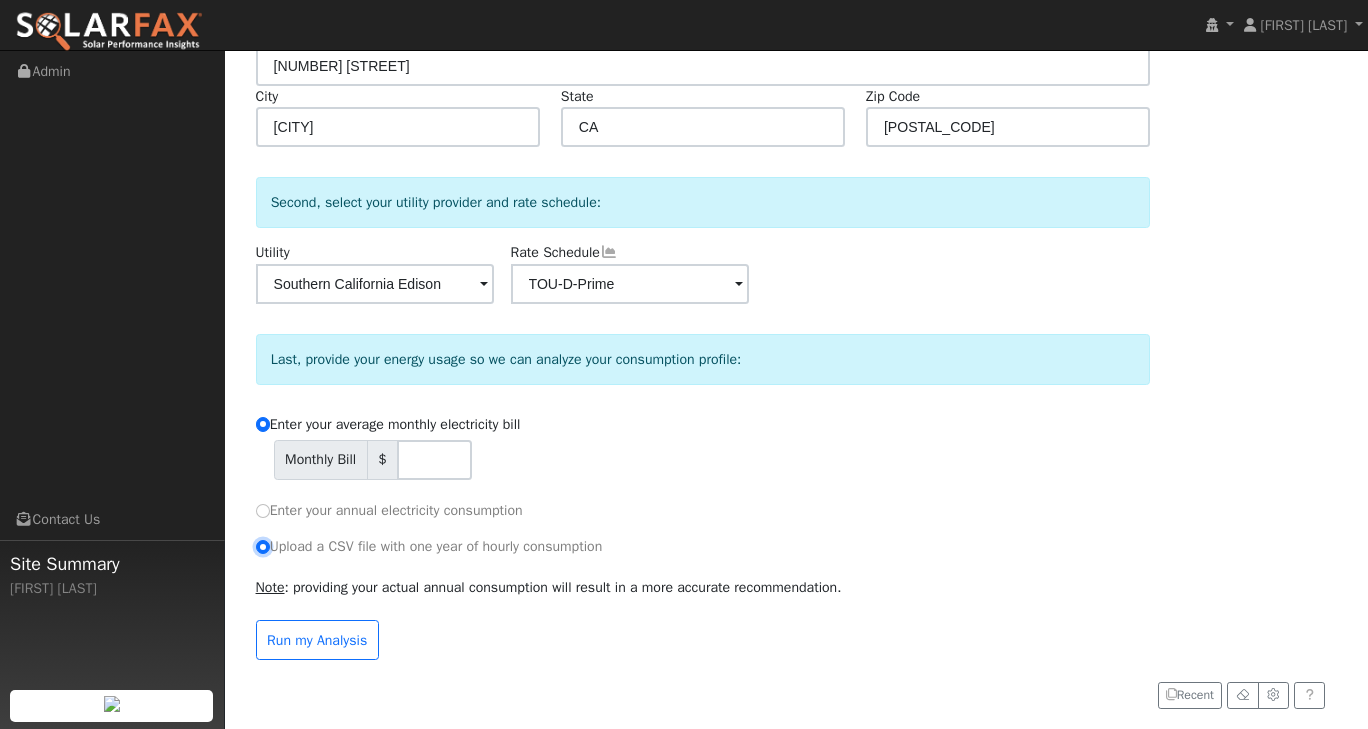 radio on "true" 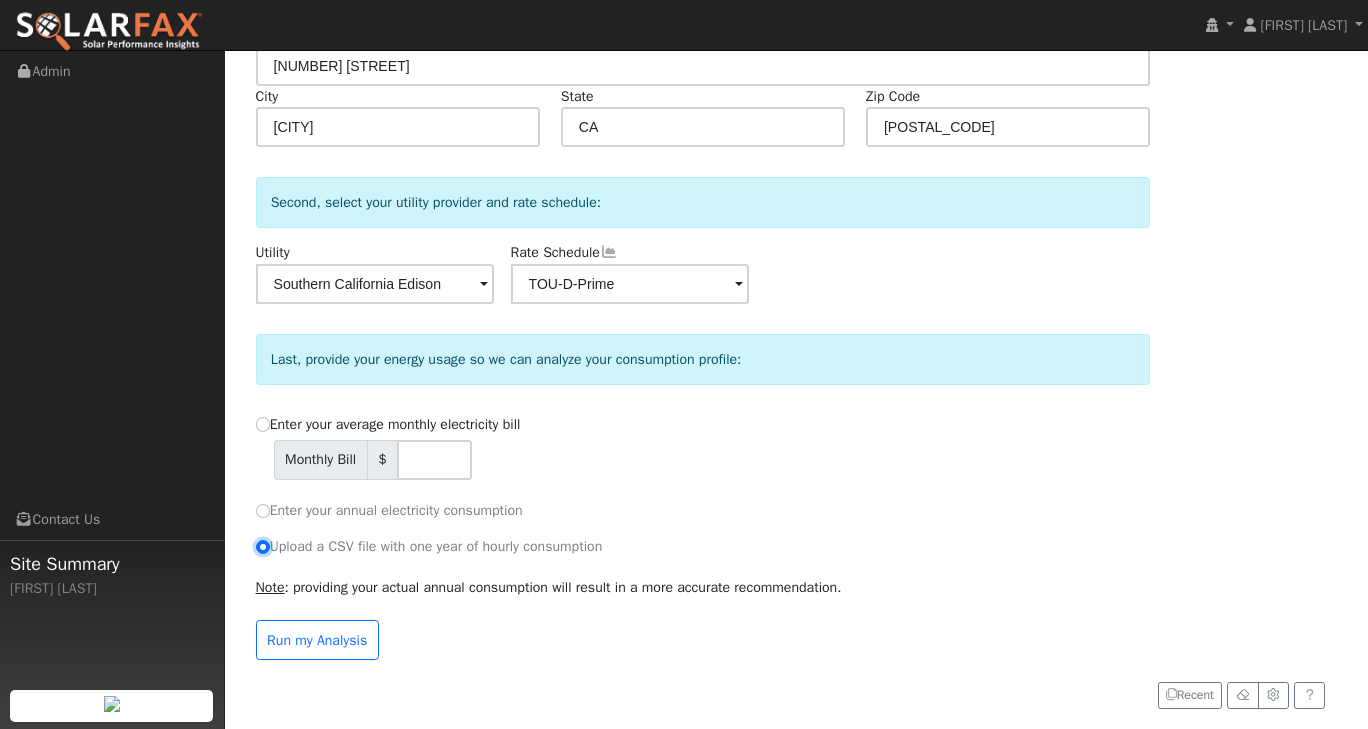scroll, scrollTop: 437, scrollLeft: 0, axis: vertical 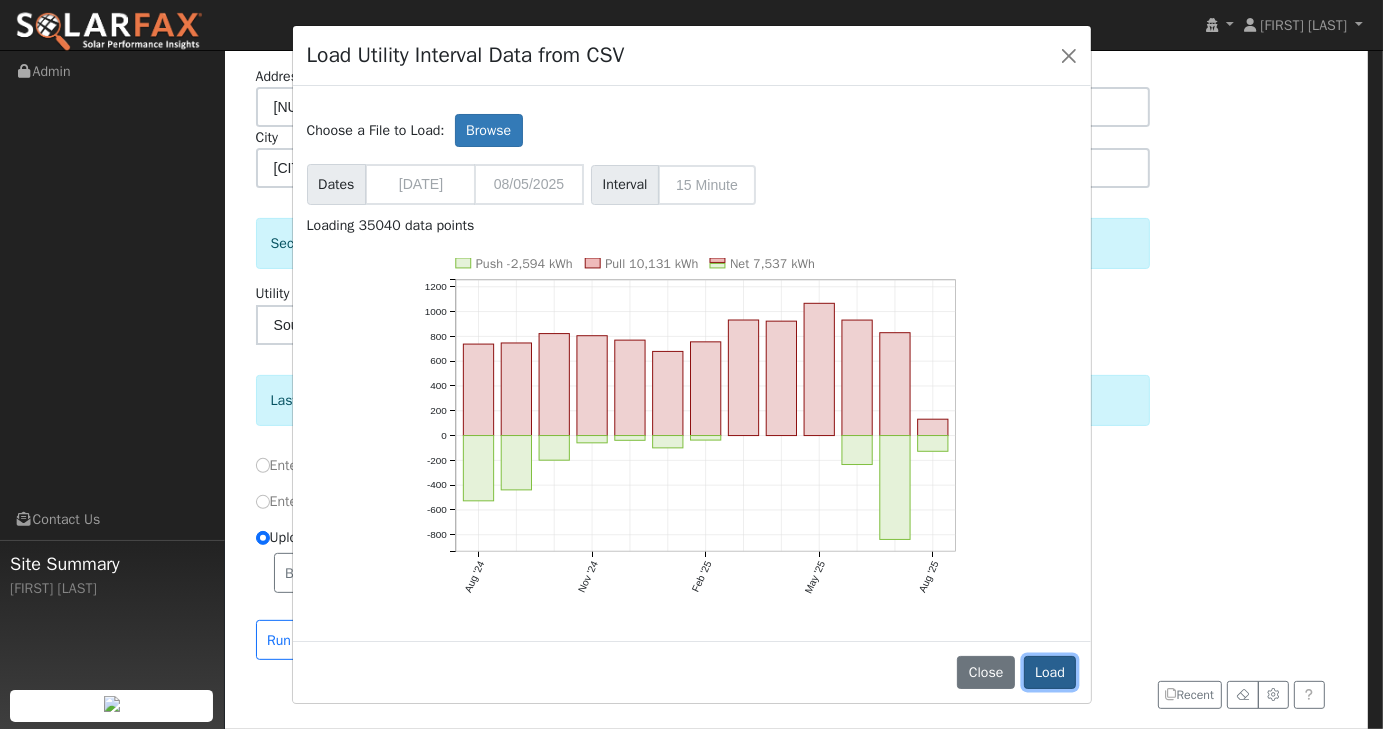 click on "Load" at bounding box center (1050, 673) 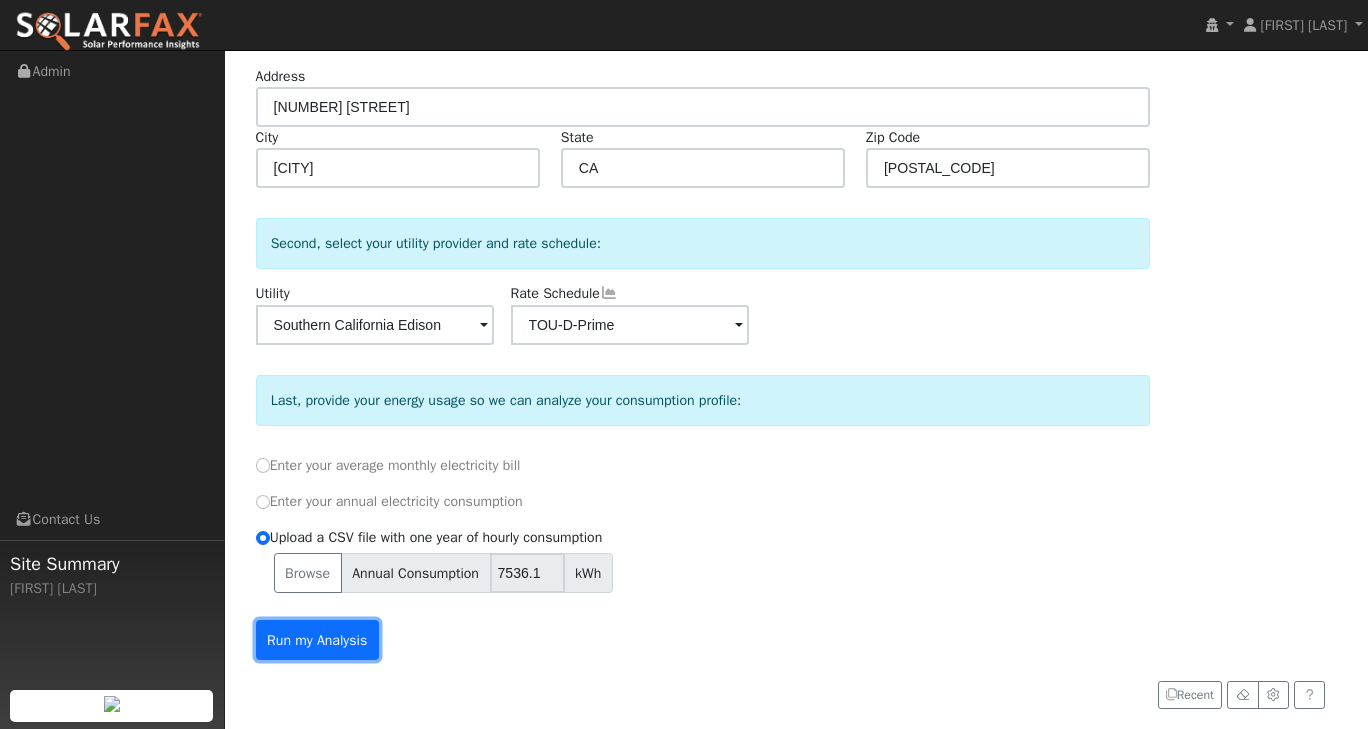 click on "Run my Analysis" at bounding box center [317, 640] 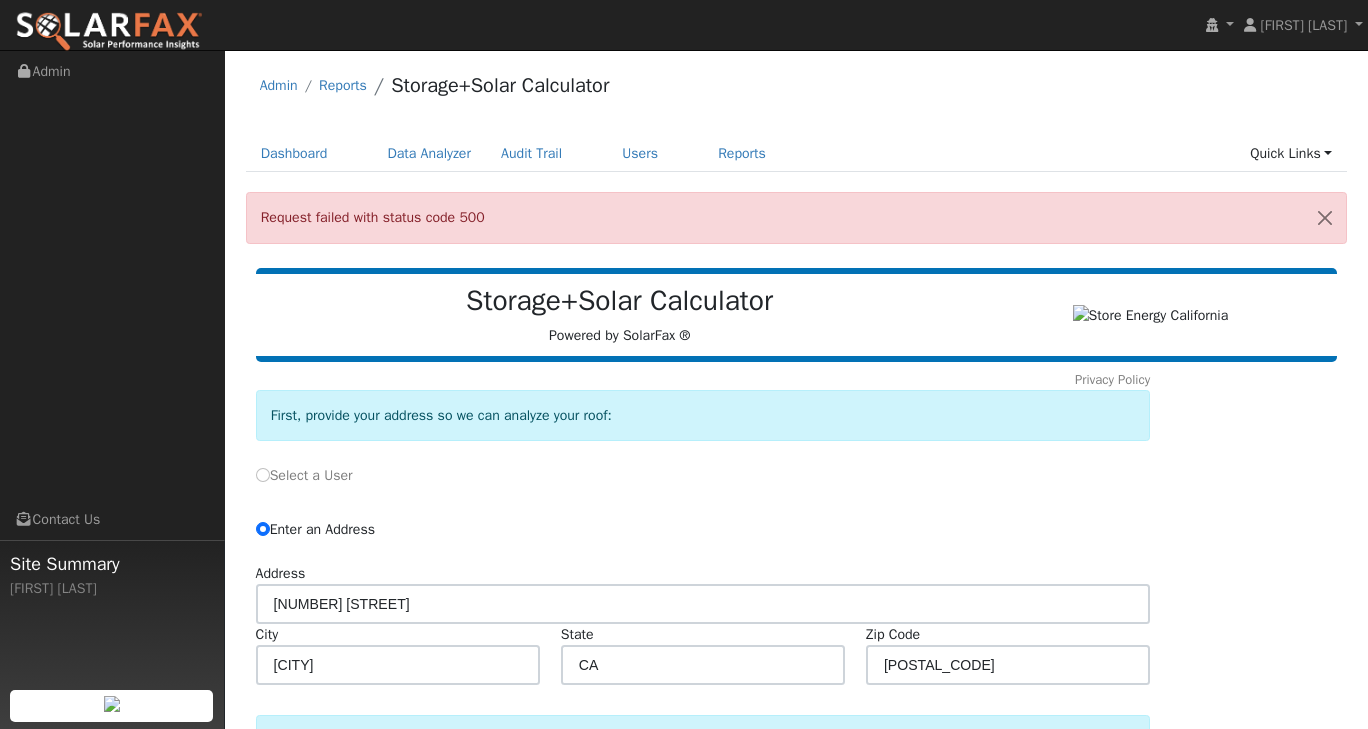 scroll, scrollTop: 0, scrollLeft: 0, axis: both 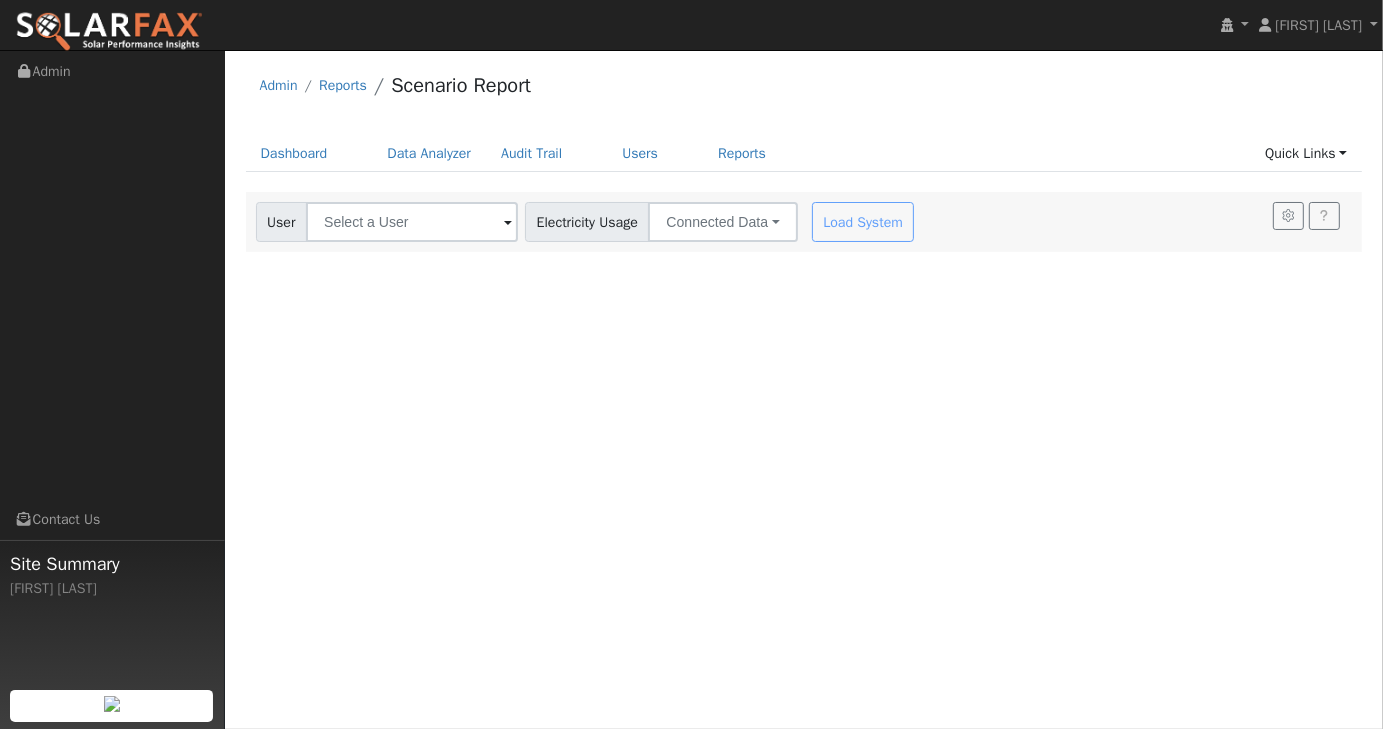 click at bounding box center [508, 223] 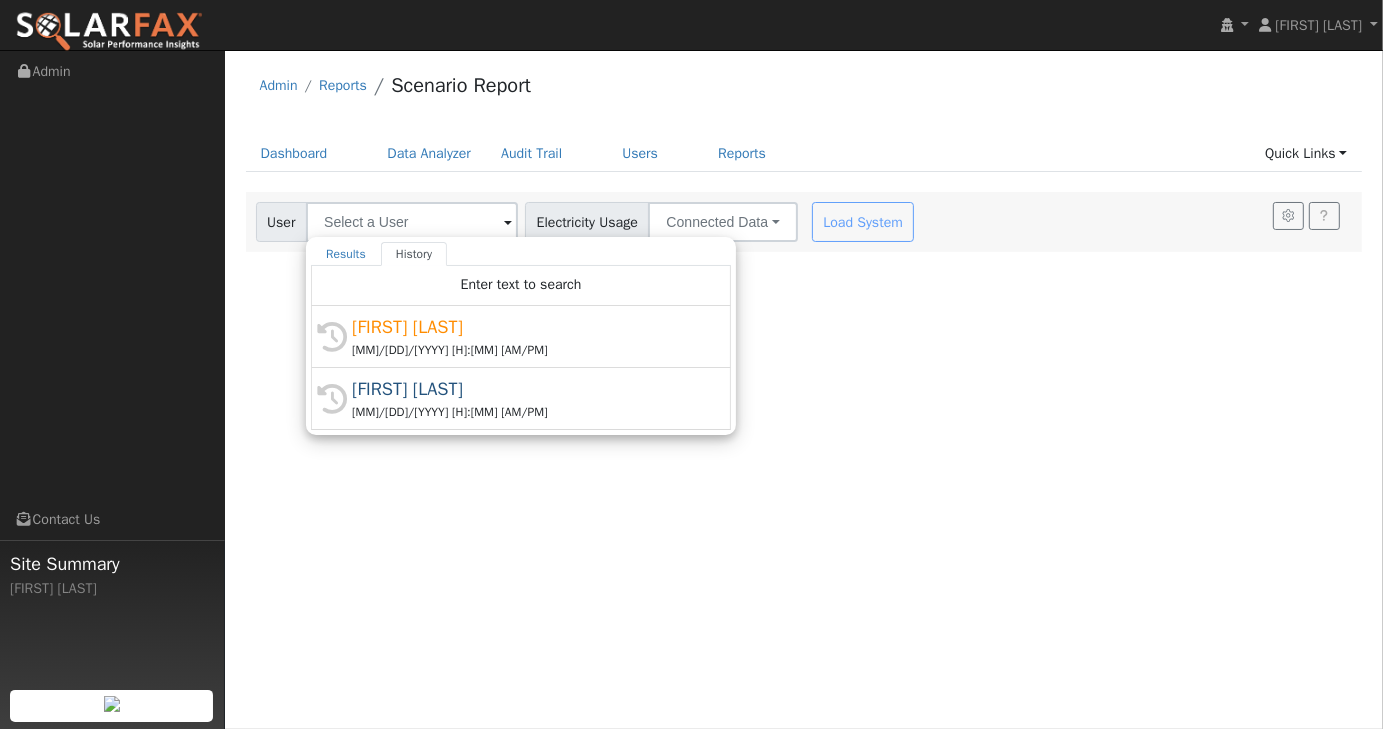click at bounding box center (508, 223) 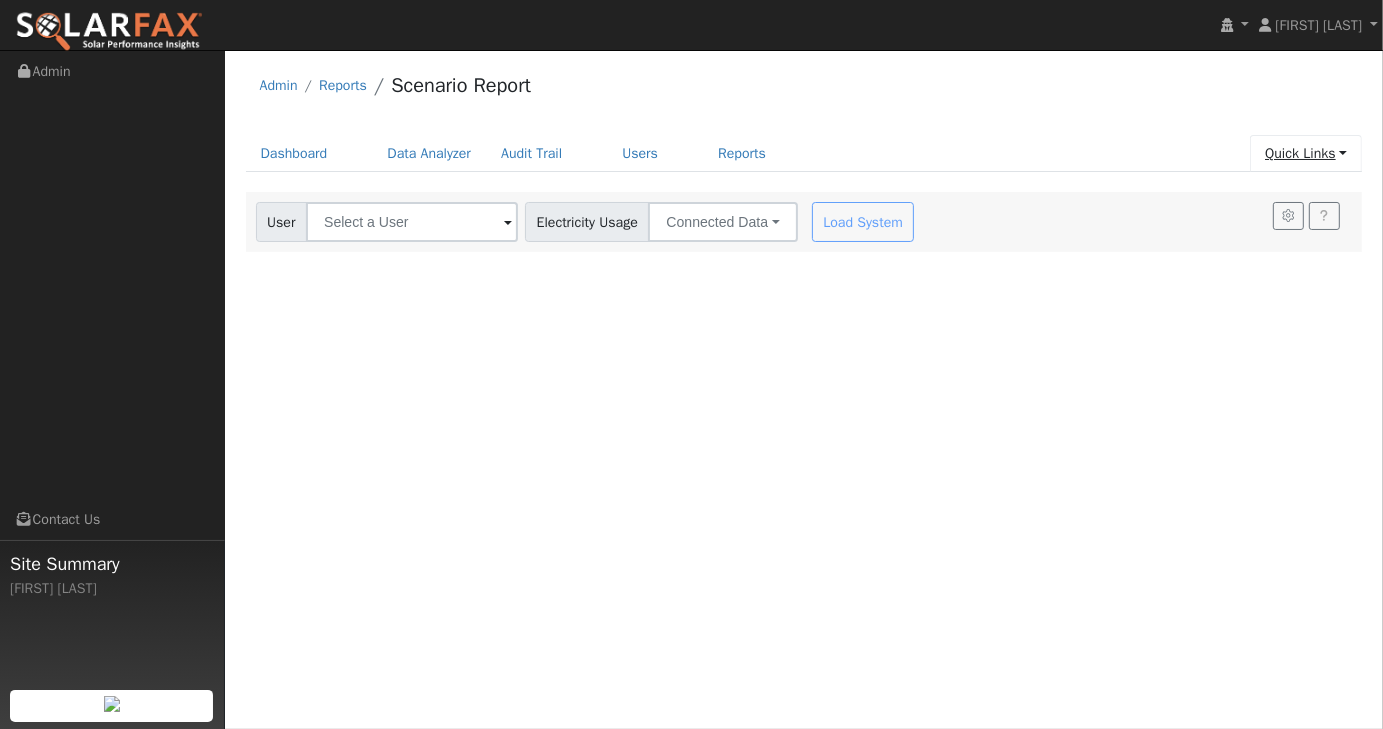 click on "Quick Links" at bounding box center [1306, 153] 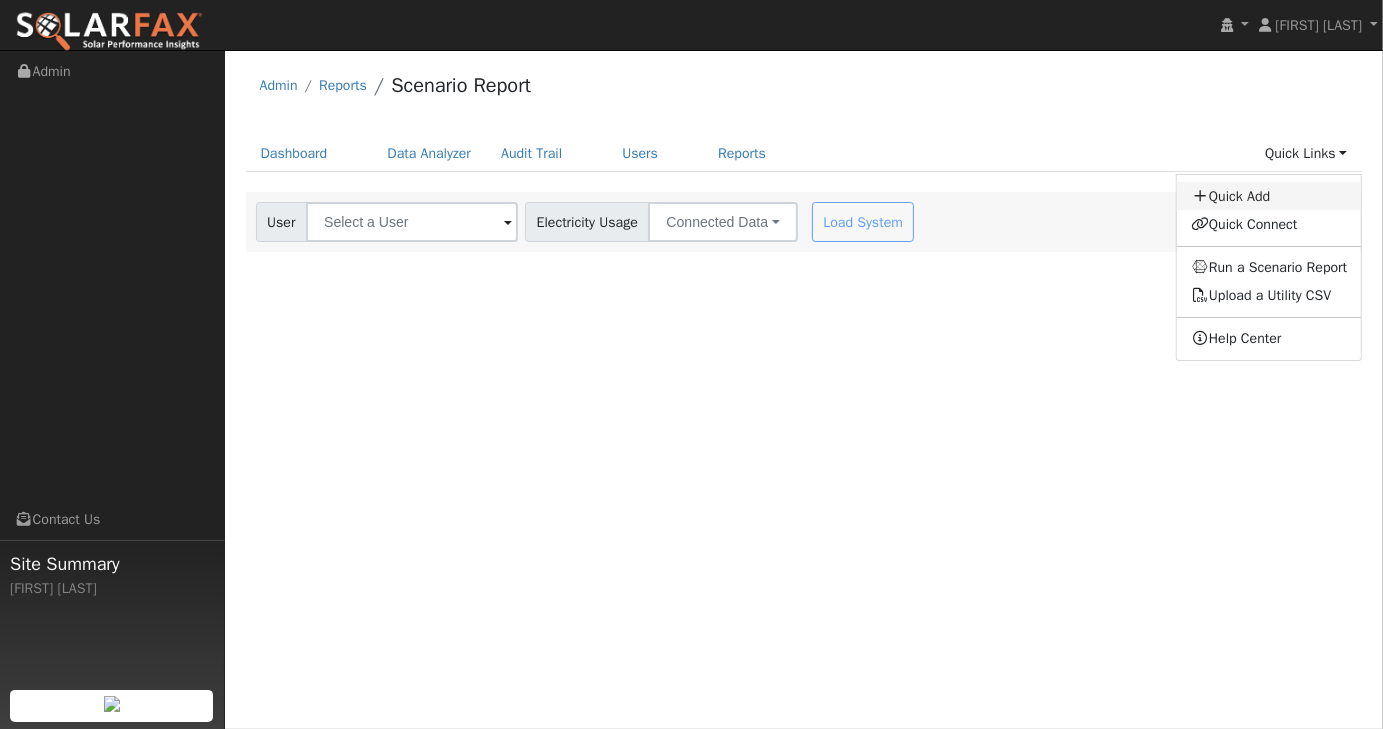 click on "Quick Add" at bounding box center (1269, 196) 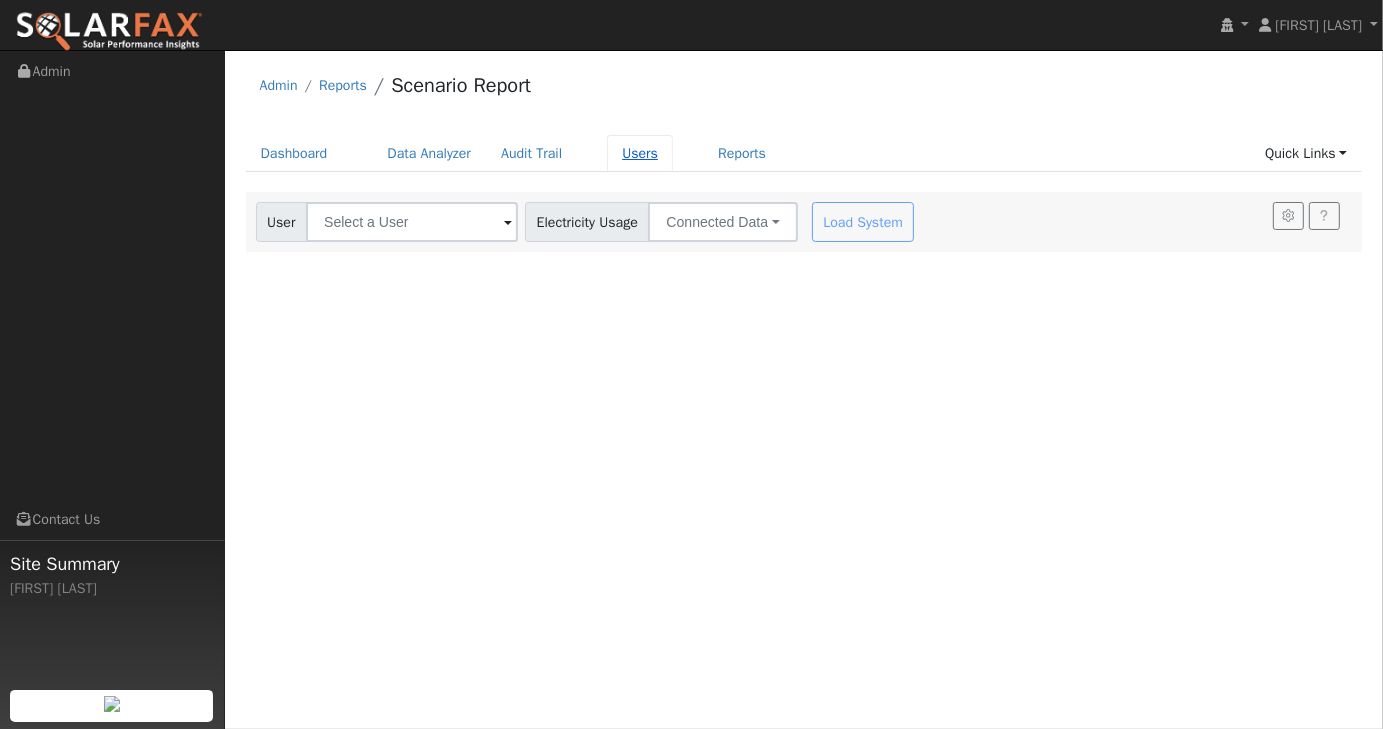 click on "Users" at bounding box center (640, 153) 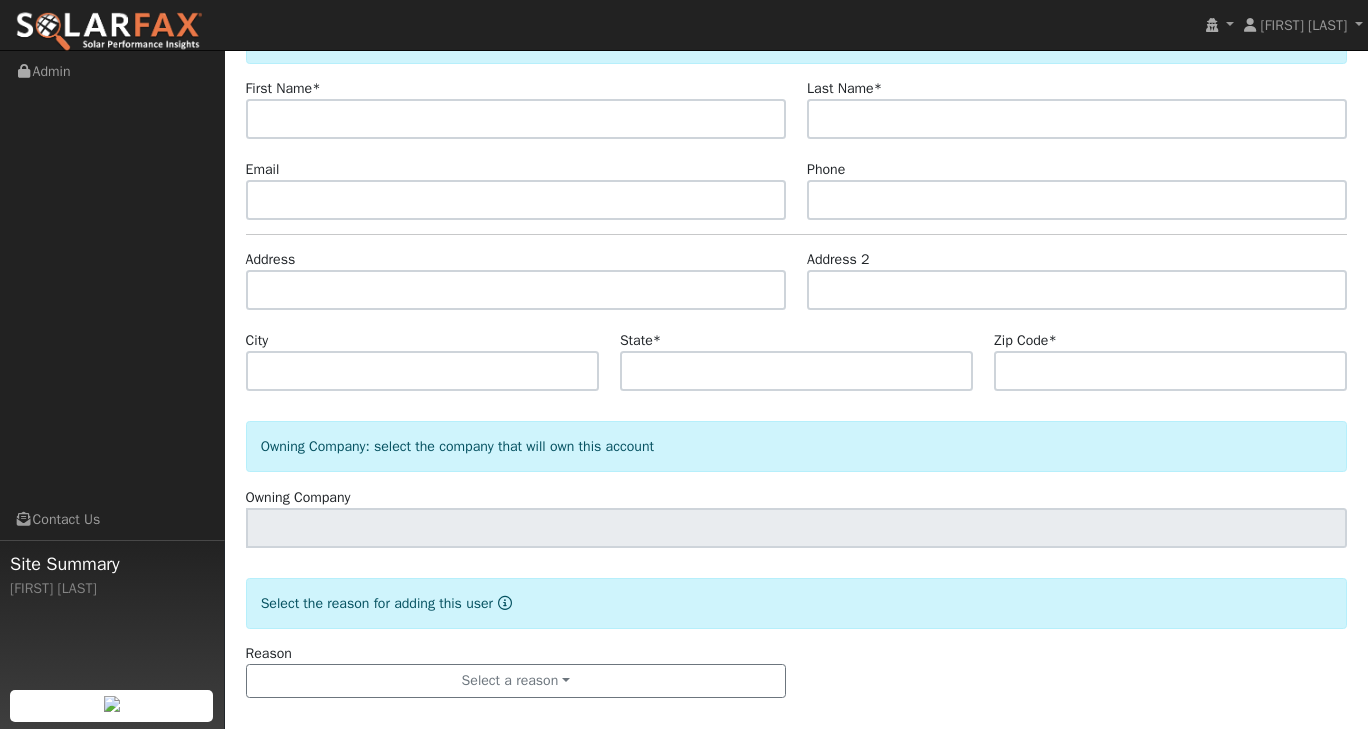 scroll, scrollTop: 161, scrollLeft: 0, axis: vertical 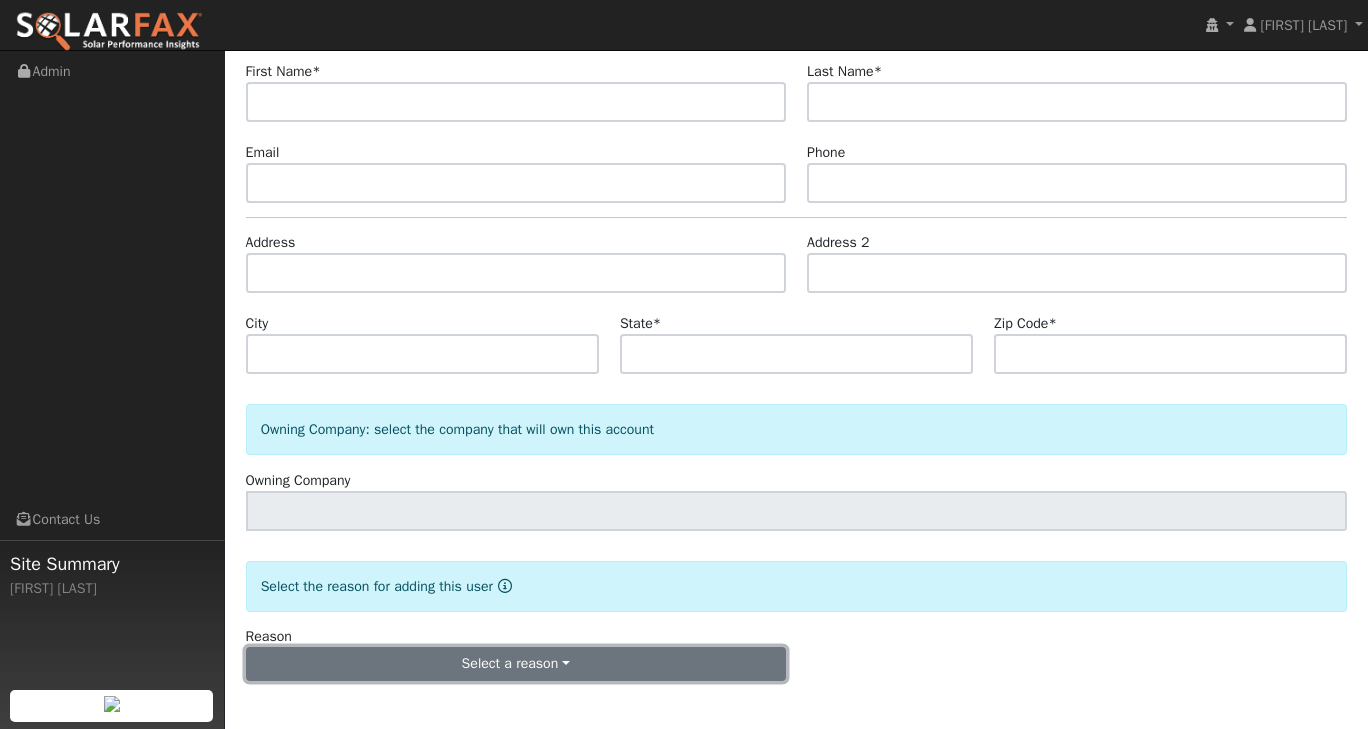 click on "Select a reason" at bounding box center [516, 664] 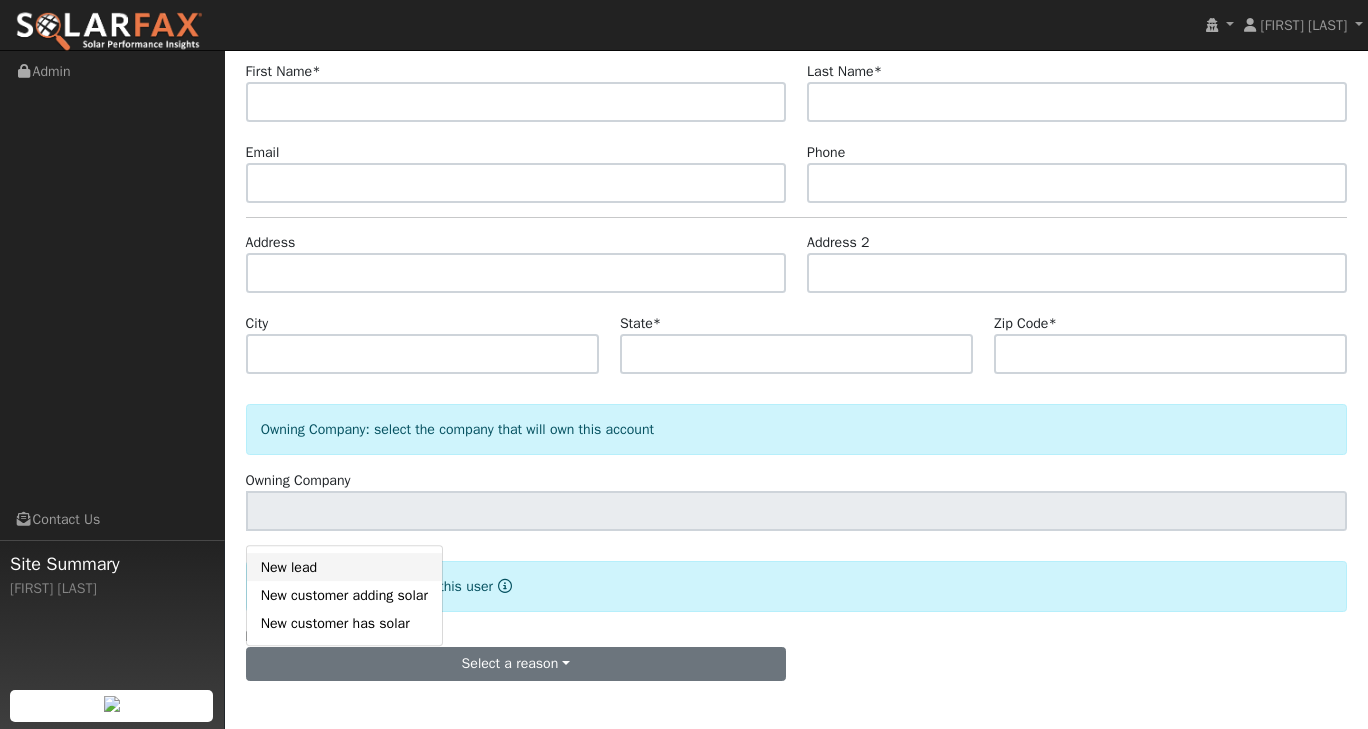 click on "New lead" at bounding box center [344, 567] 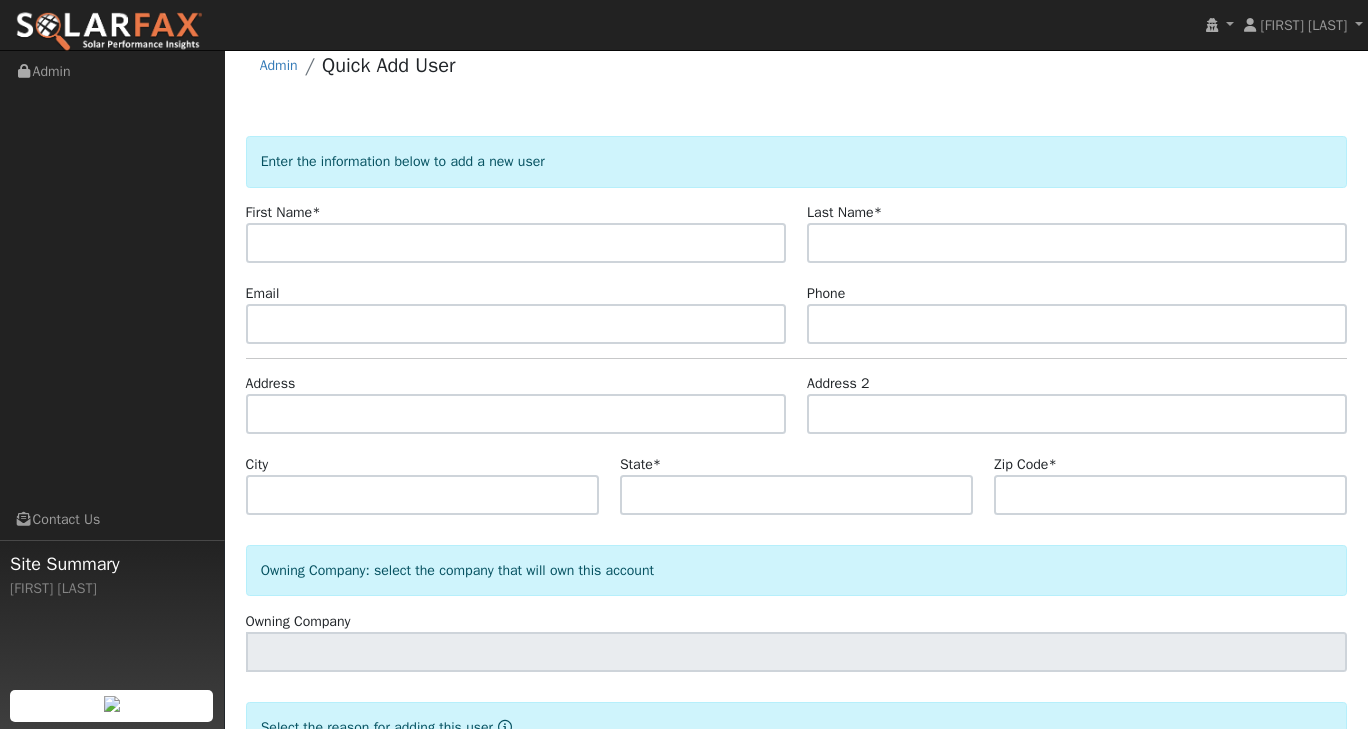 scroll, scrollTop: 0, scrollLeft: 0, axis: both 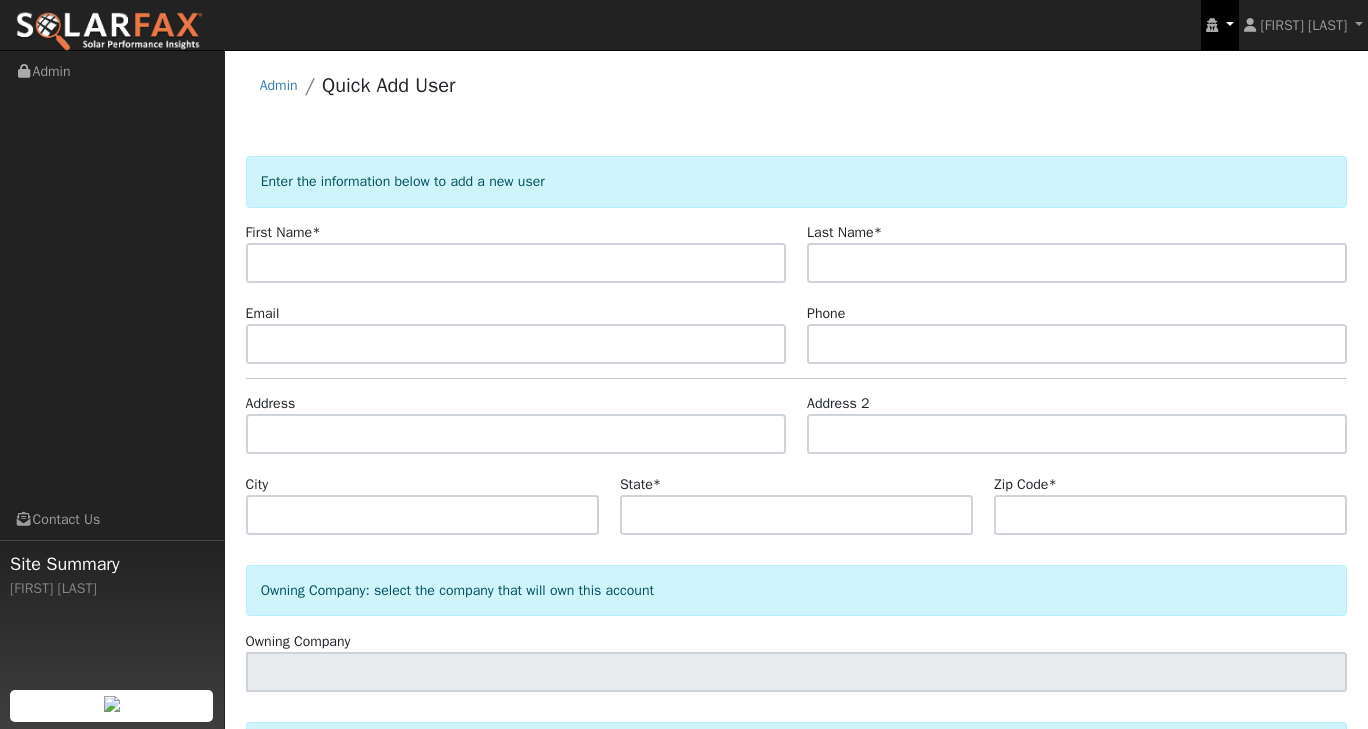 click at bounding box center (1220, 25) 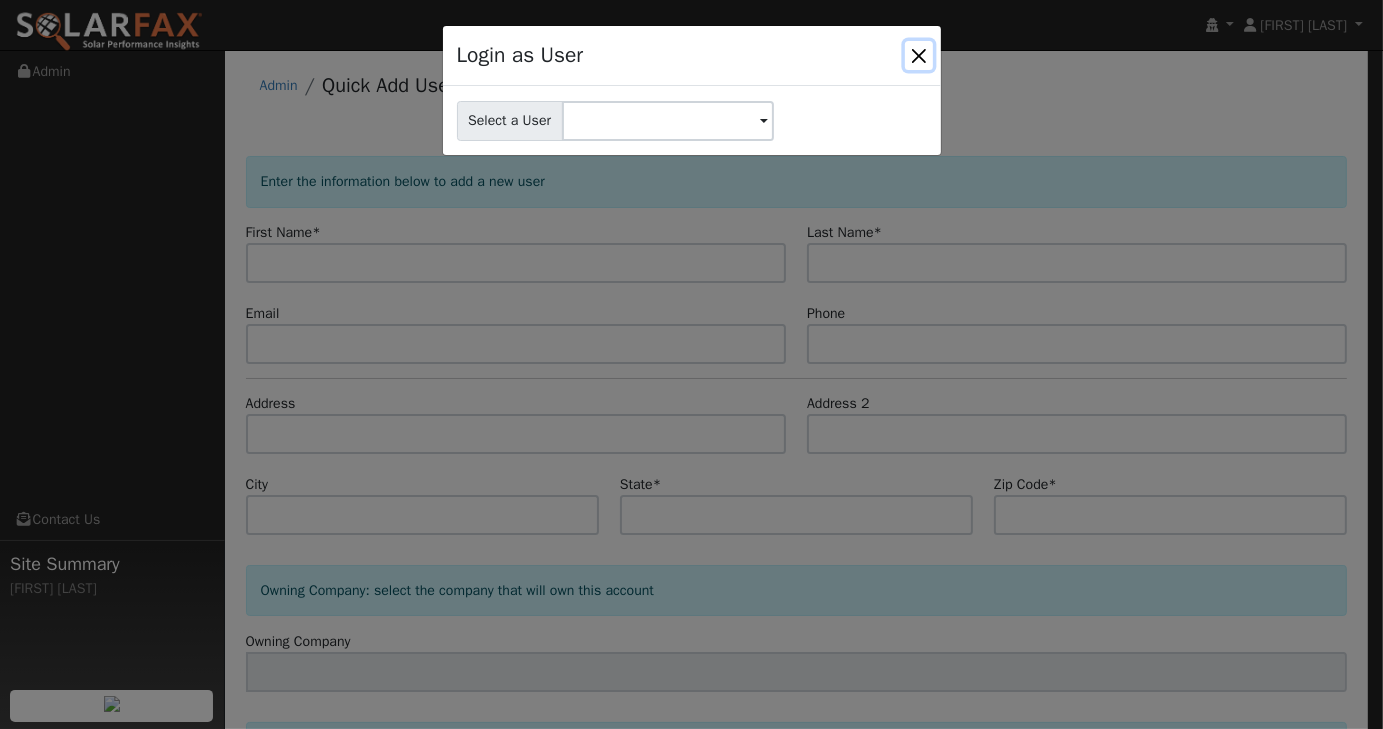click at bounding box center [919, 55] 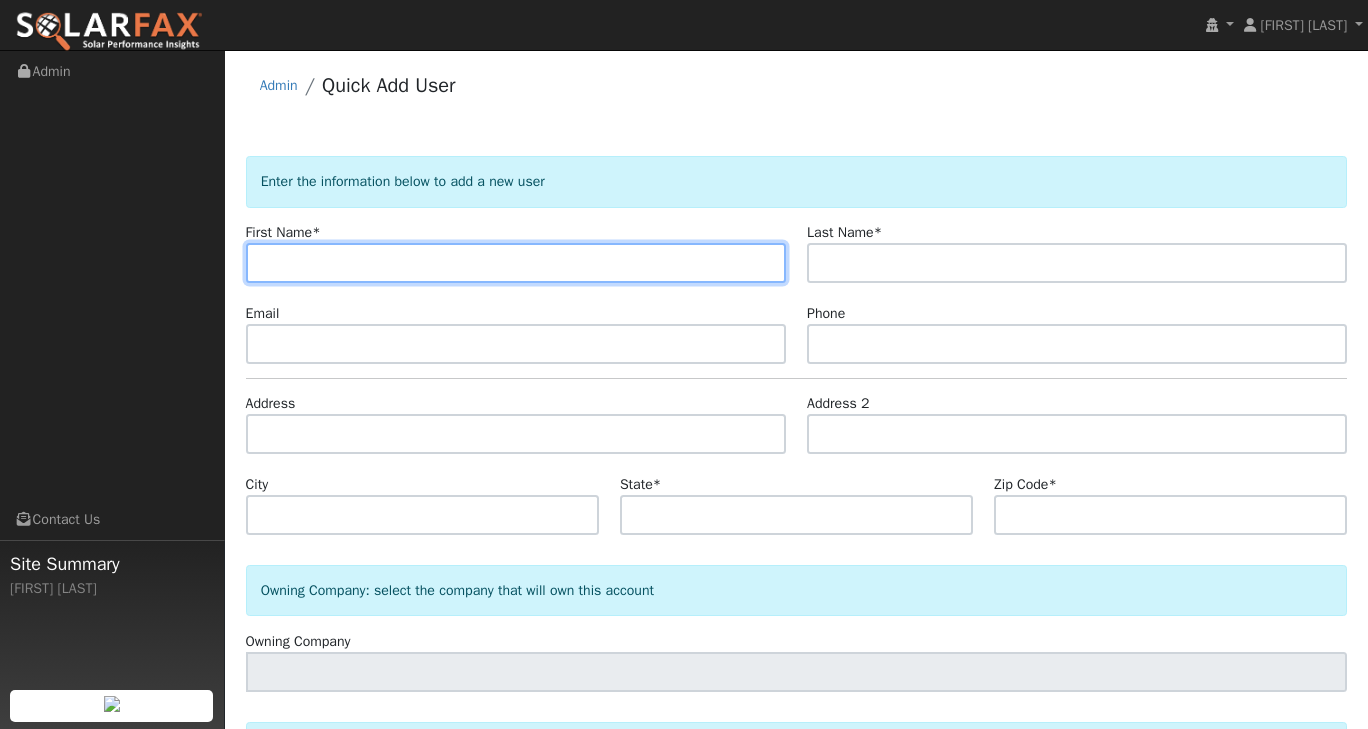 click at bounding box center (516, 263) 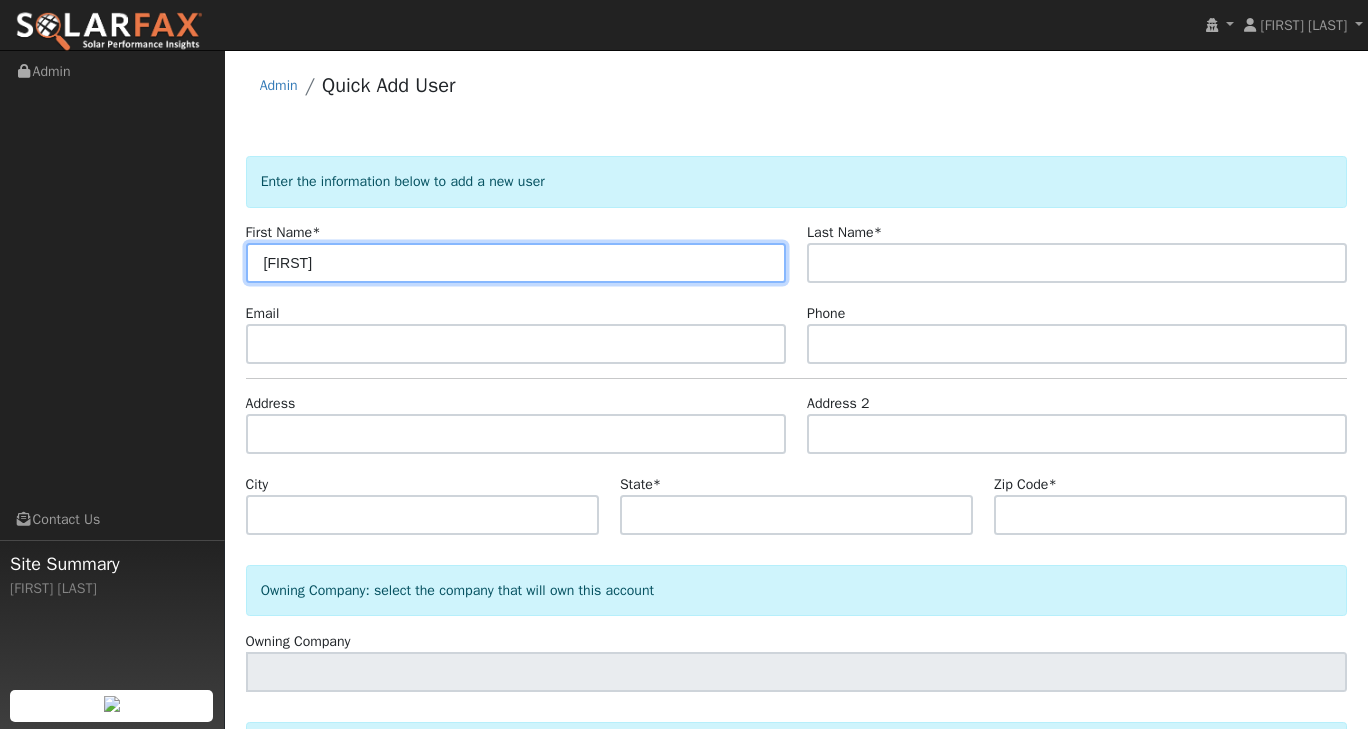 type on "[FIRST]" 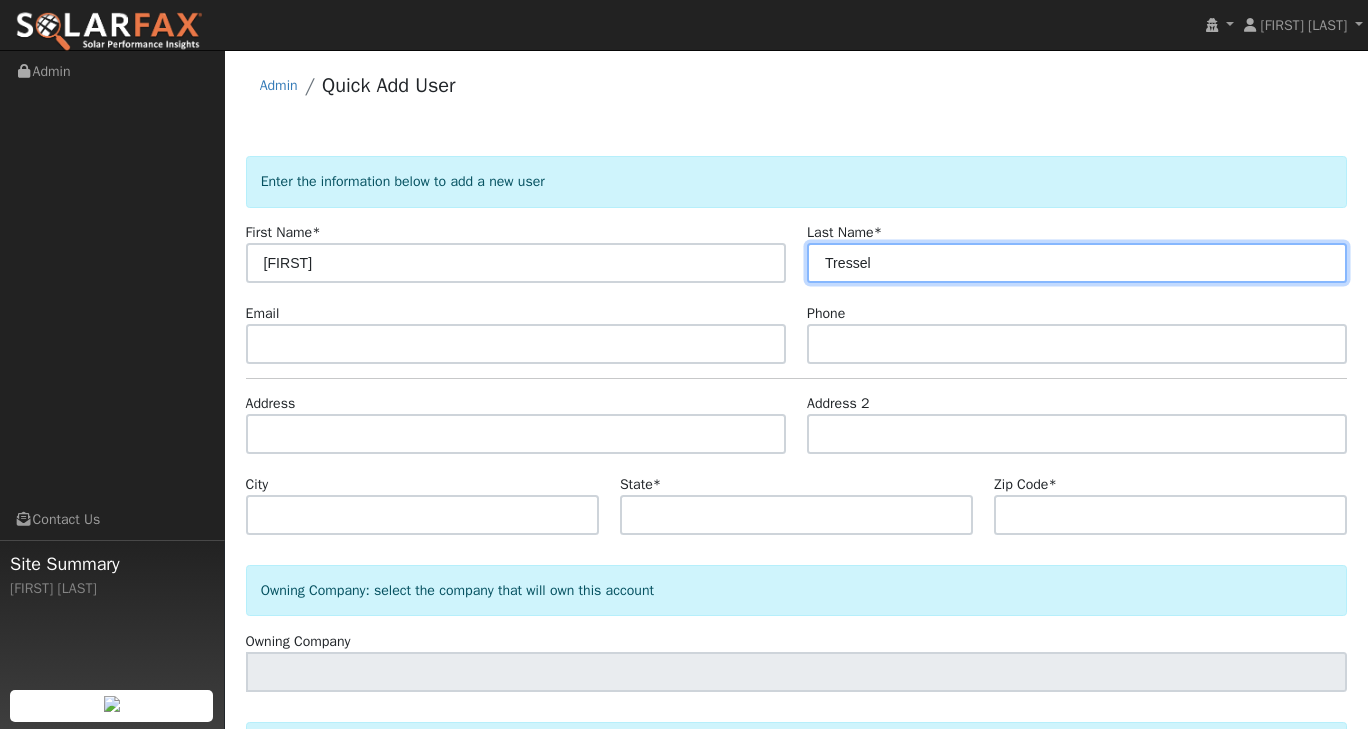 type on "Tressel" 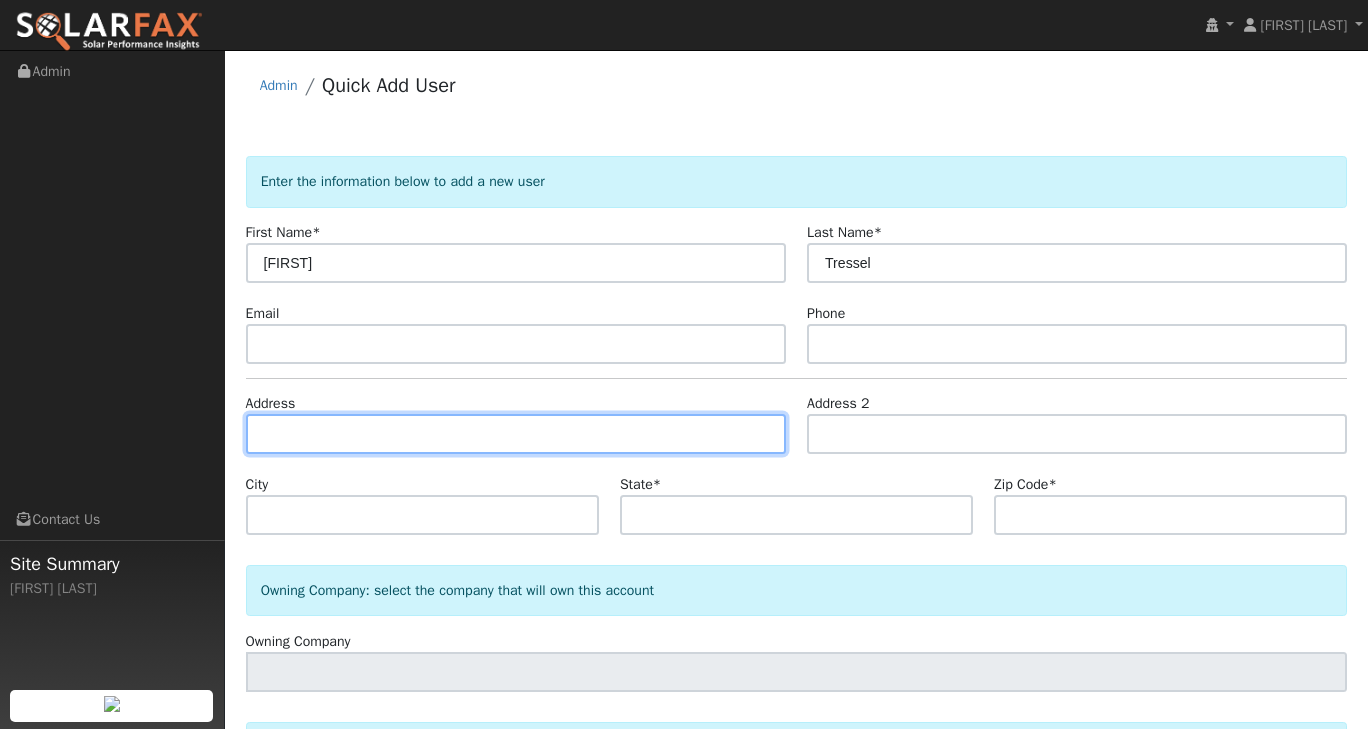 paste on "5877 LARBOARD LN" 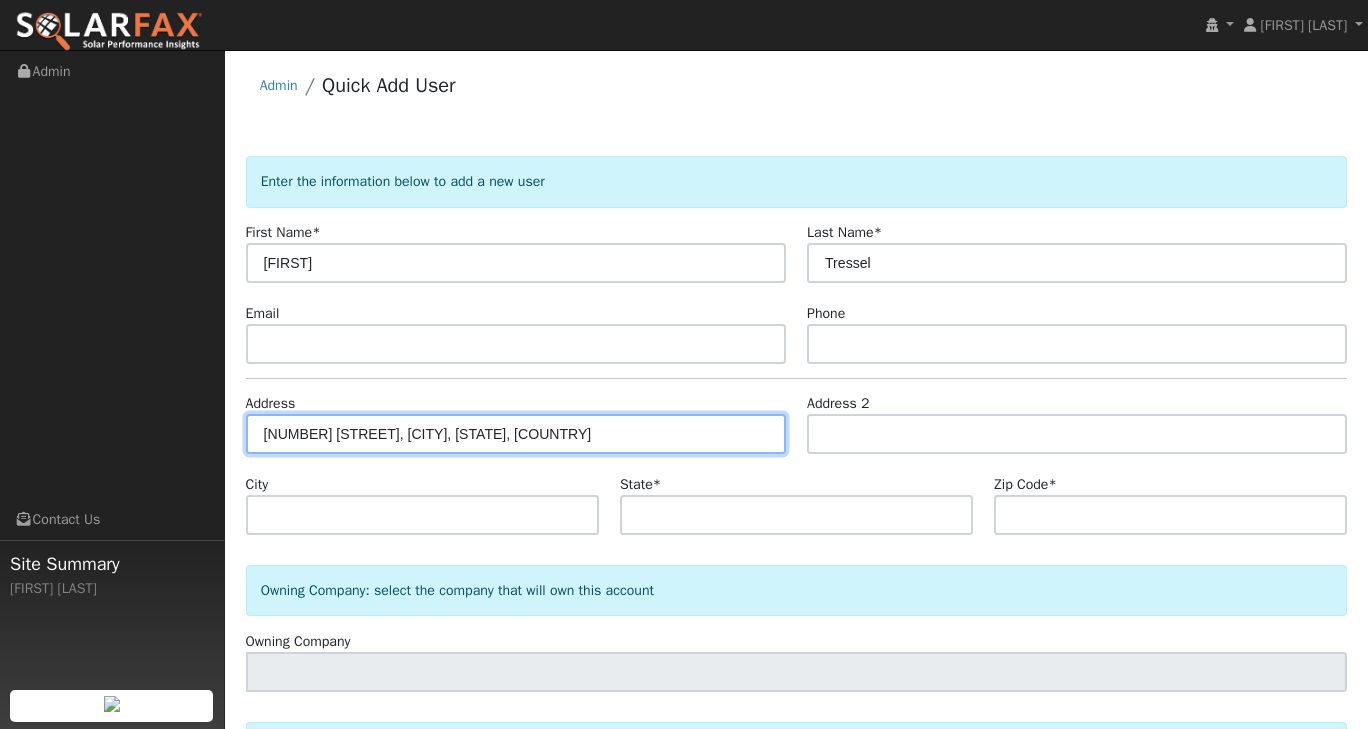 type on "5877 Larboard Lane" 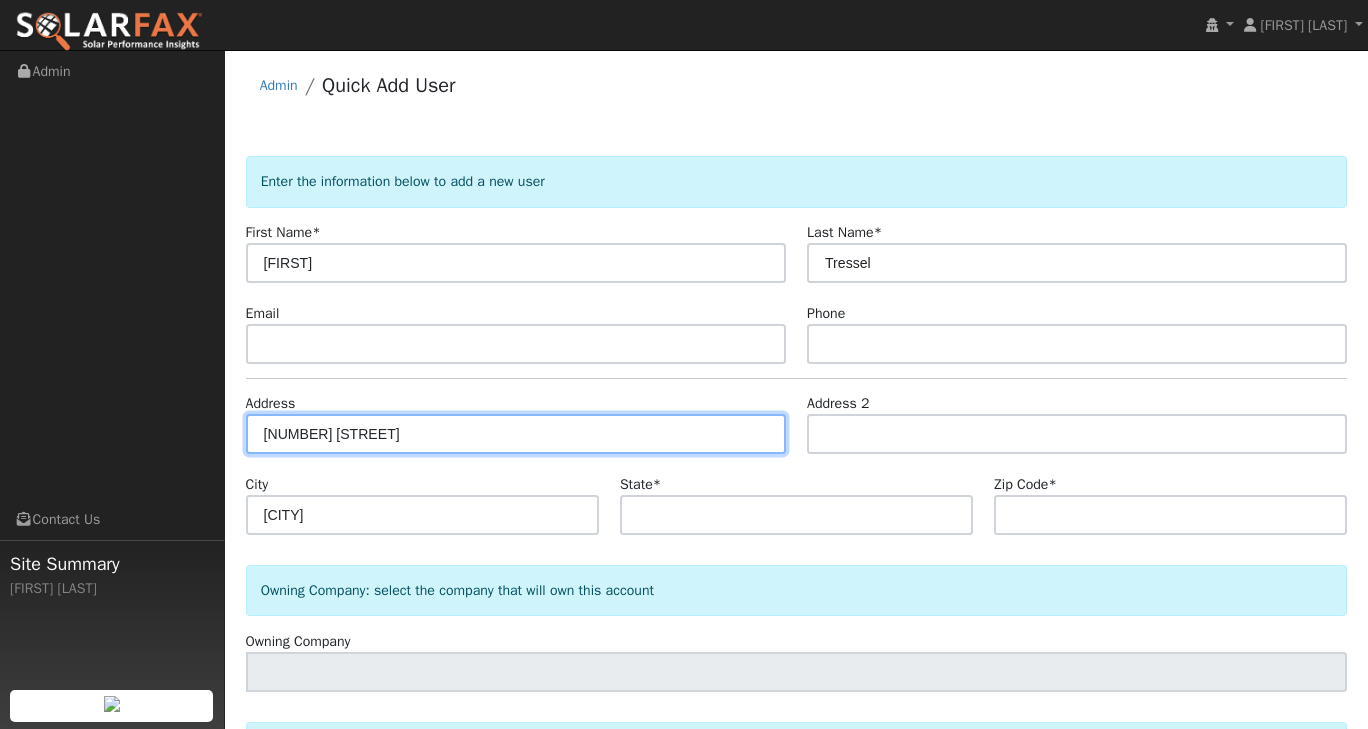 type on "CA" 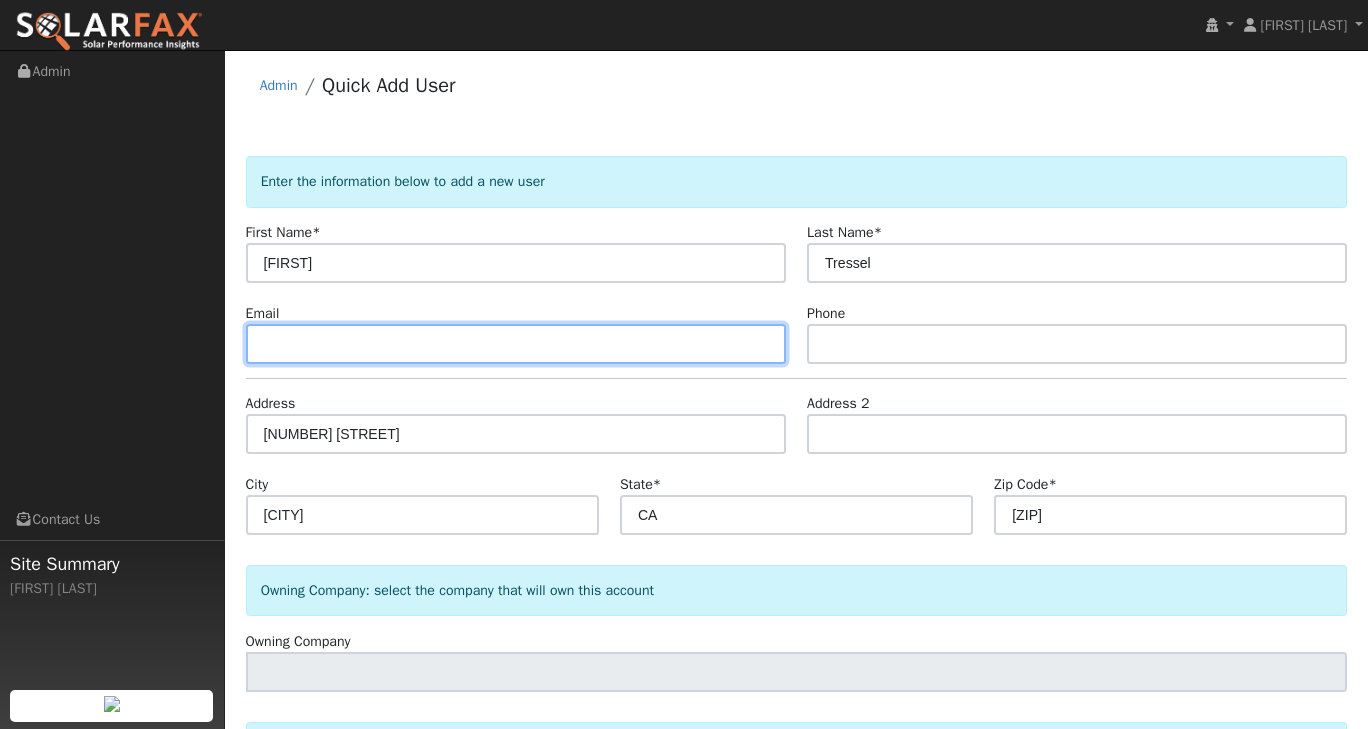 click at bounding box center (516, 344) 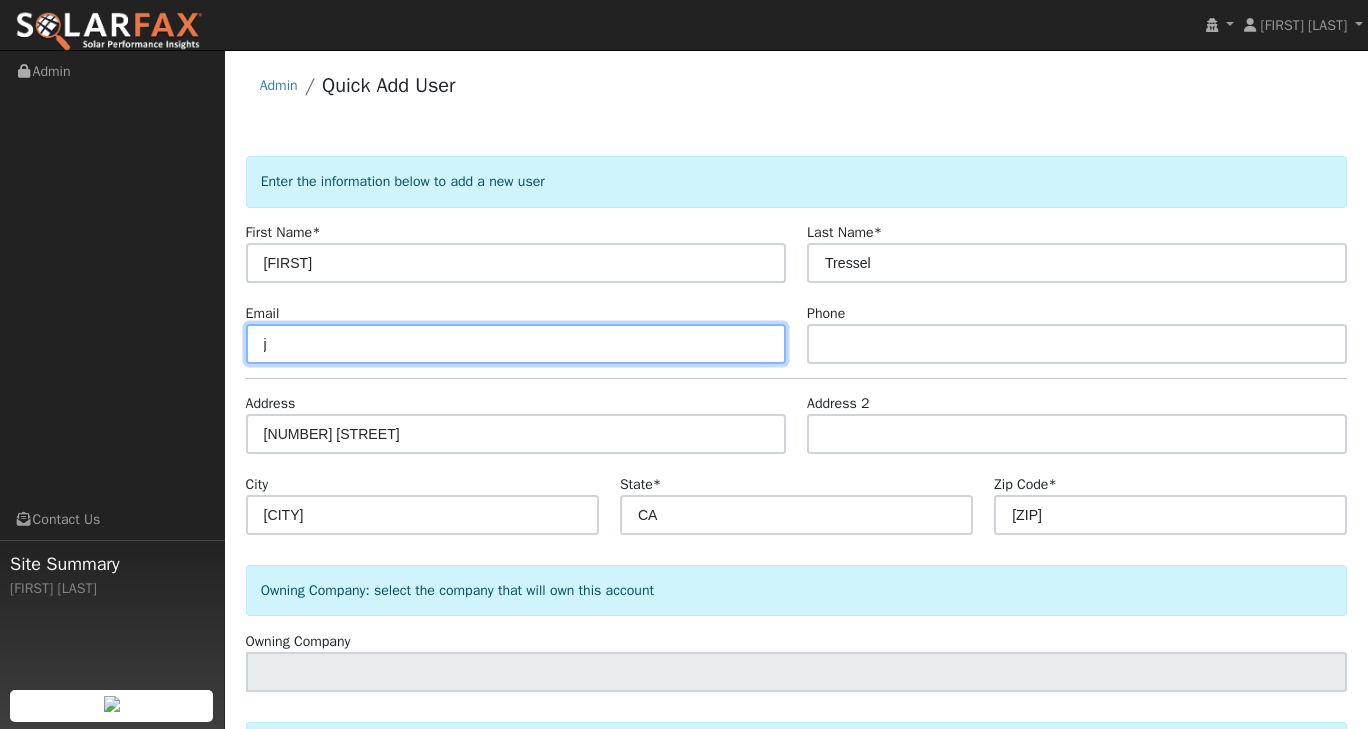 drag, startPoint x: 344, startPoint y: 343, endPoint x: 163, endPoint y: 340, distance: 181.02486 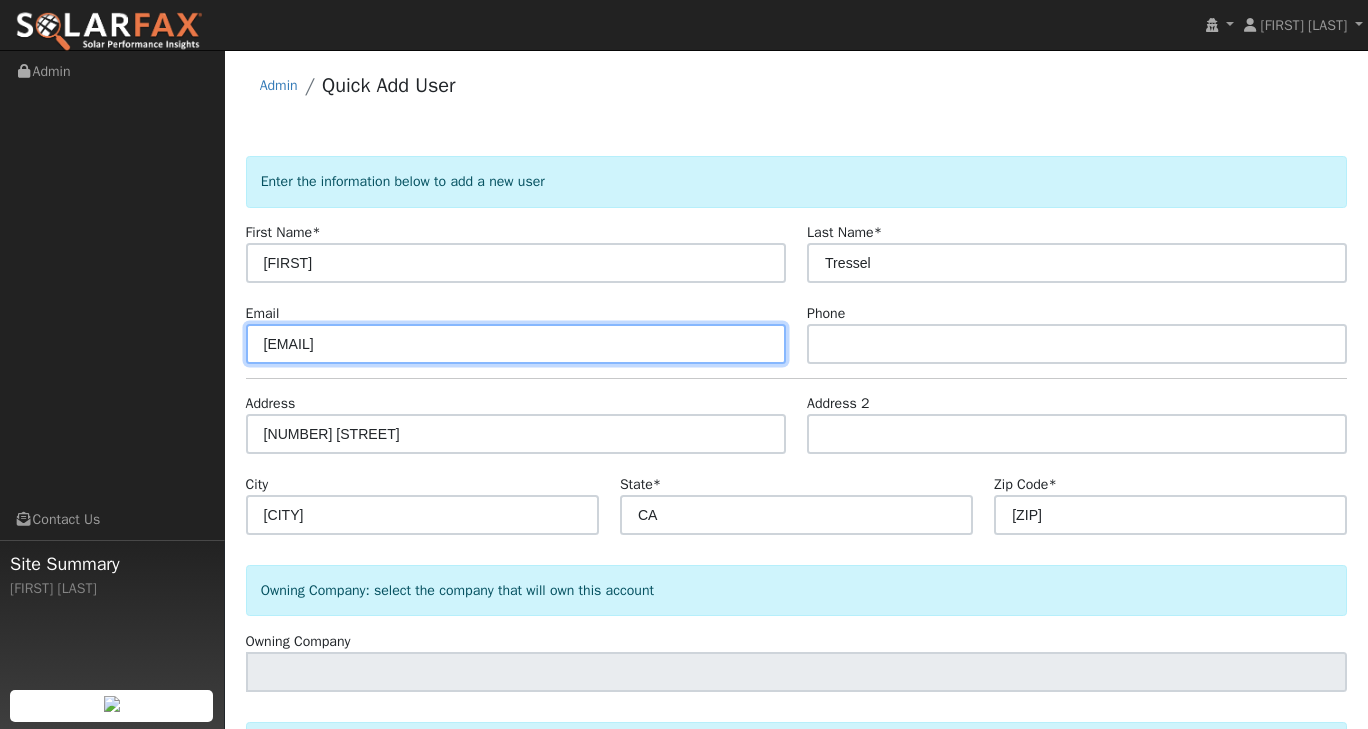 type on "[EMAIL]" 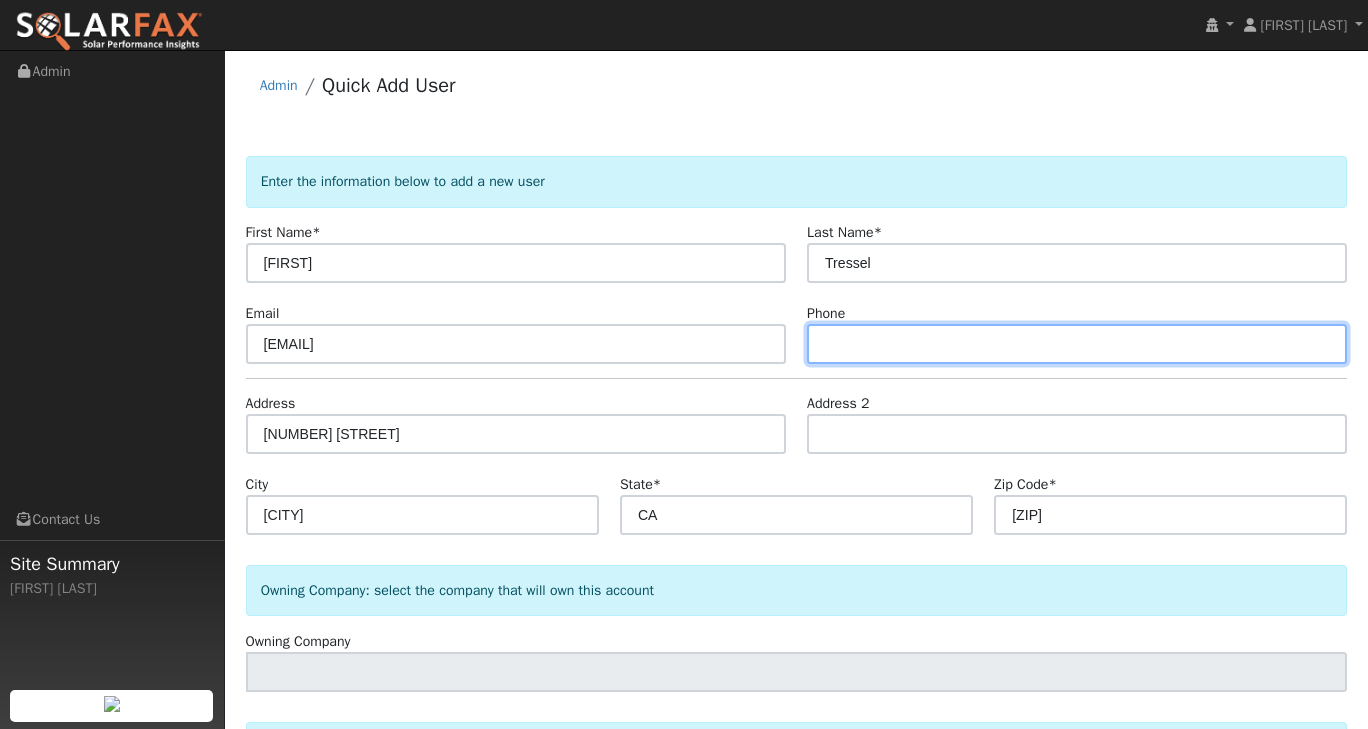 click at bounding box center [1077, 344] 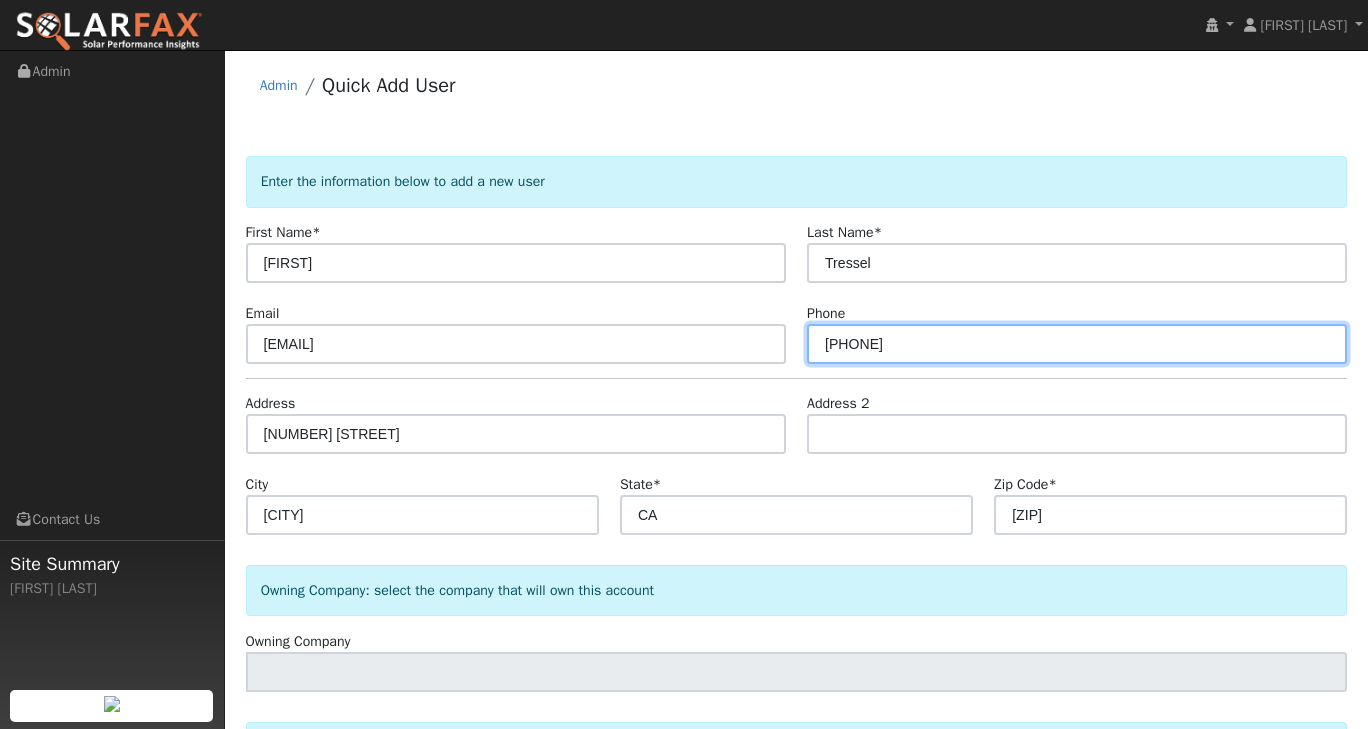 type on "818-738-8005" 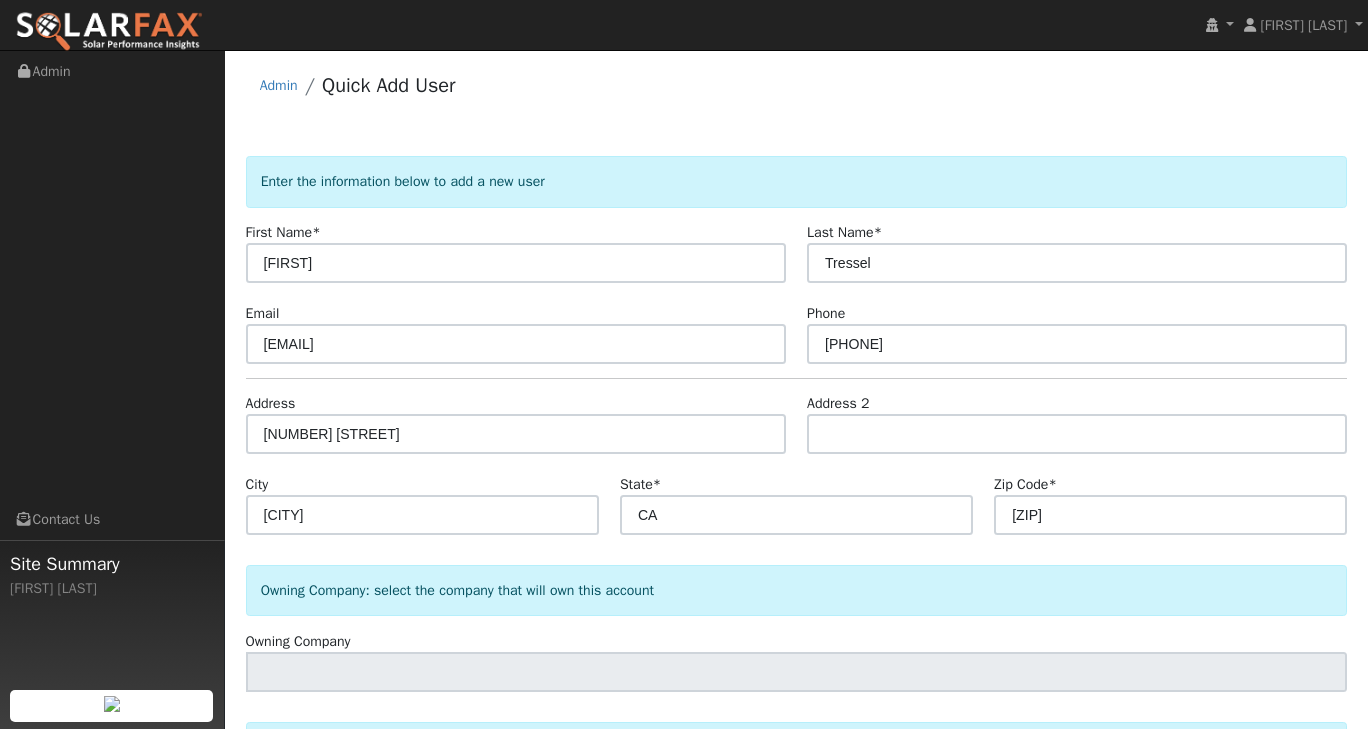 click on "Enter the information below to add a new user First Name  * Jill Last Name  * Tressel Email jilldressel@gmail.com Phone 818-738-8005 Address 5877 Larboard Lane Address 2 City Agoura Hills State  * CA Zip Code  * 91301 Owning Company: select the company that will own this account Owning Company  Select the reason for adding this user  Reason New lead New lead New customer adding solar New customer has solar Use for pulling consumption data to estimate solar needs Settings Salesperson Requested Utility Requested Inverter Enable Access Email Notifications No Emails No Emails Weekly Emails Monthly Emails" 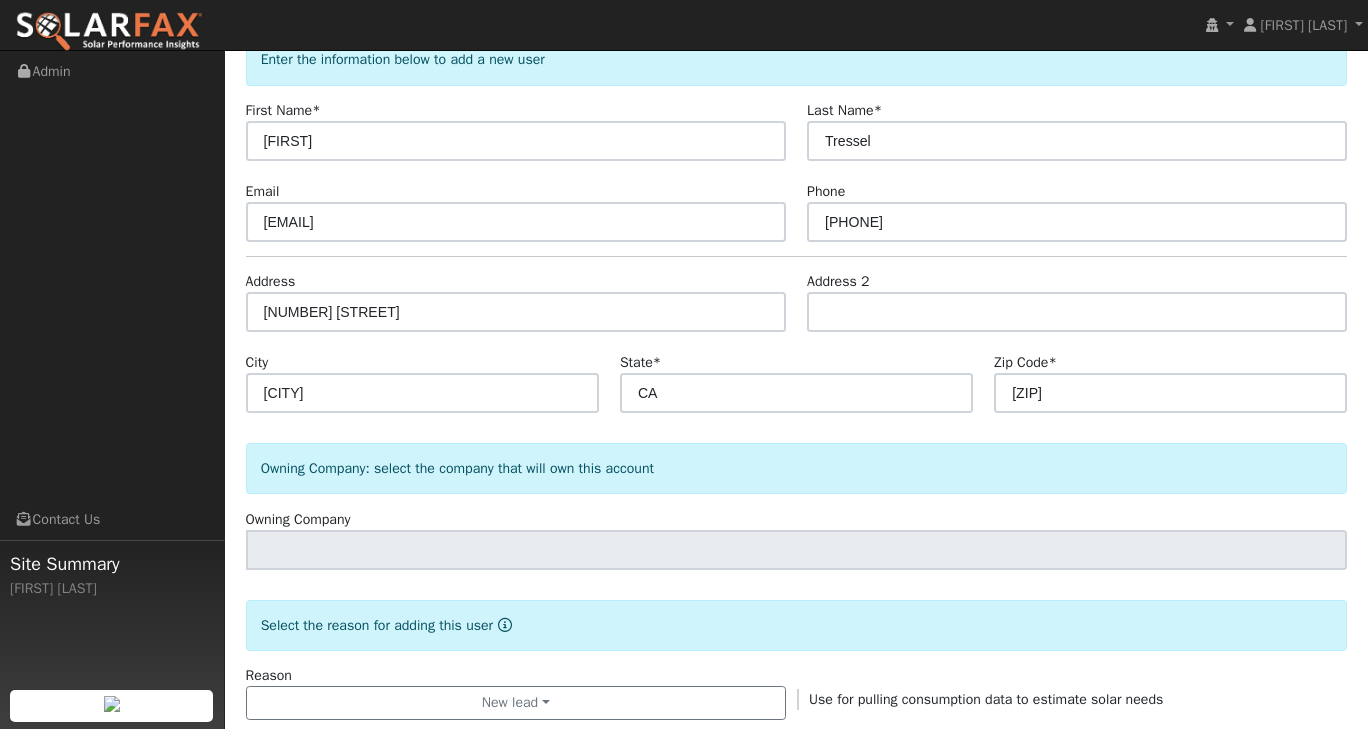 scroll, scrollTop: 161, scrollLeft: 0, axis: vertical 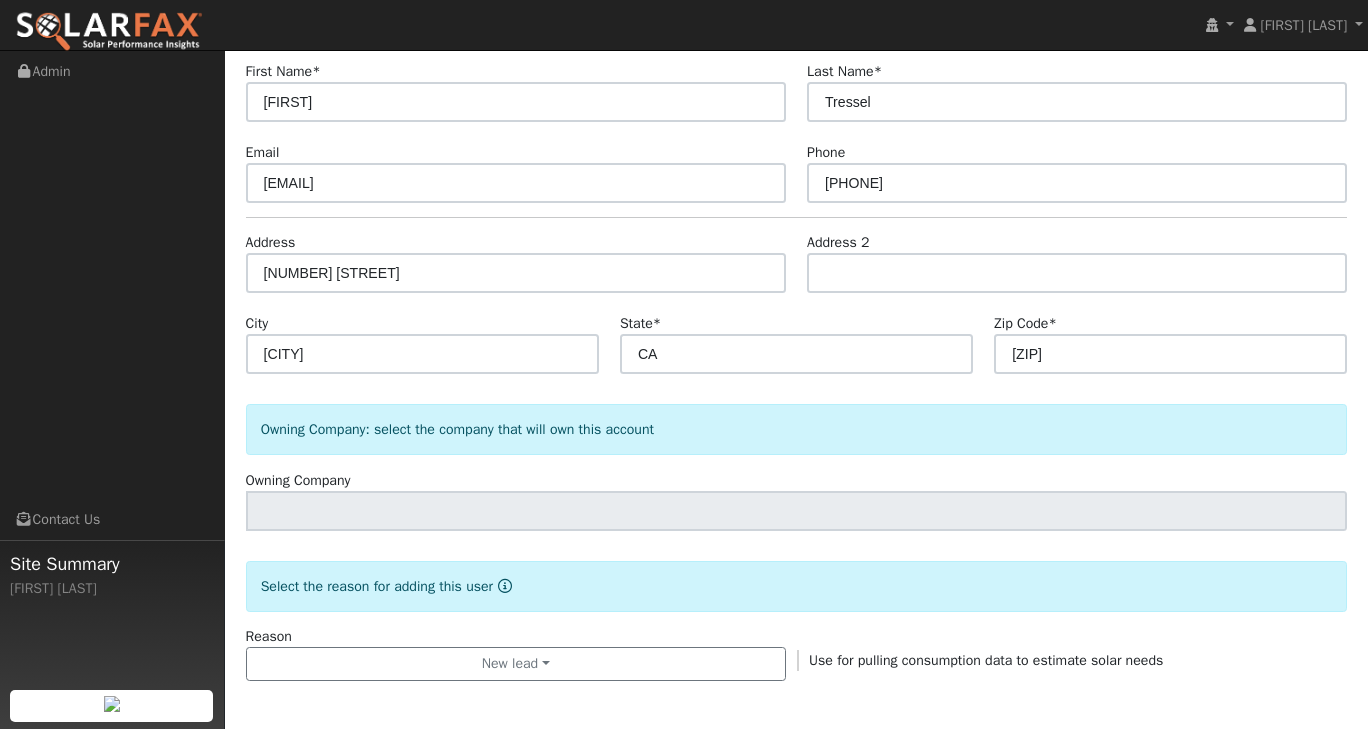 click on "Owning Company: select the company that will own this account" at bounding box center (797, 429) 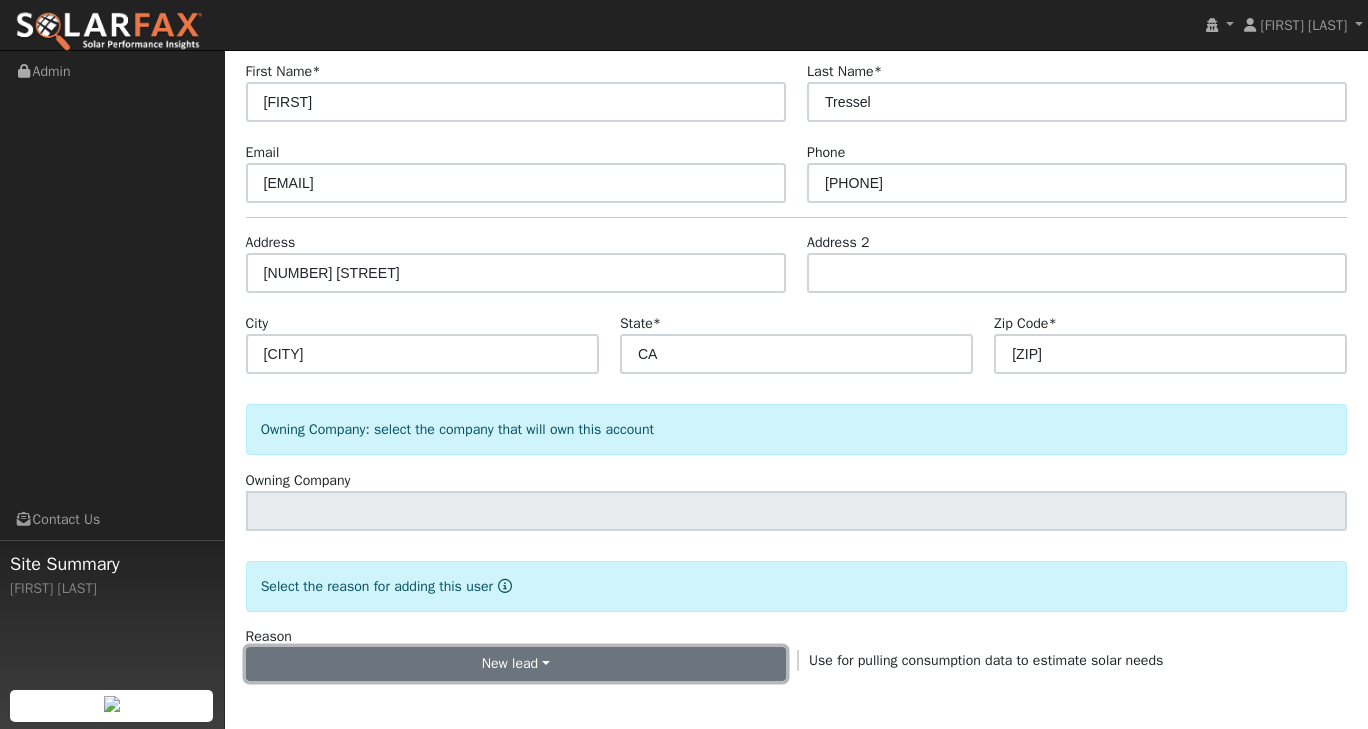 click on "New lead" at bounding box center [516, 664] 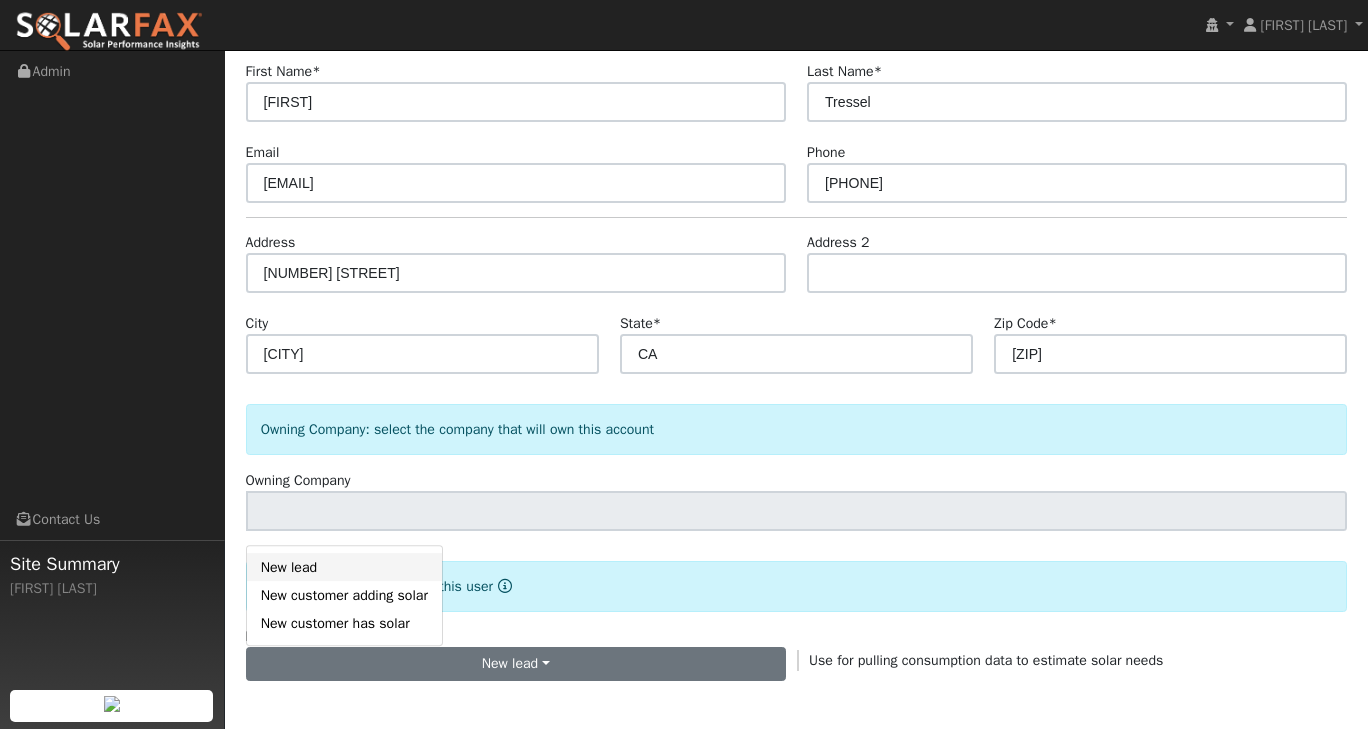 click on "New lead" at bounding box center [344, 567] 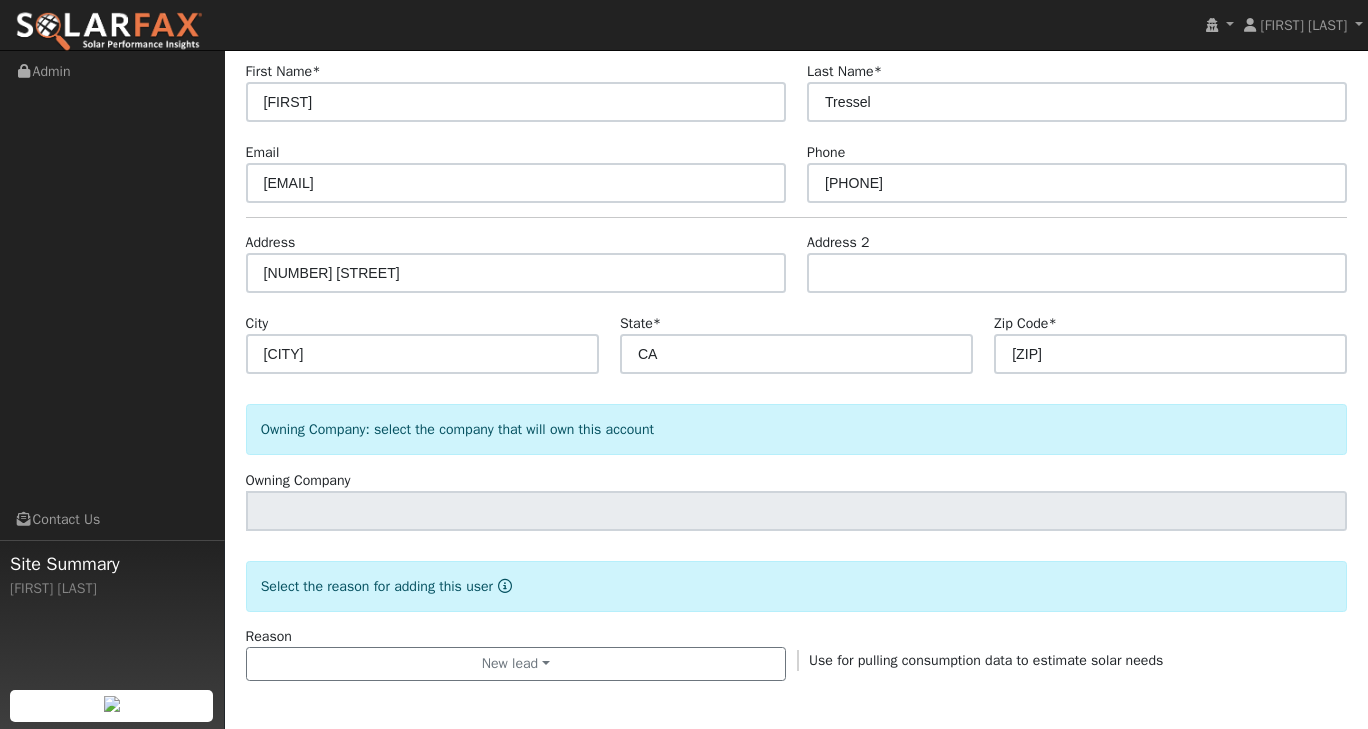 click on "Enter the information below to add a new user First Name  * Jill Last Name  * Tressel Email jilldressel@gmail.com Phone 818-738-8005 Address 5877 Larboard Lane Address 2 City Agoura Hills State  * CA Zip Code  * 91301 Owning Company: select the company that will own this account Owning Company  Select the reason for adding this user  Reason New lead New lead New customer adding solar New customer has solar Use for pulling consumption data to estimate solar needs Settings Salesperson Requested Utility Requested Inverter Enable Access Email Notifications No Emails No Emails Weekly Emails Monthly Emails" 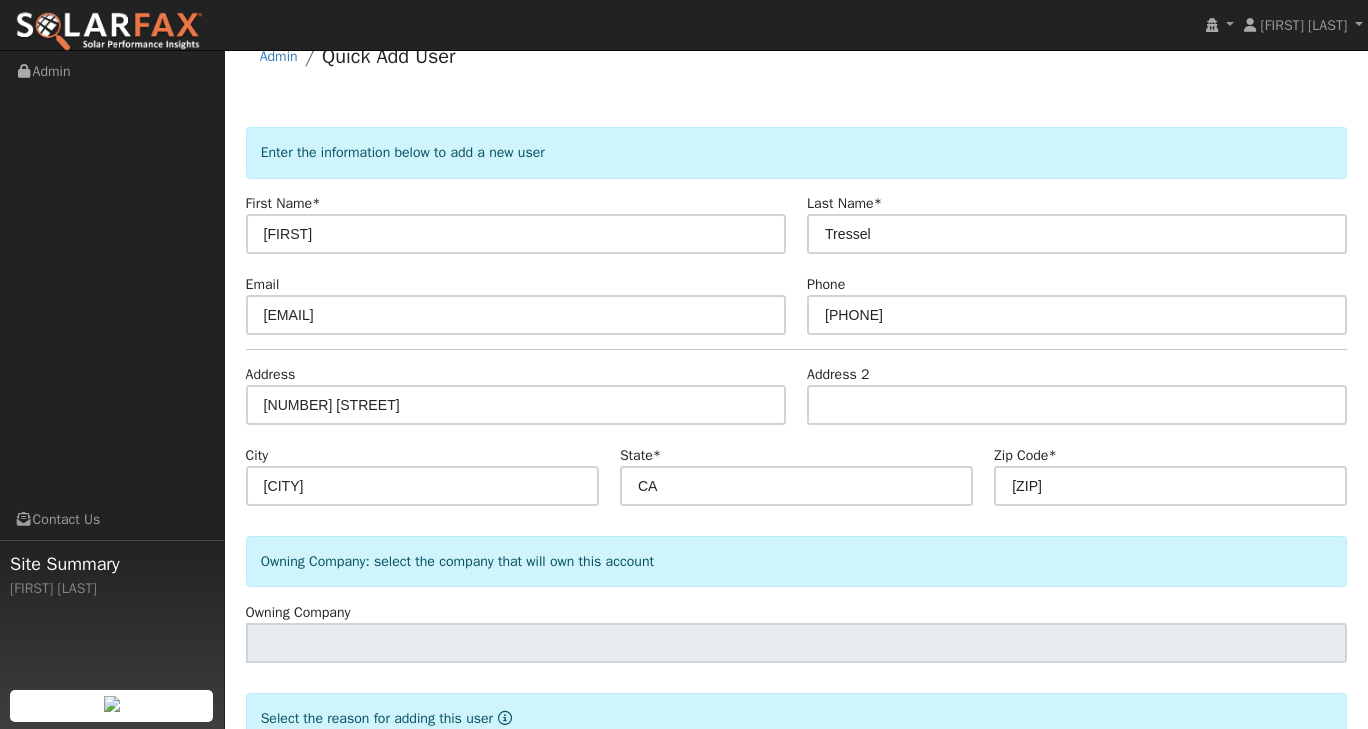 scroll, scrollTop: 0, scrollLeft: 0, axis: both 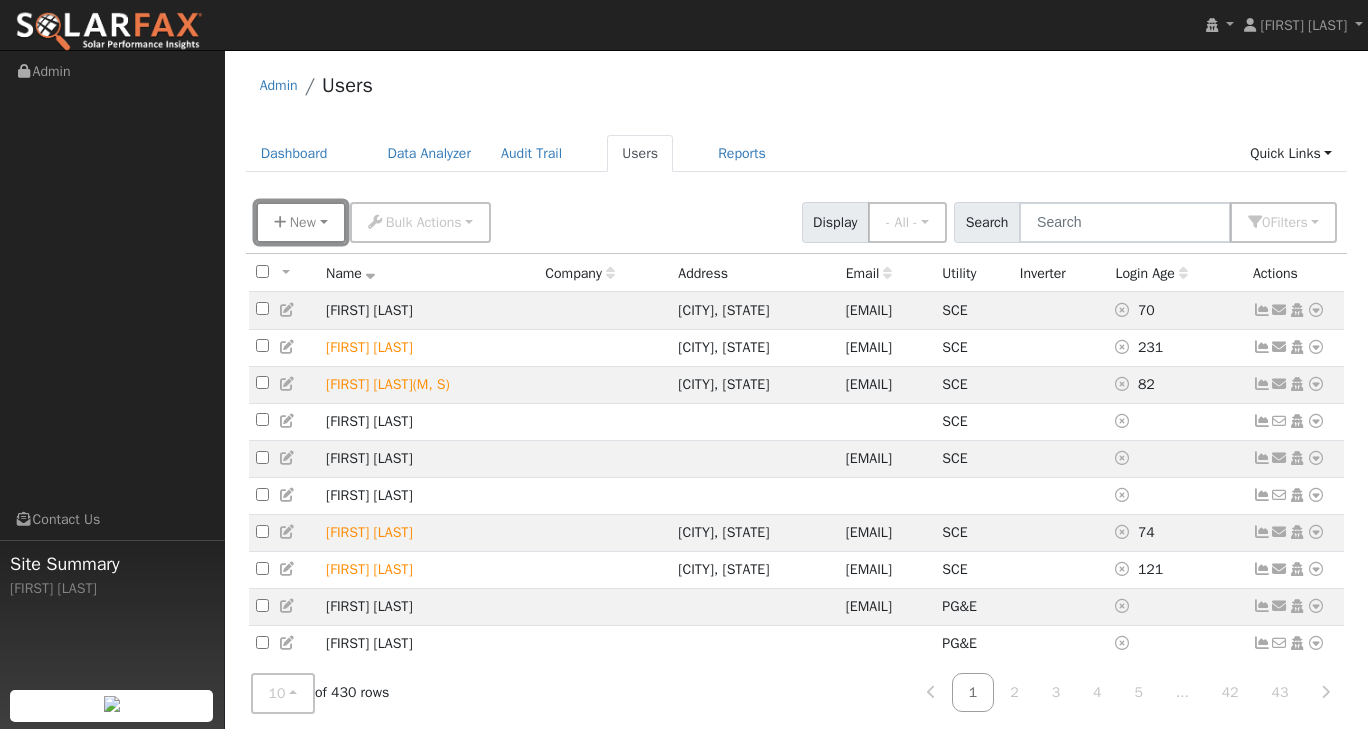 click on "New" at bounding box center (301, 222) 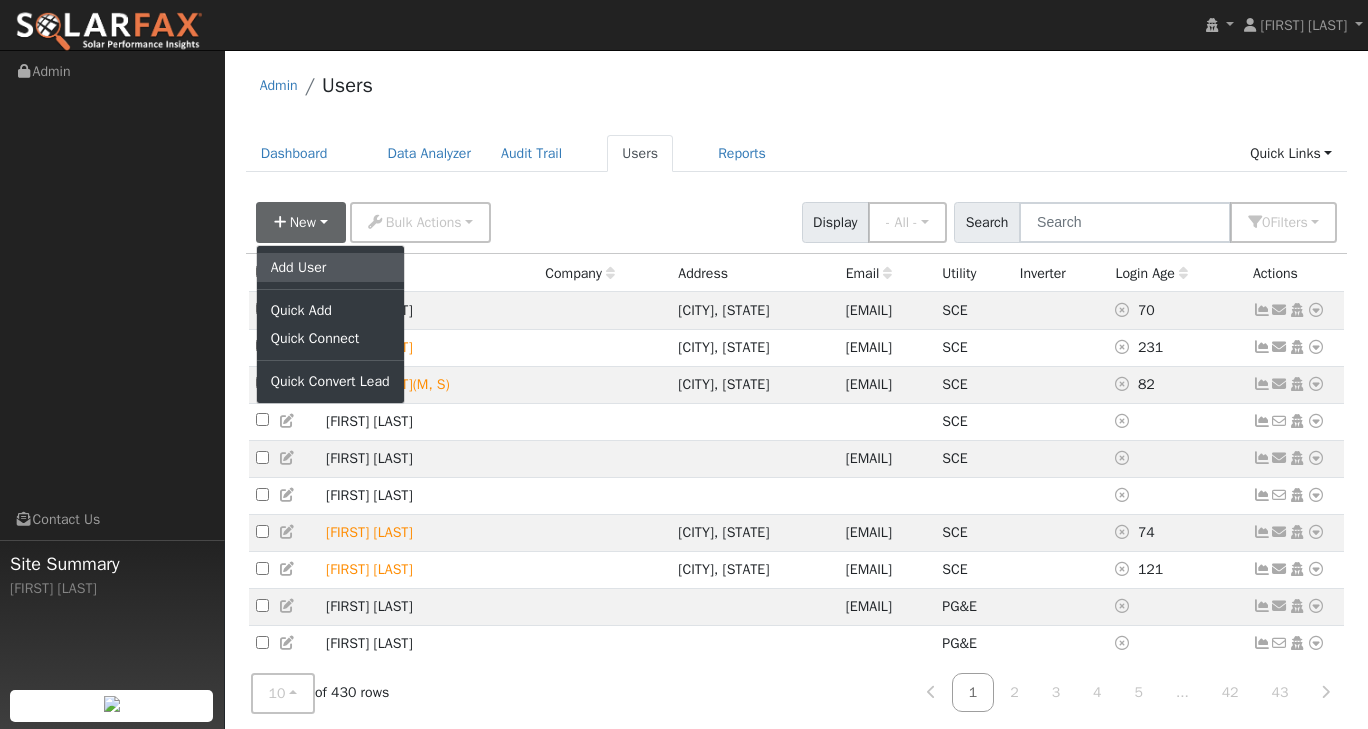 click on "Add User" at bounding box center (330, 267) 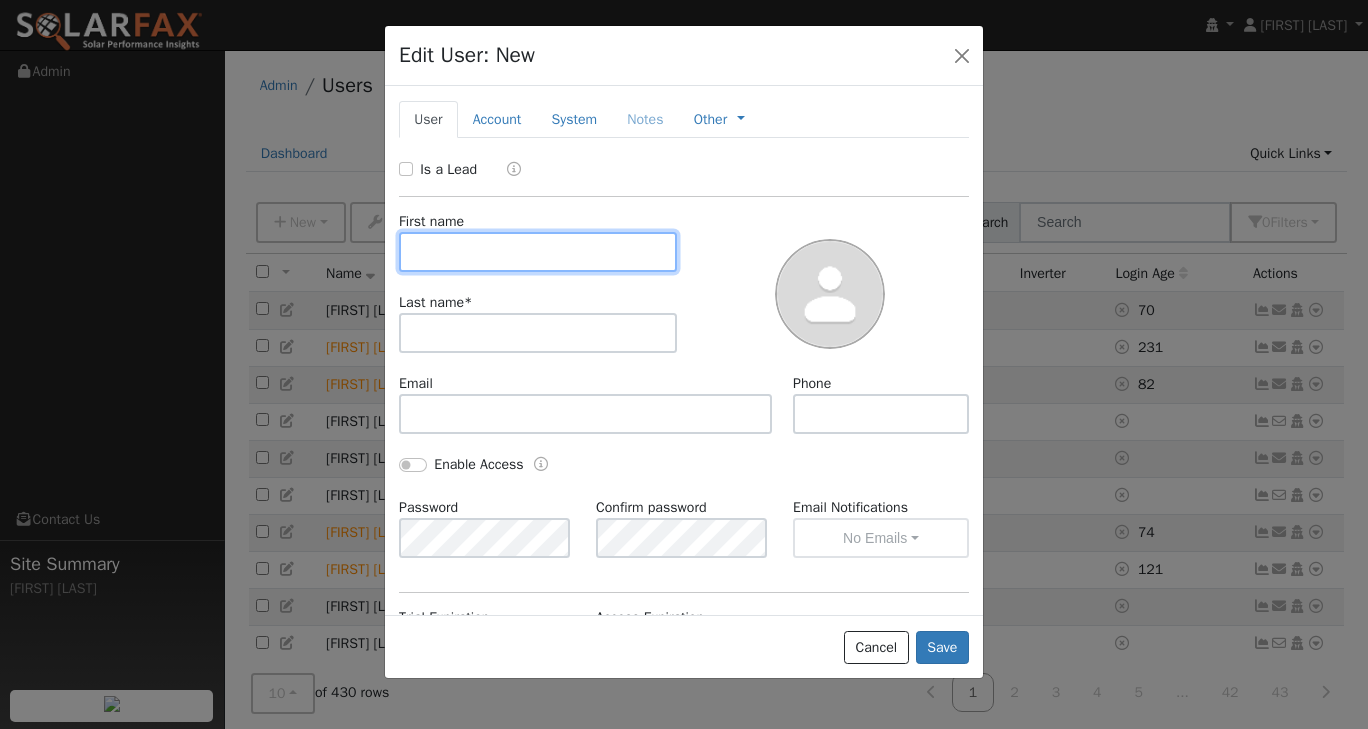 click at bounding box center (538, 252) 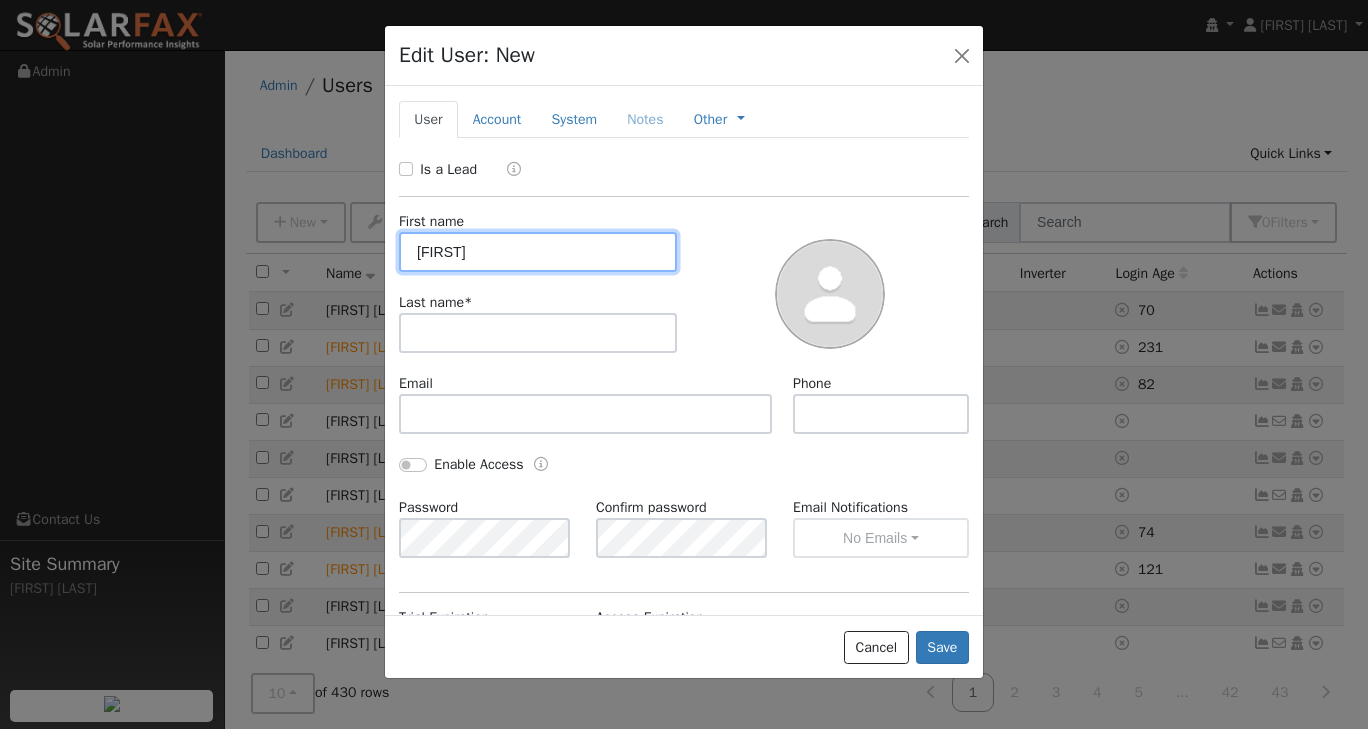 type on "[FIRST]" 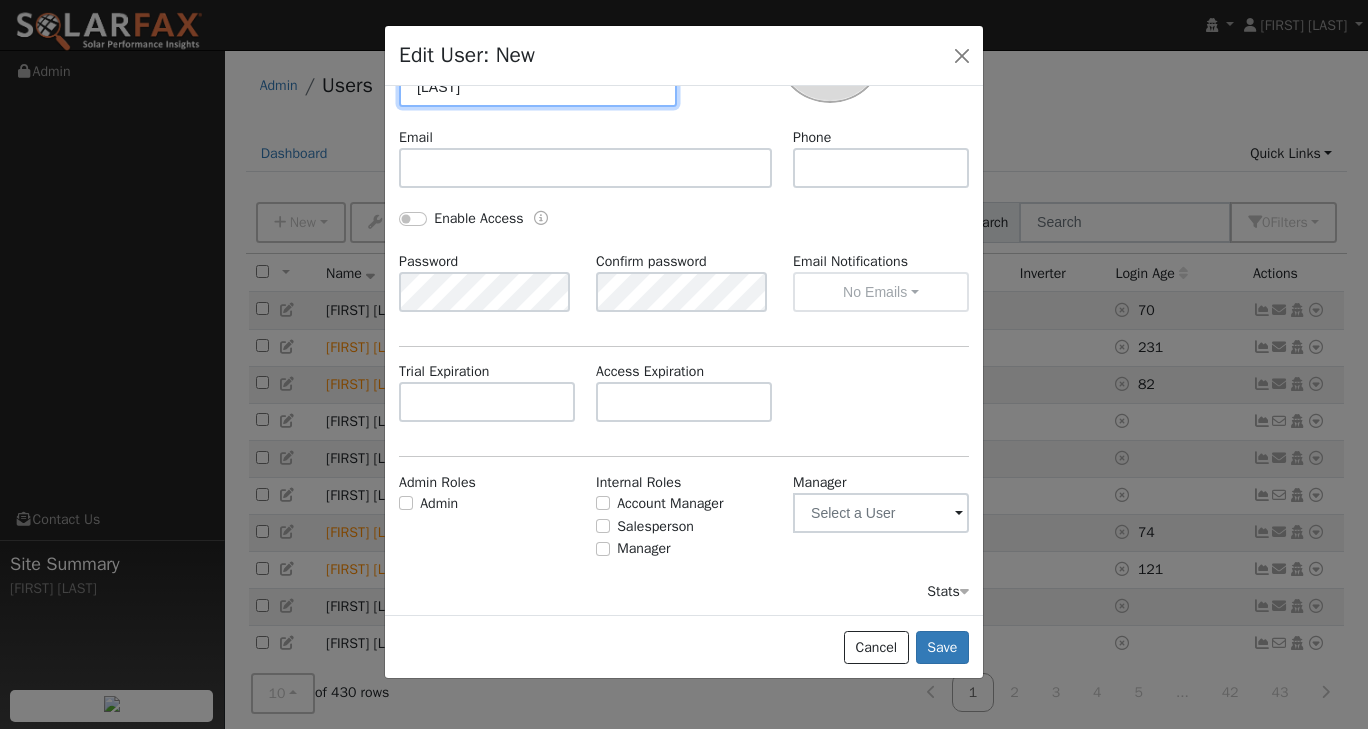 scroll, scrollTop: 146, scrollLeft: 0, axis: vertical 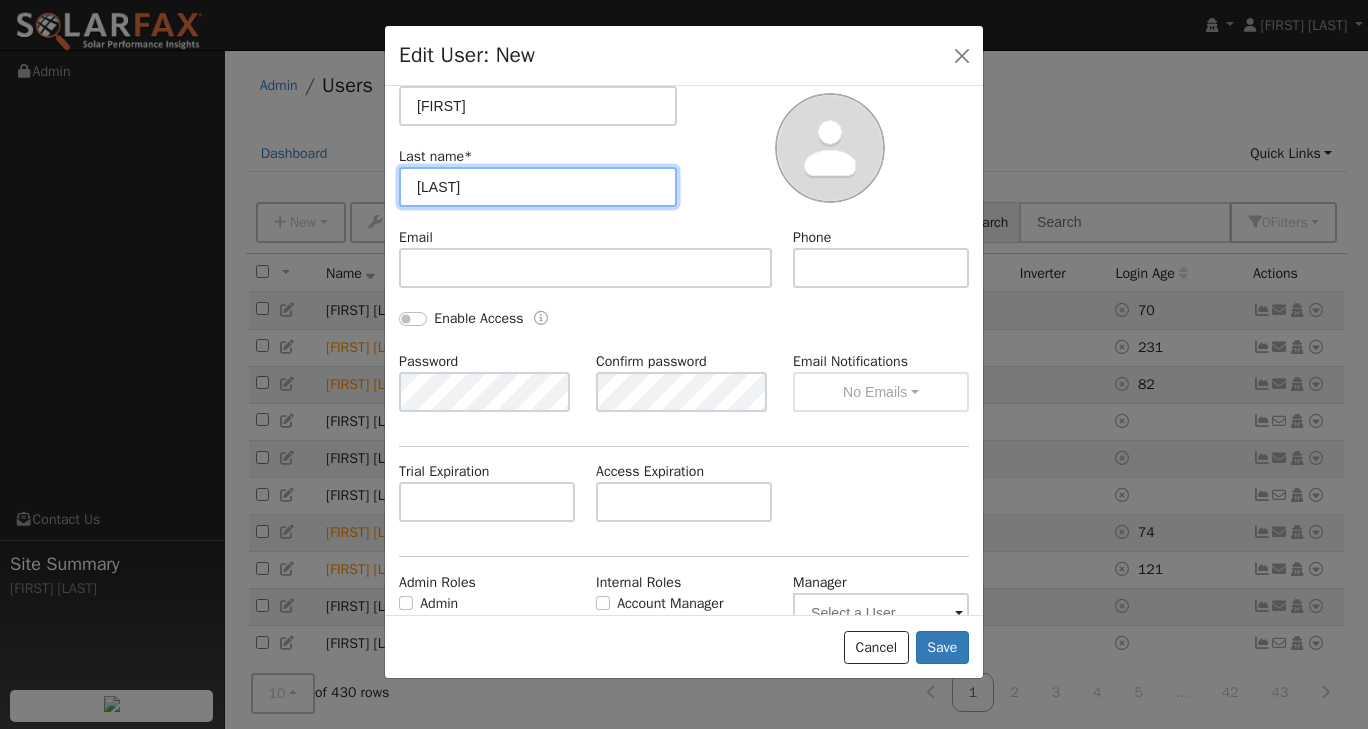 type on "Dressel" 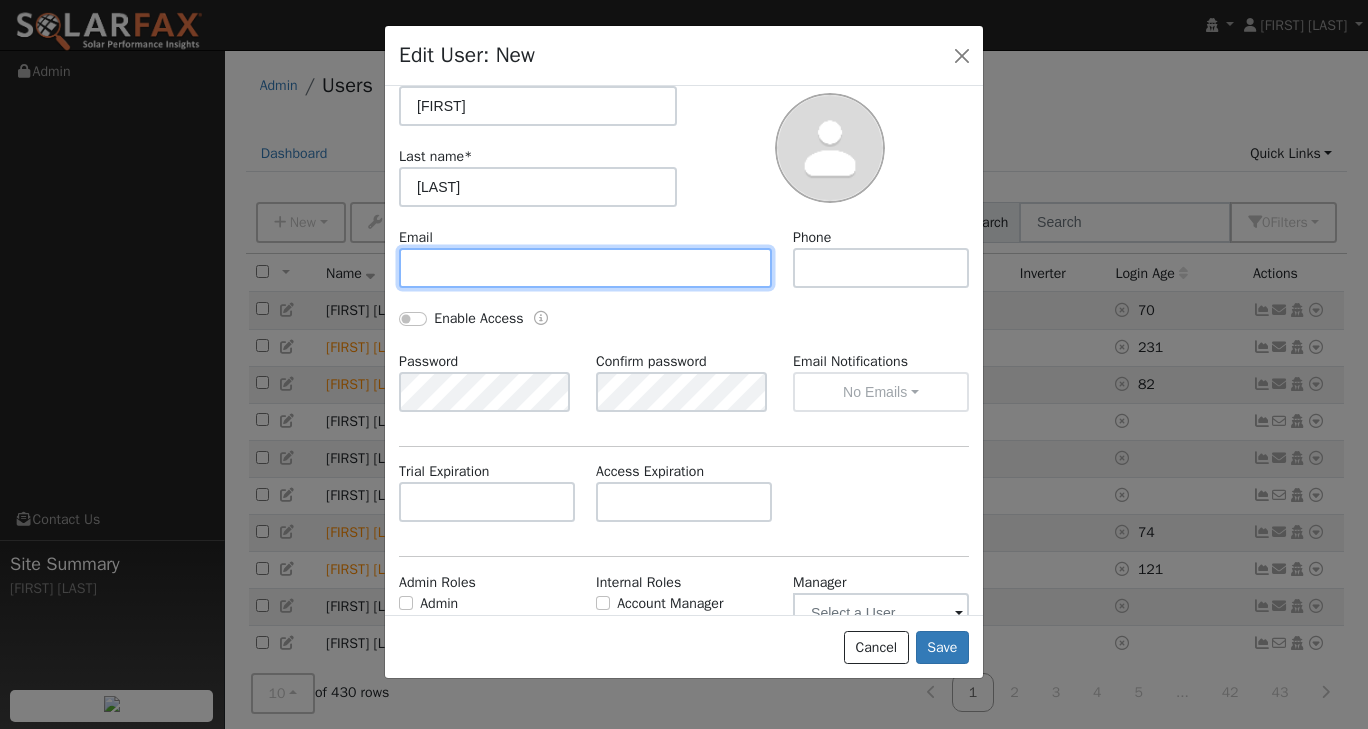 click at bounding box center [585, 268] 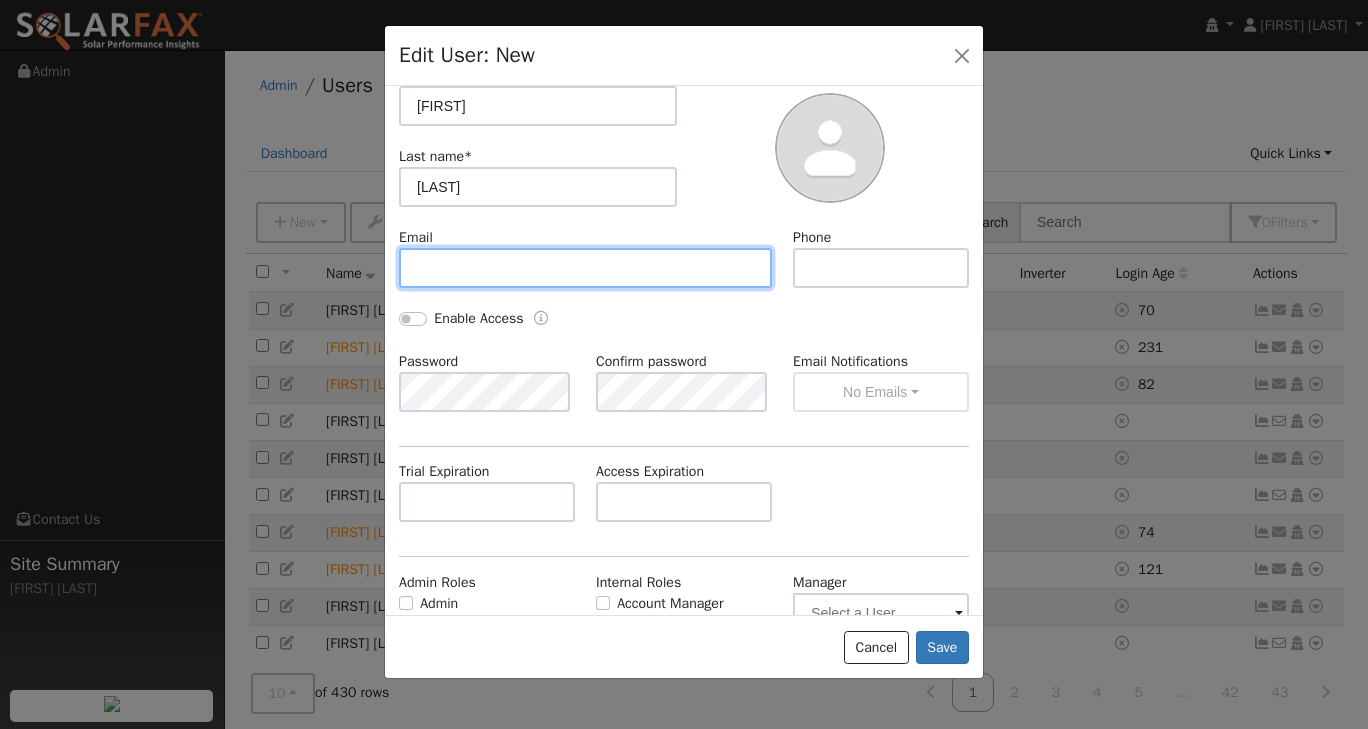 paste on "[FIRST] [LAST]@[DOMAIN].com" 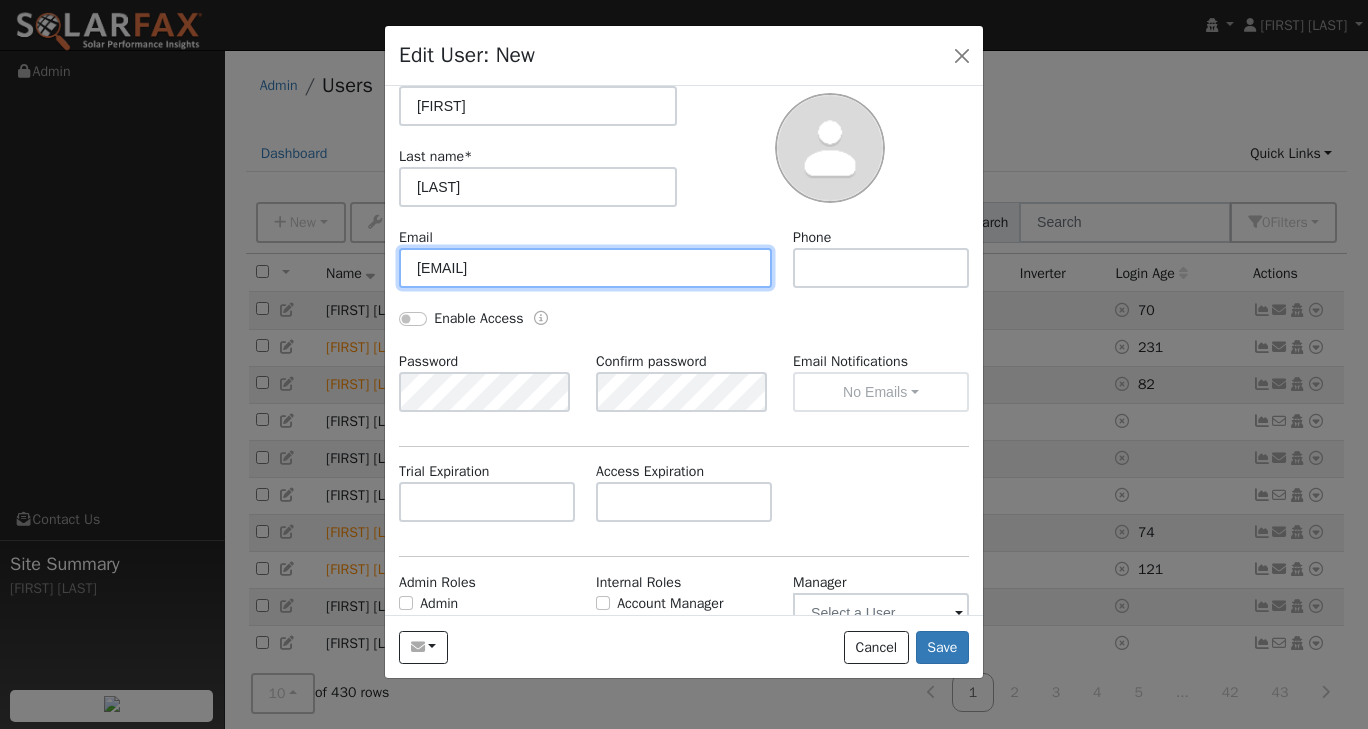 type on "[FIRST] [LAST]@[DOMAIN].com" 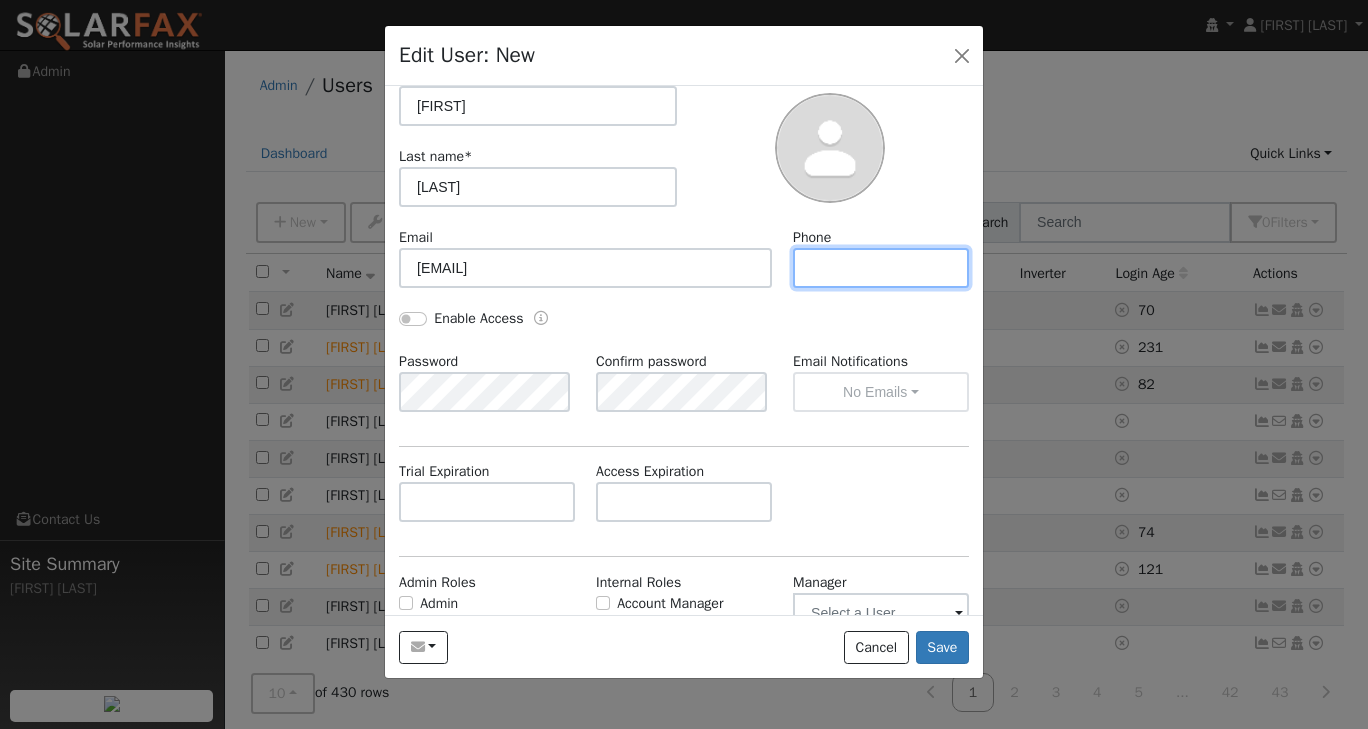 click at bounding box center [881, 268] 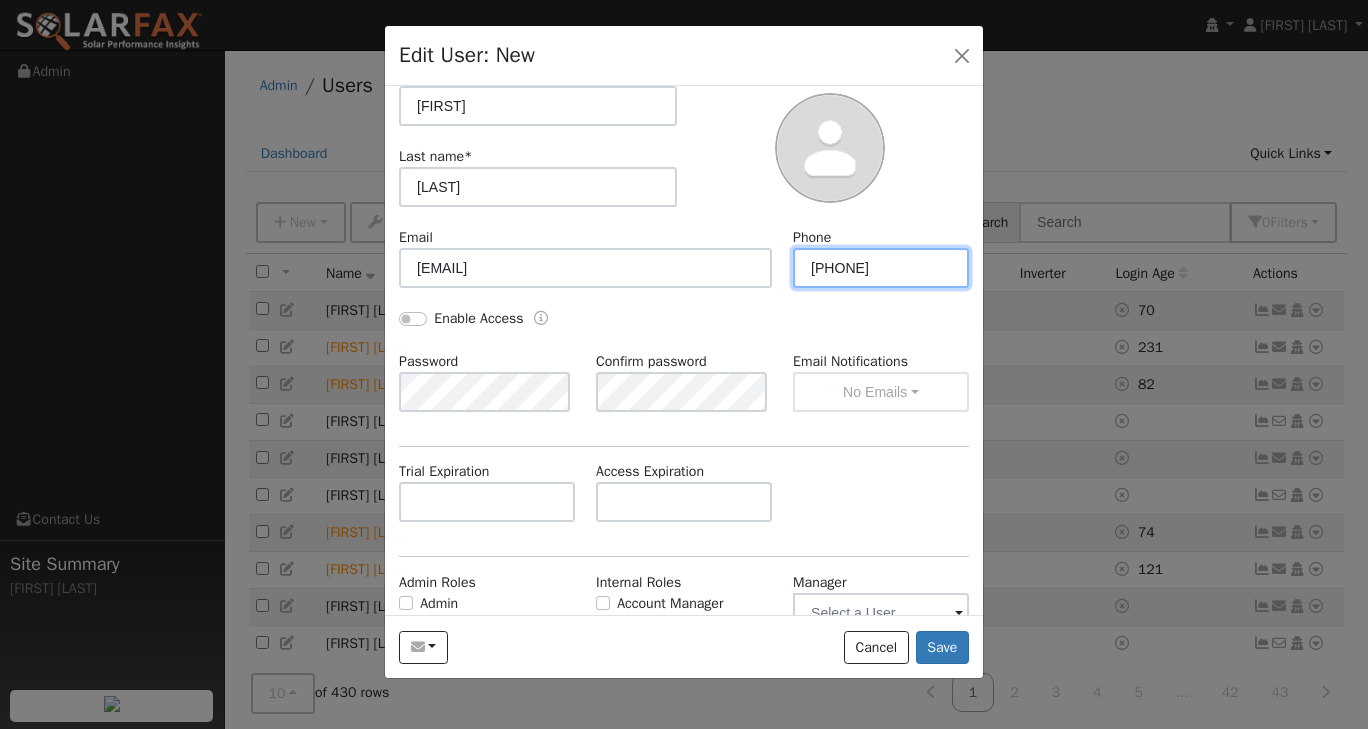 type on "8187388005" 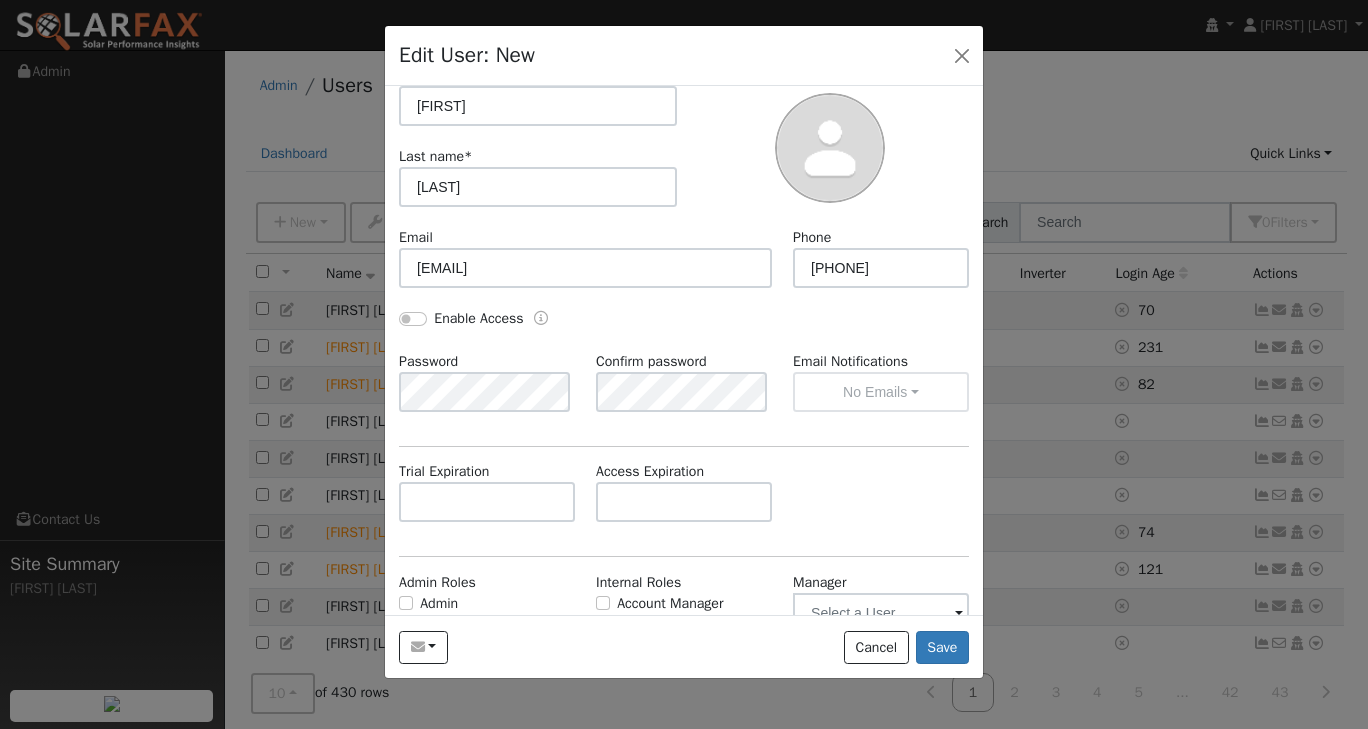 click on "Enable Access" at bounding box center [684, 329] 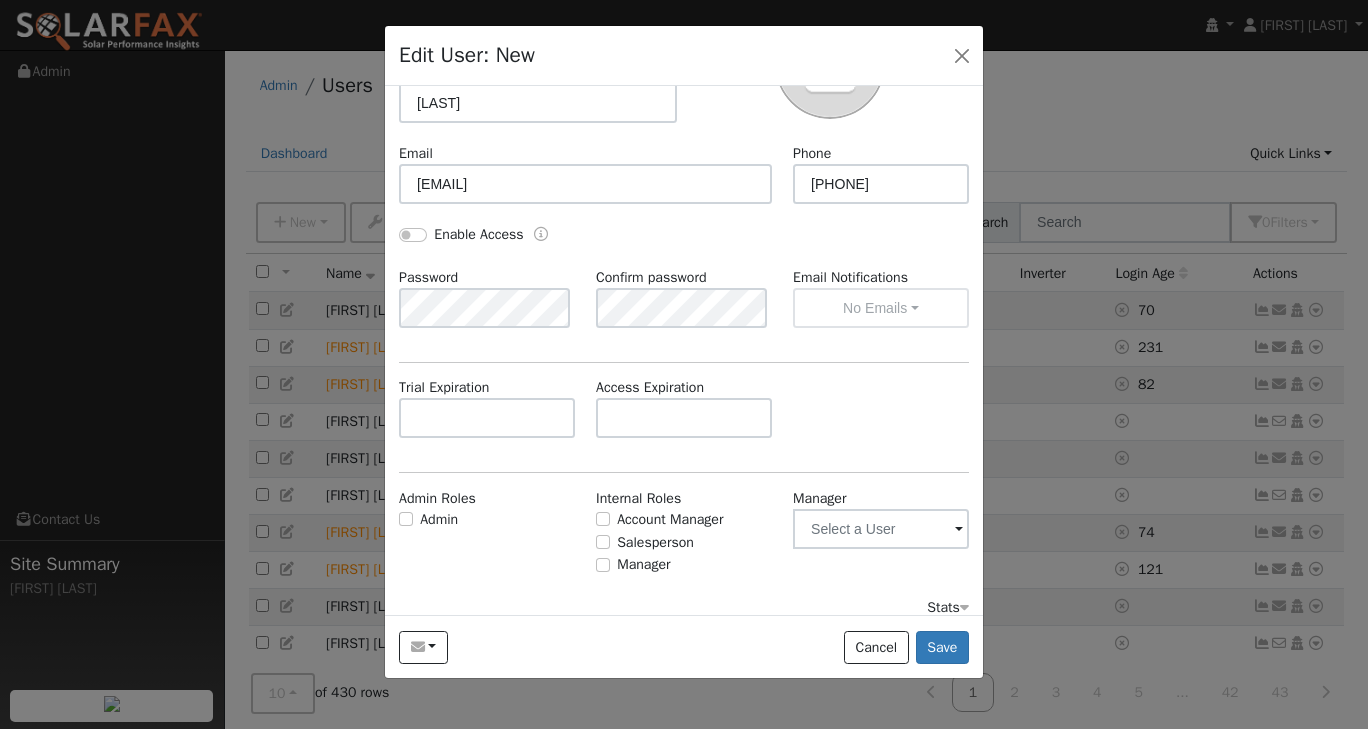scroll, scrollTop: 246, scrollLeft: 0, axis: vertical 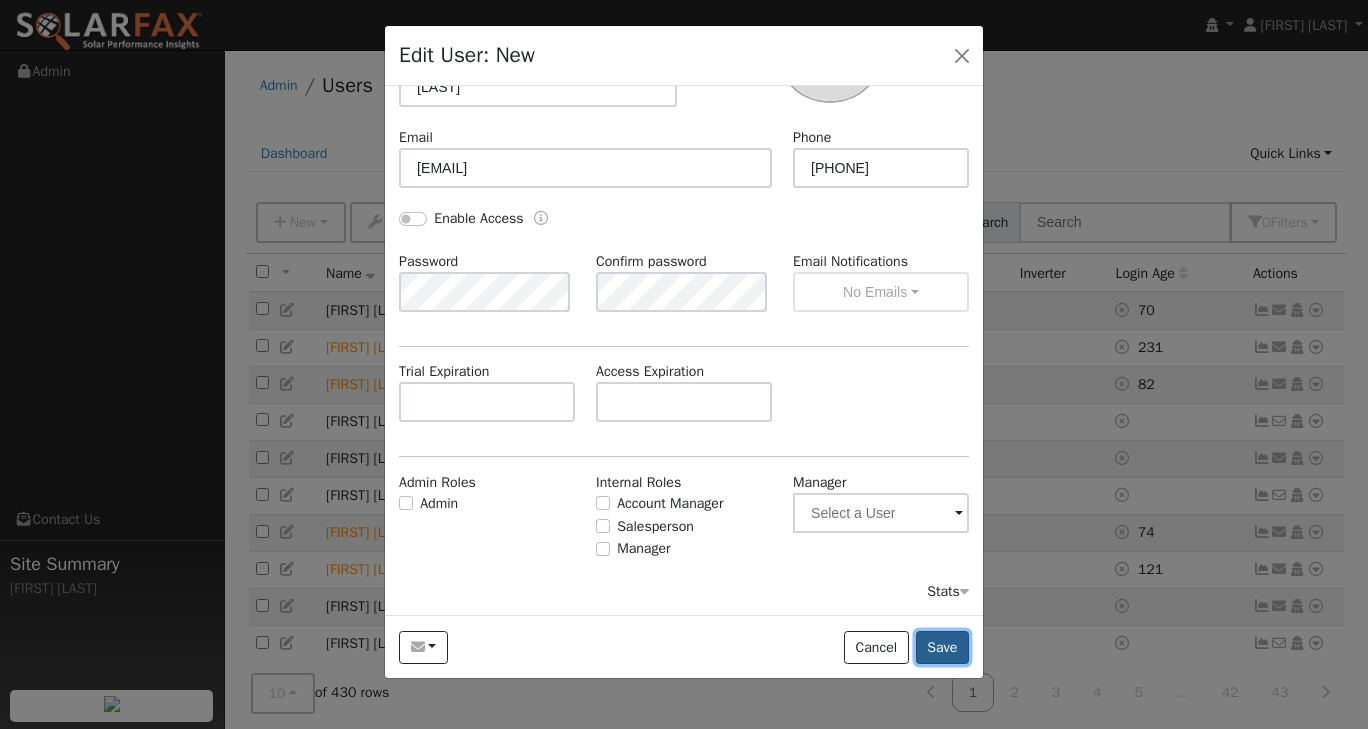 click on "Save" at bounding box center [942, 648] 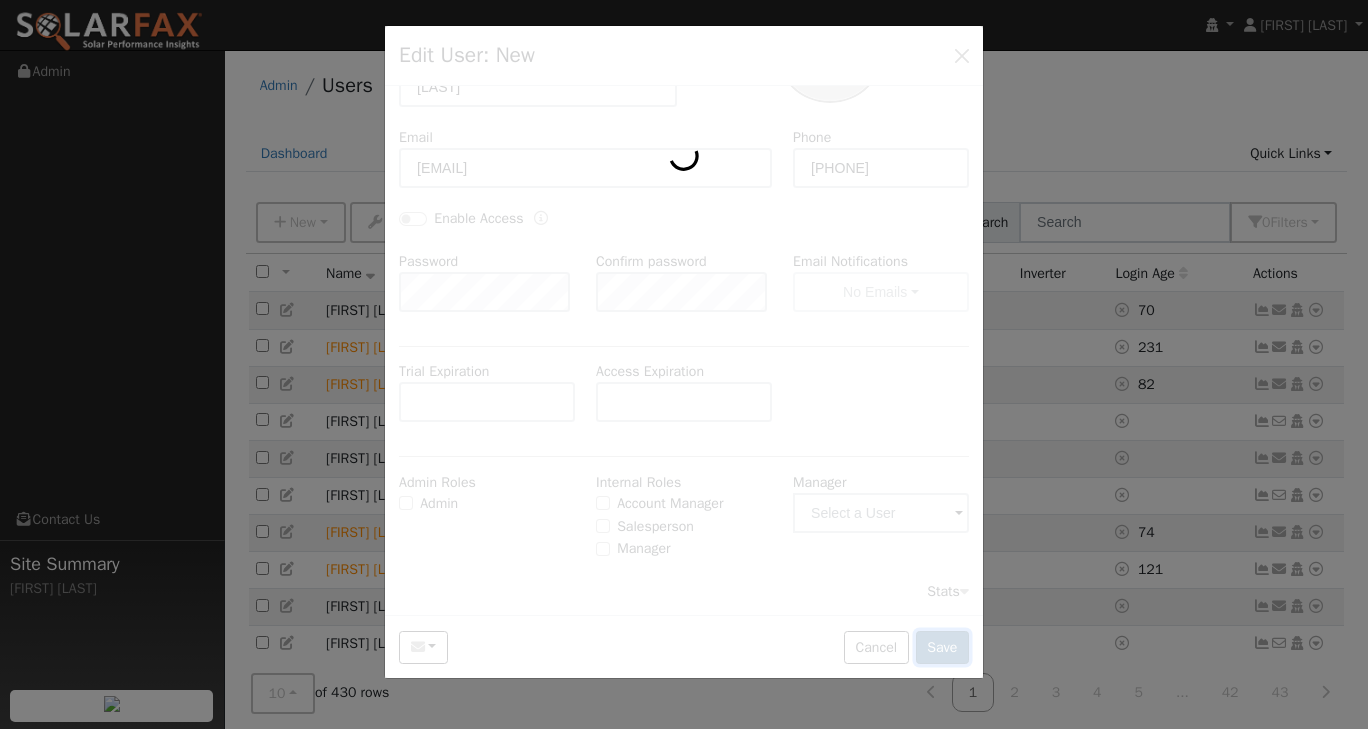 scroll, scrollTop: 0, scrollLeft: 0, axis: both 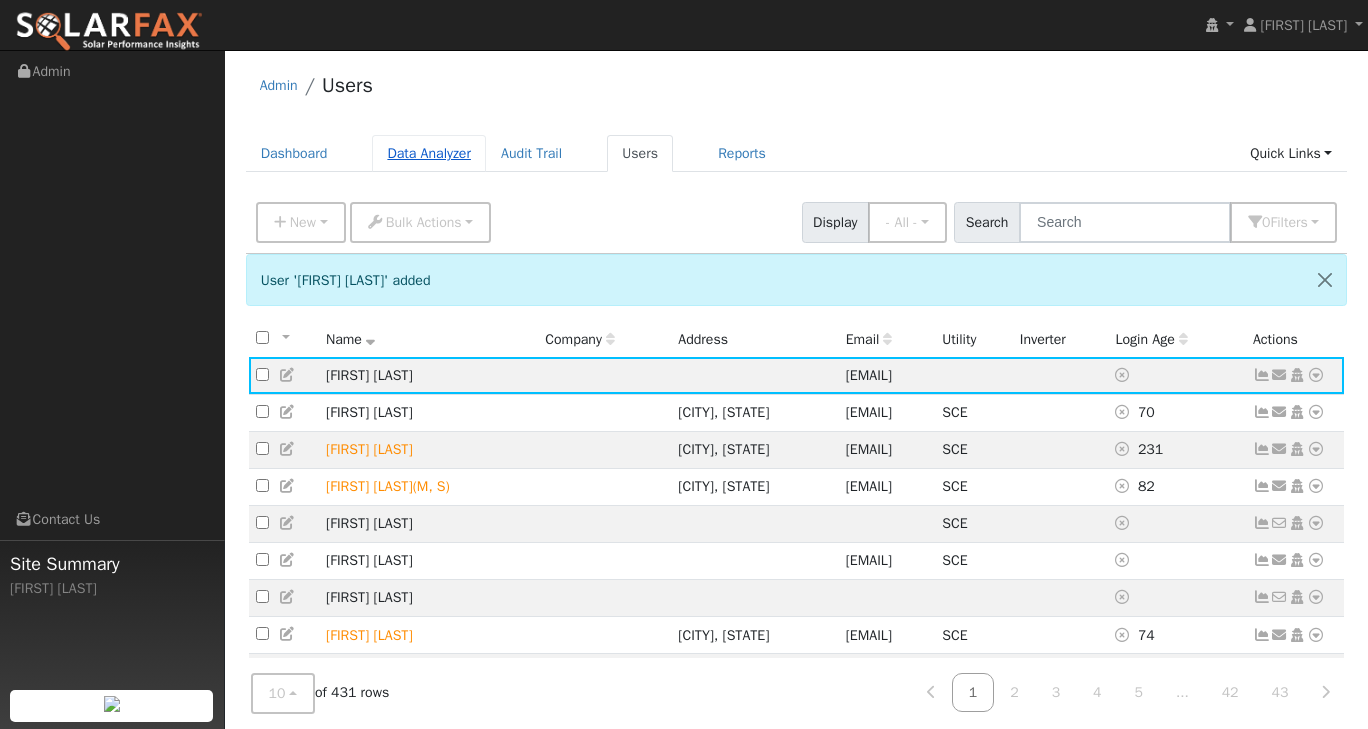 click on "Data Analyzer" at bounding box center [429, 153] 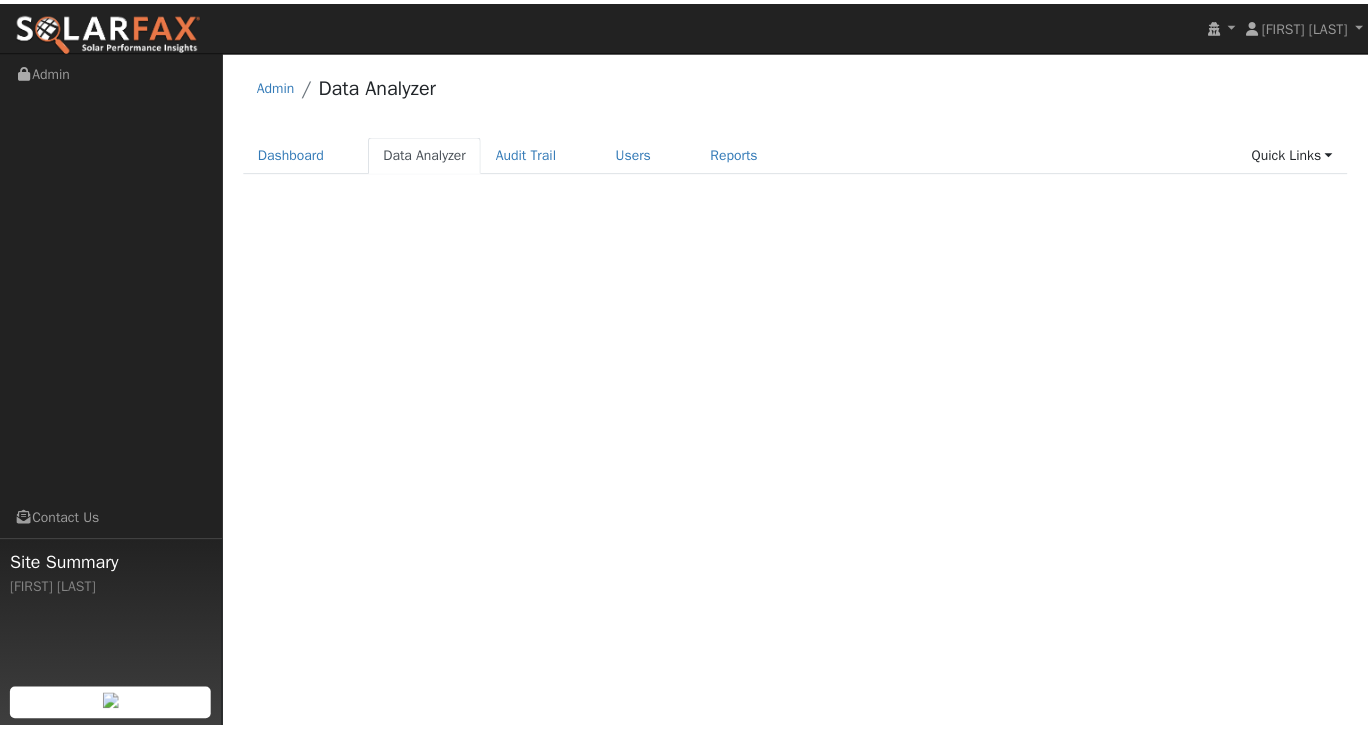 scroll, scrollTop: 0, scrollLeft: 0, axis: both 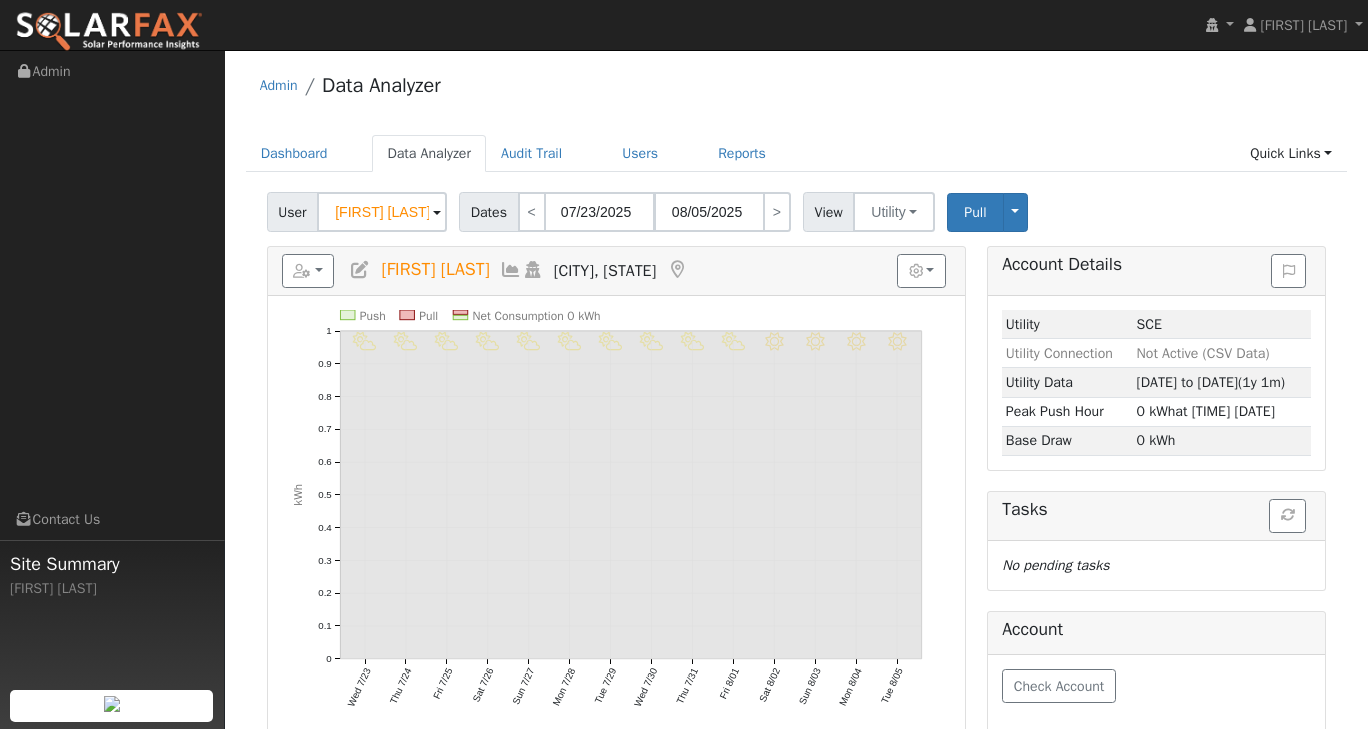 click at bounding box center [437, 213] 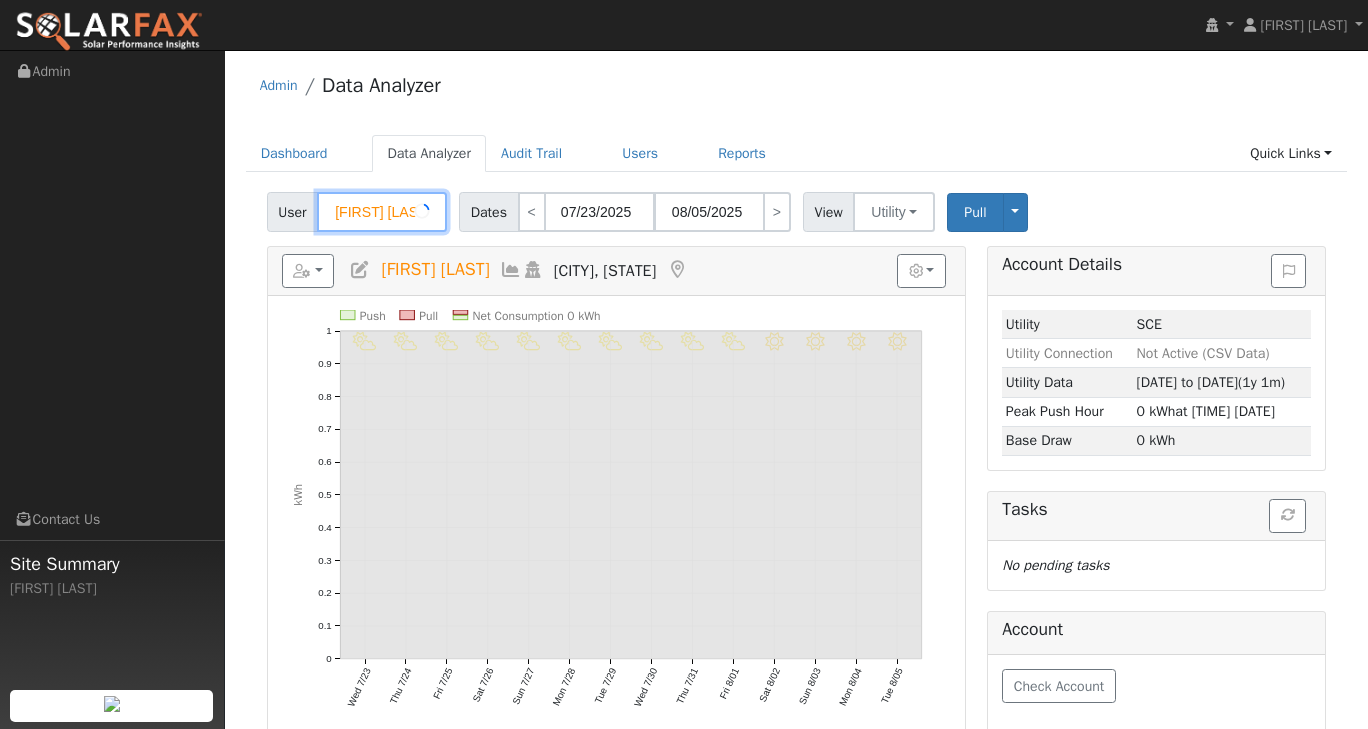 scroll, scrollTop: 0, scrollLeft: 0, axis: both 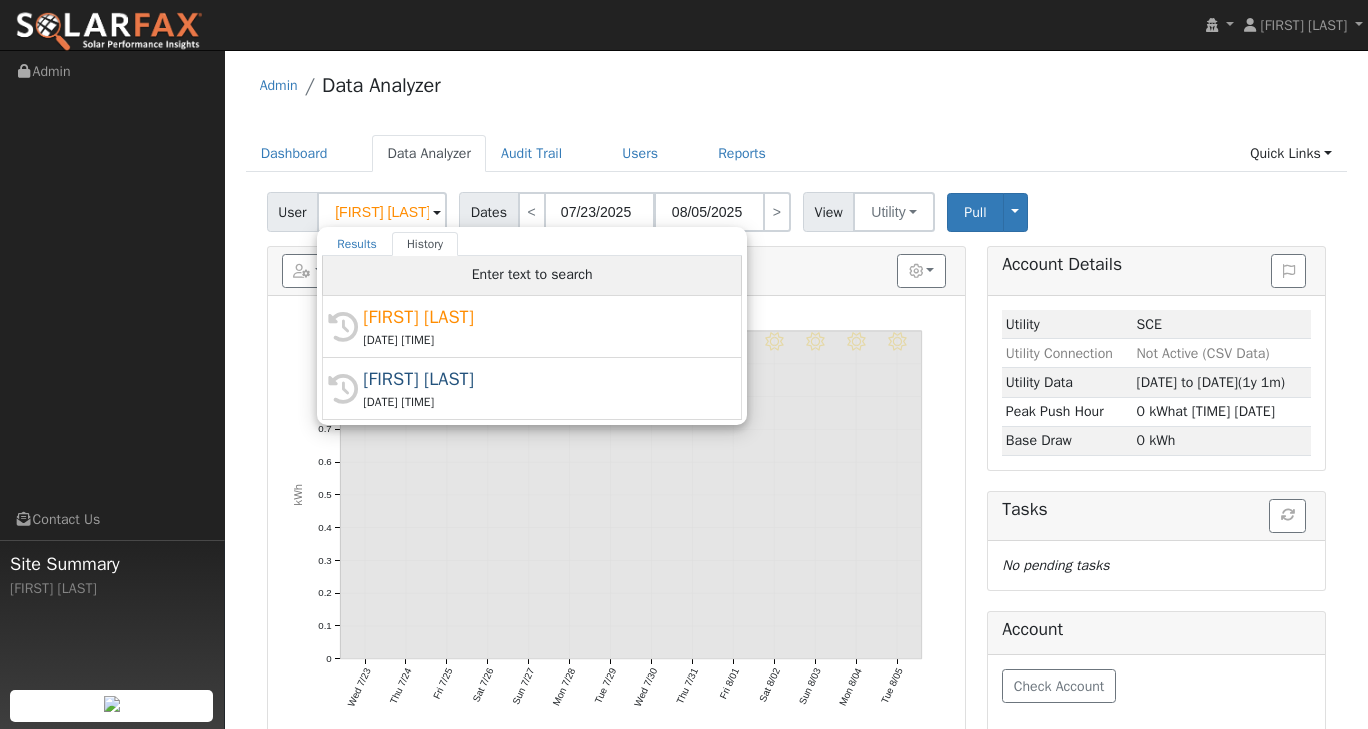 click on "Enter text to search" at bounding box center [532, 276] 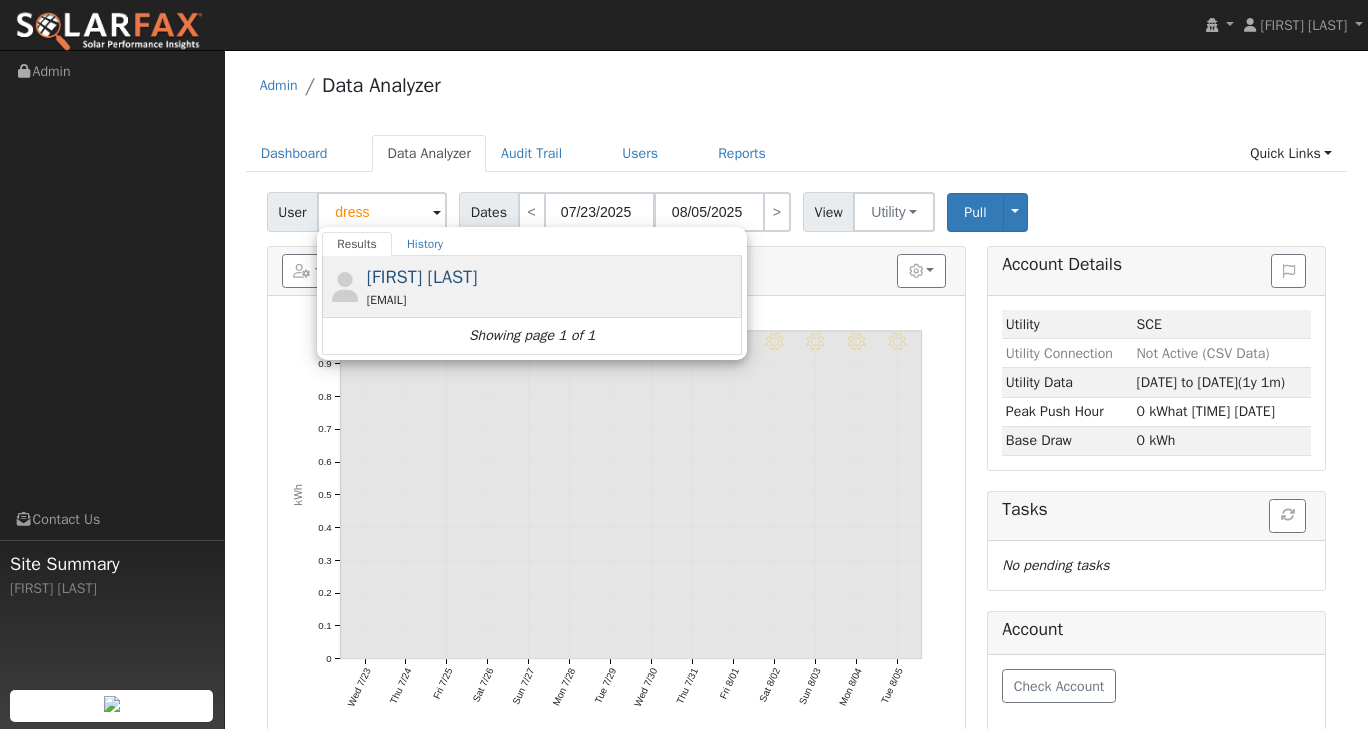 click on "Jill Dressel jilldressel@gmail.com" at bounding box center (552, 286) 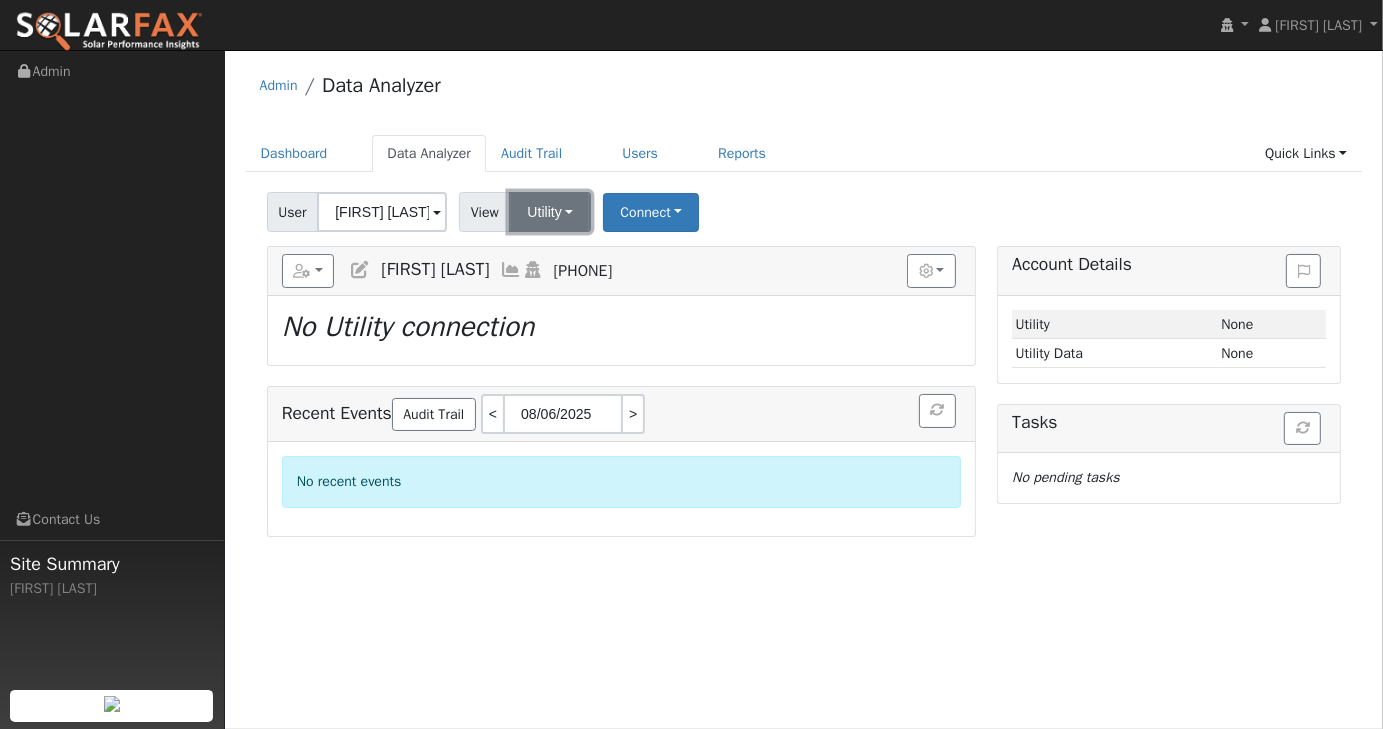 click on "Utility" at bounding box center (550, 212) 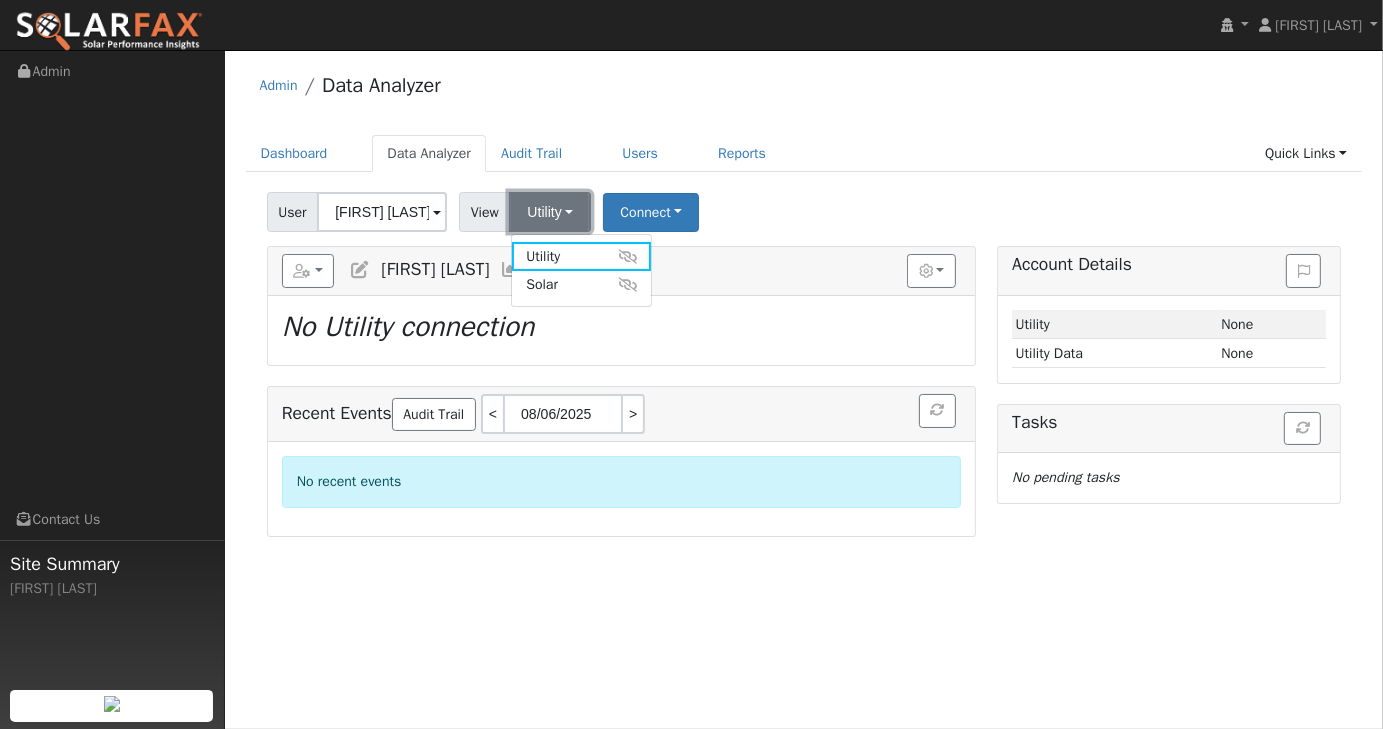 click on "Utility" at bounding box center (550, 212) 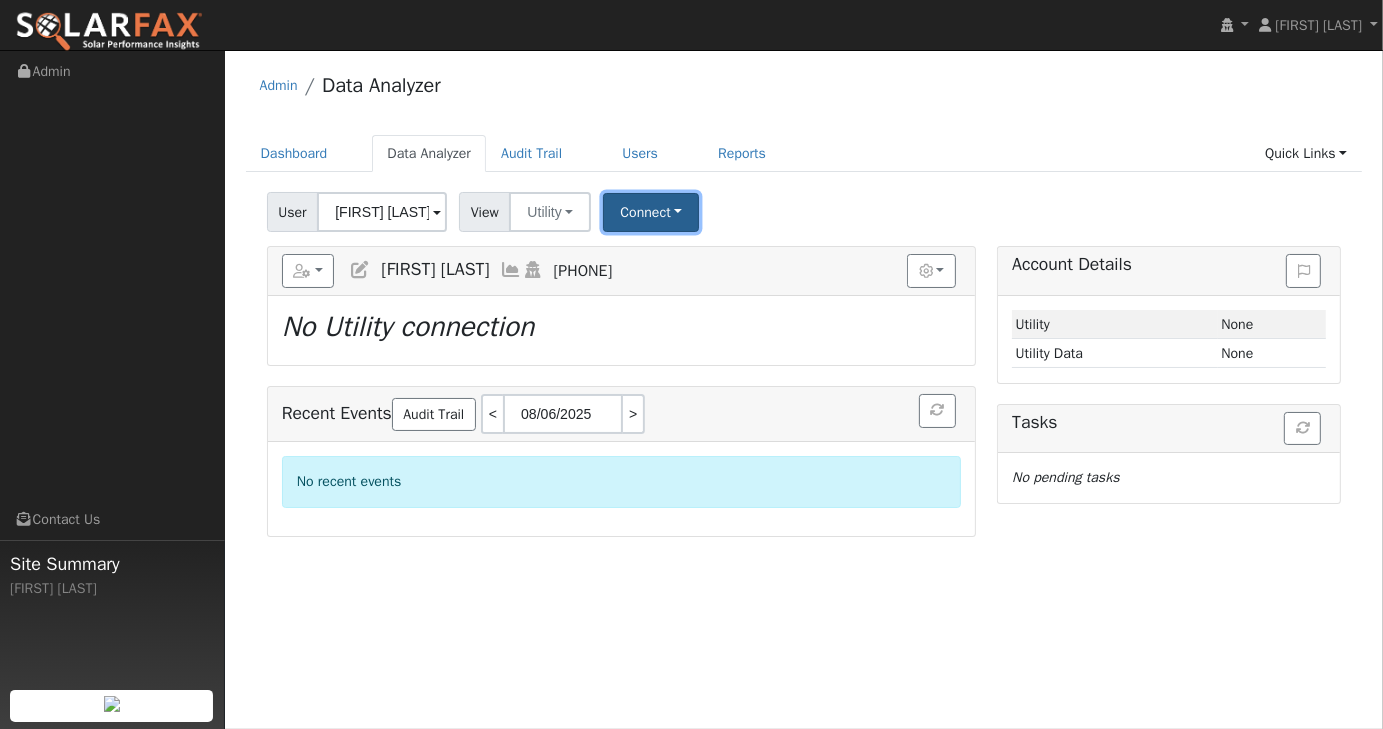 click on "Connect" at bounding box center (651, 212) 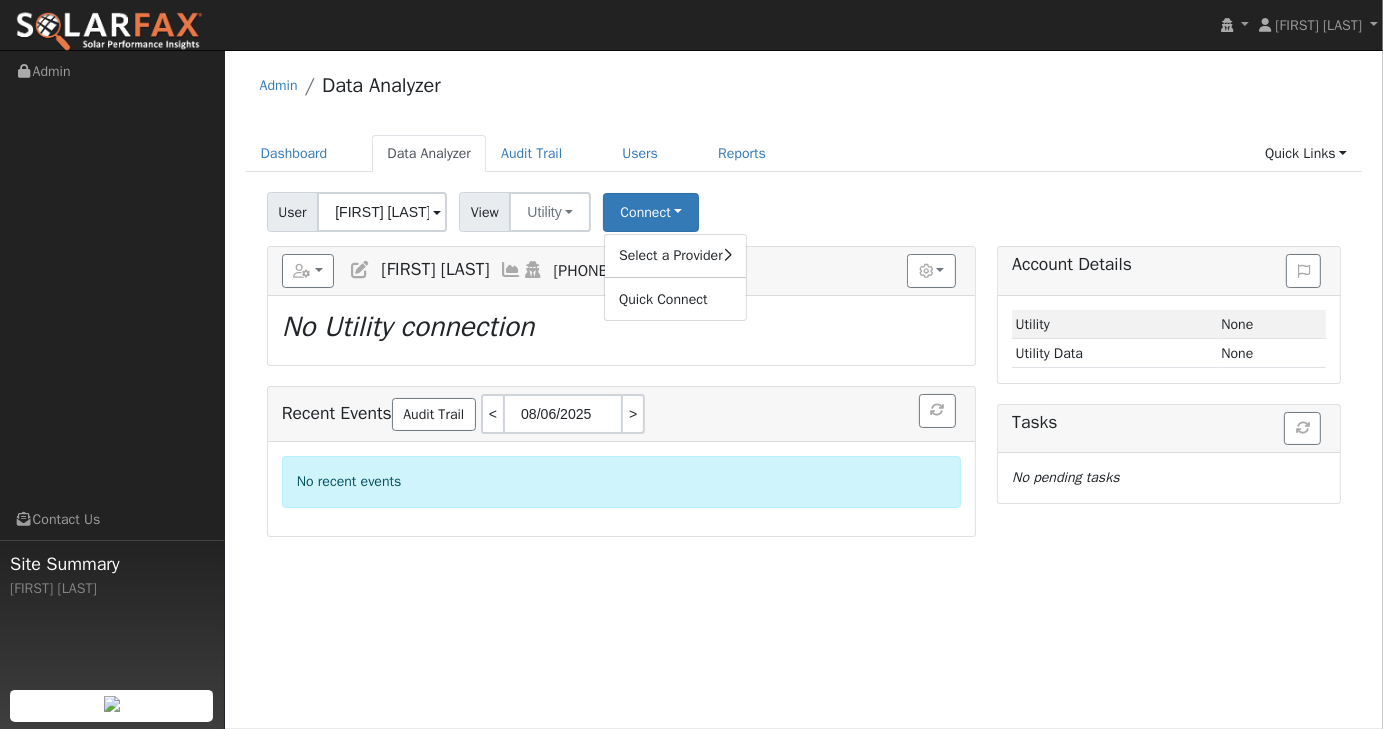 click on "User Jill Dressel Account   Default Account Default Account Primary Account Dates  <  07/23/2025 08/05/2025 > View Utility Utility Solar Connect Select a Provider  Quick Connect Switch PG&E meter to Unknown (Usage Point). This will delete all of the current meter data and pull new meter data. Be careful: this cannot be undone.  Cancel   Confirm  No" at bounding box center (804, 208) 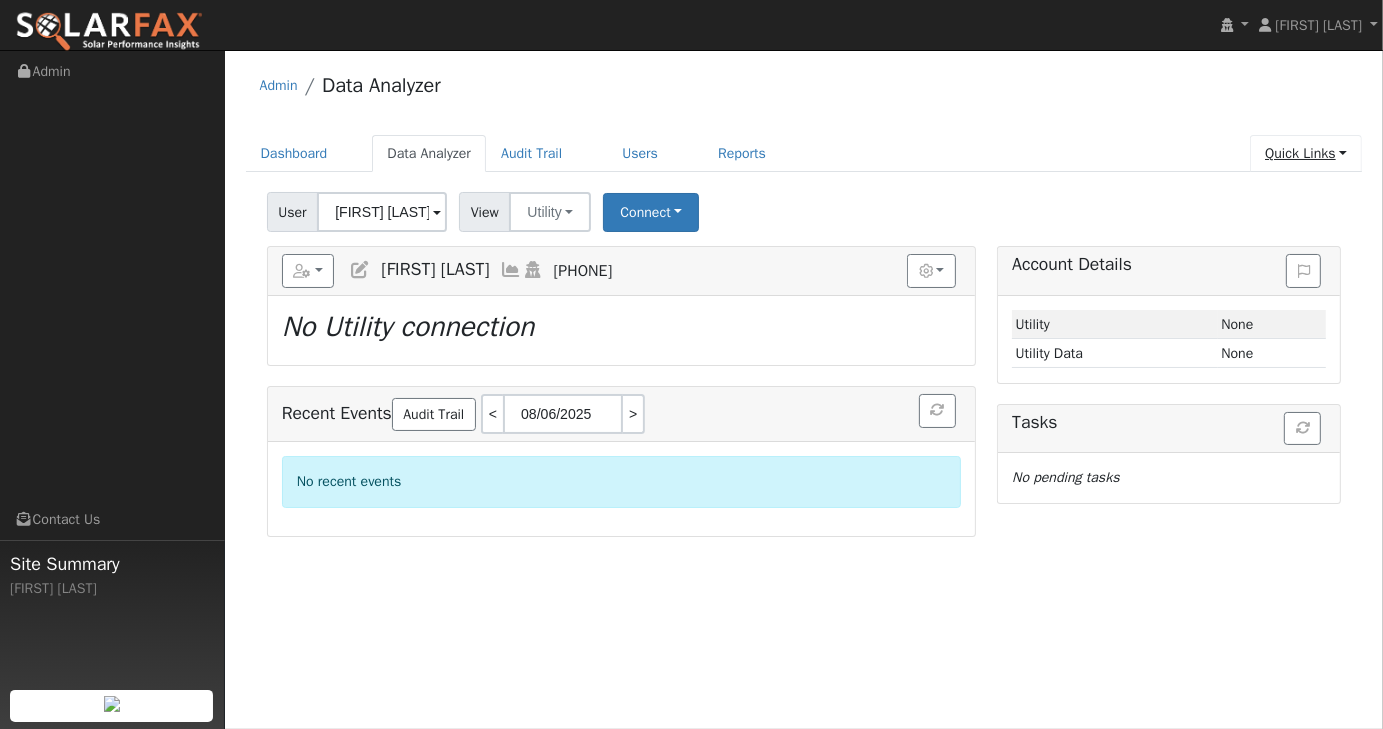 click on "Quick Links" at bounding box center [1306, 153] 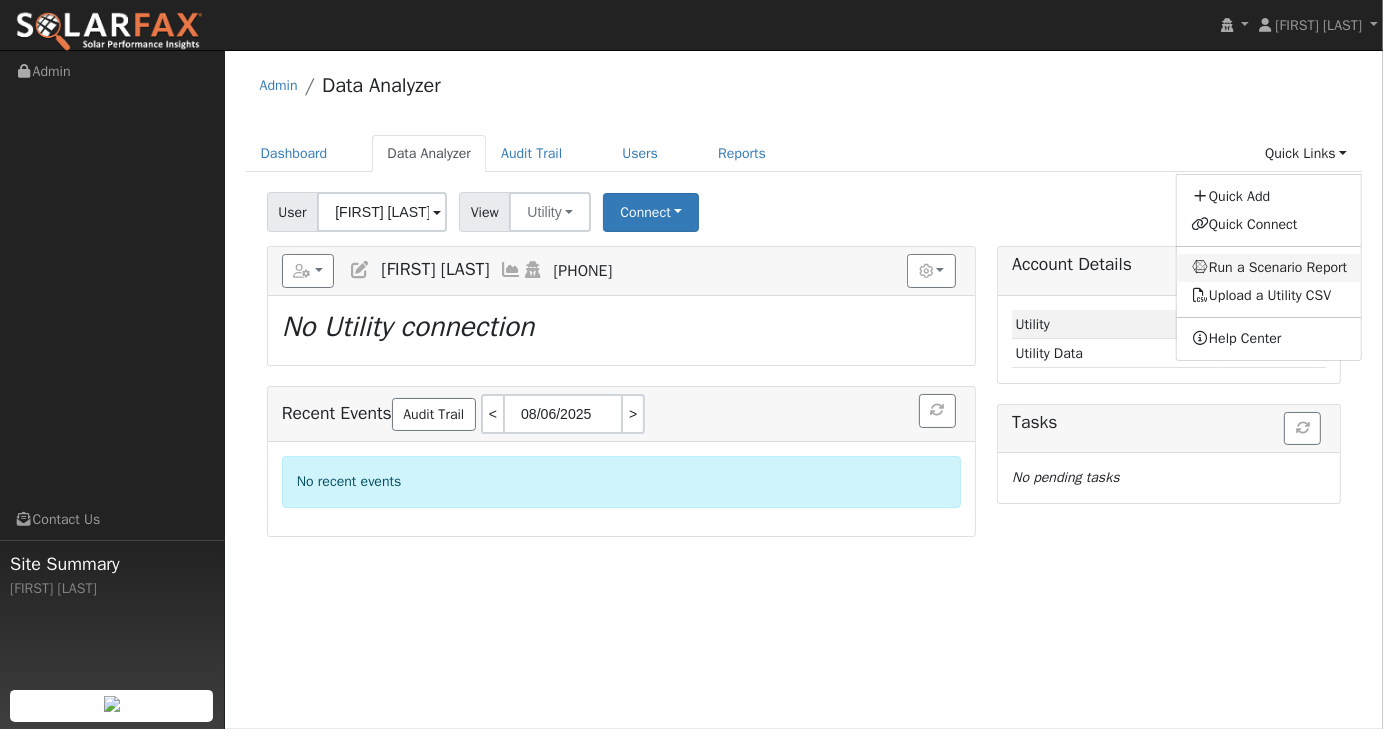 click on "Run a Scenario Report" at bounding box center (1269, 268) 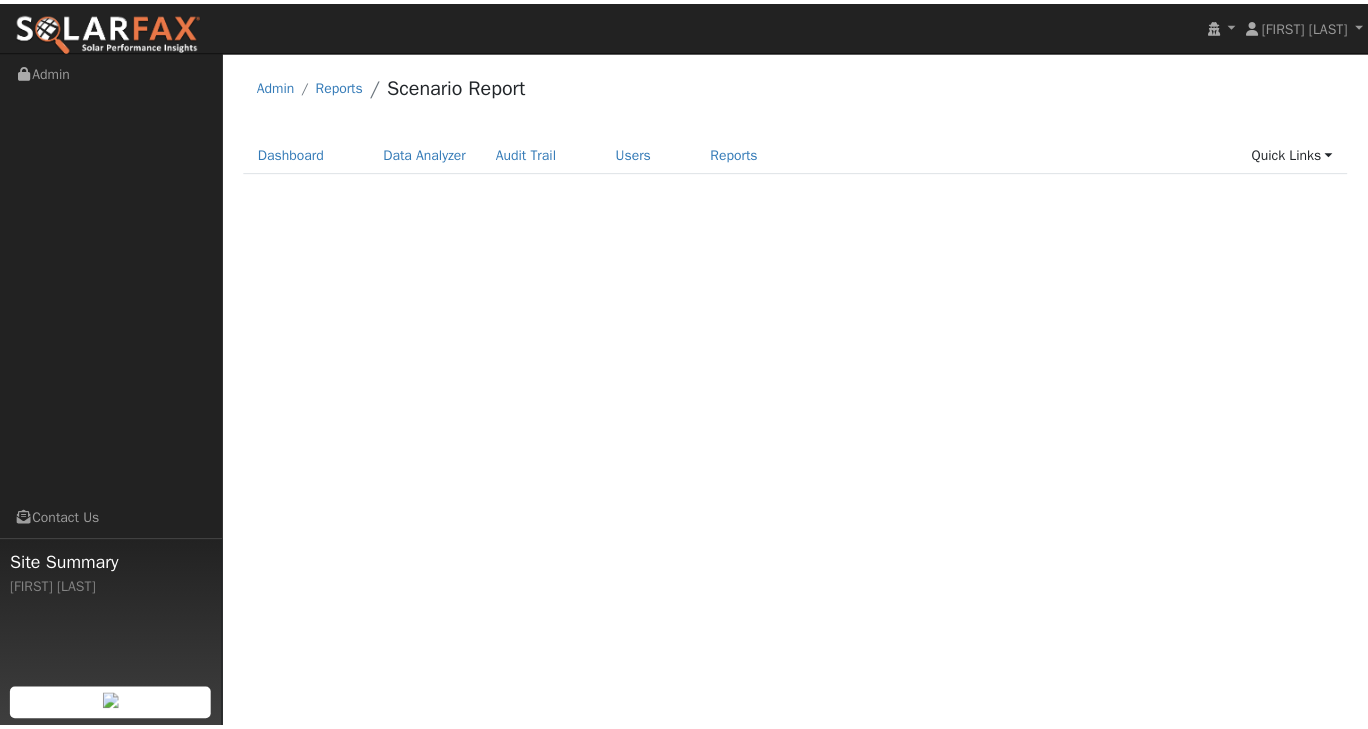 scroll, scrollTop: 0, scrollLeft: 0, axis: both 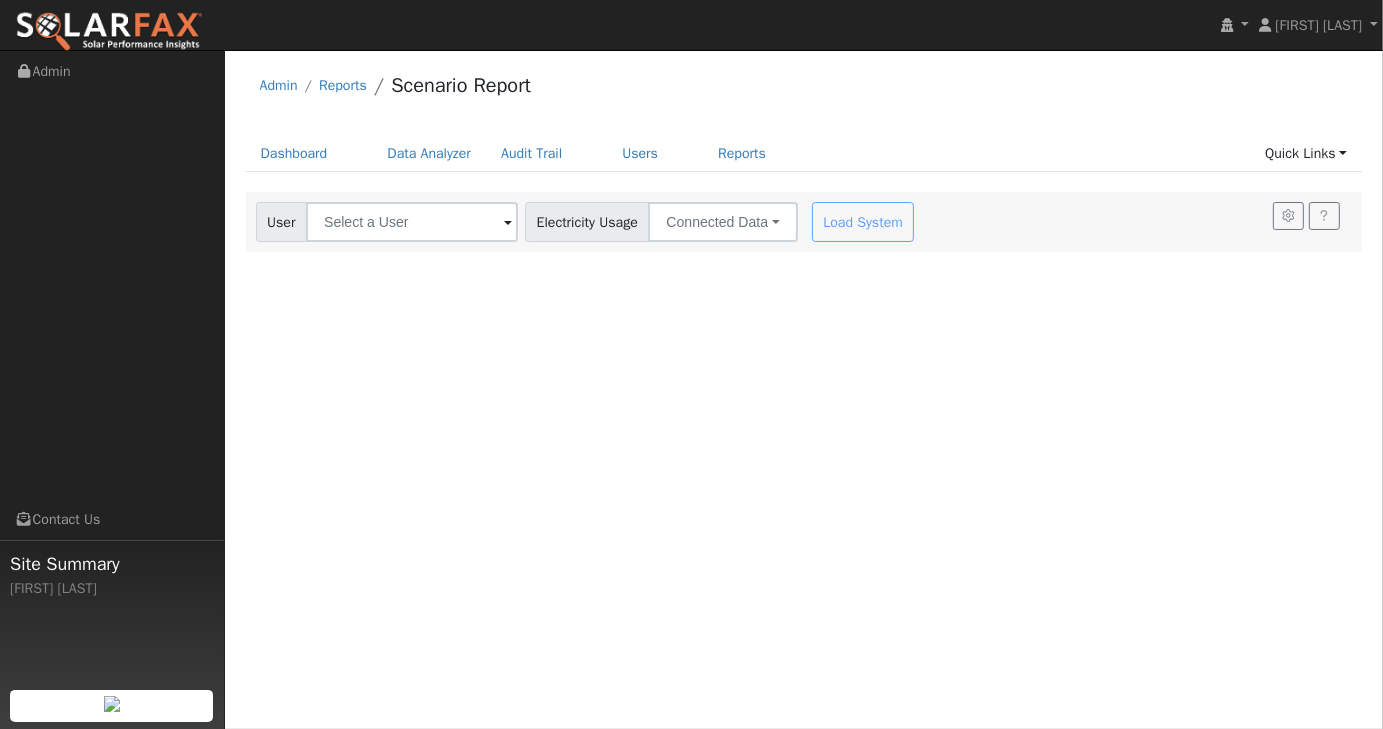 click at bounding box center (508, 223) 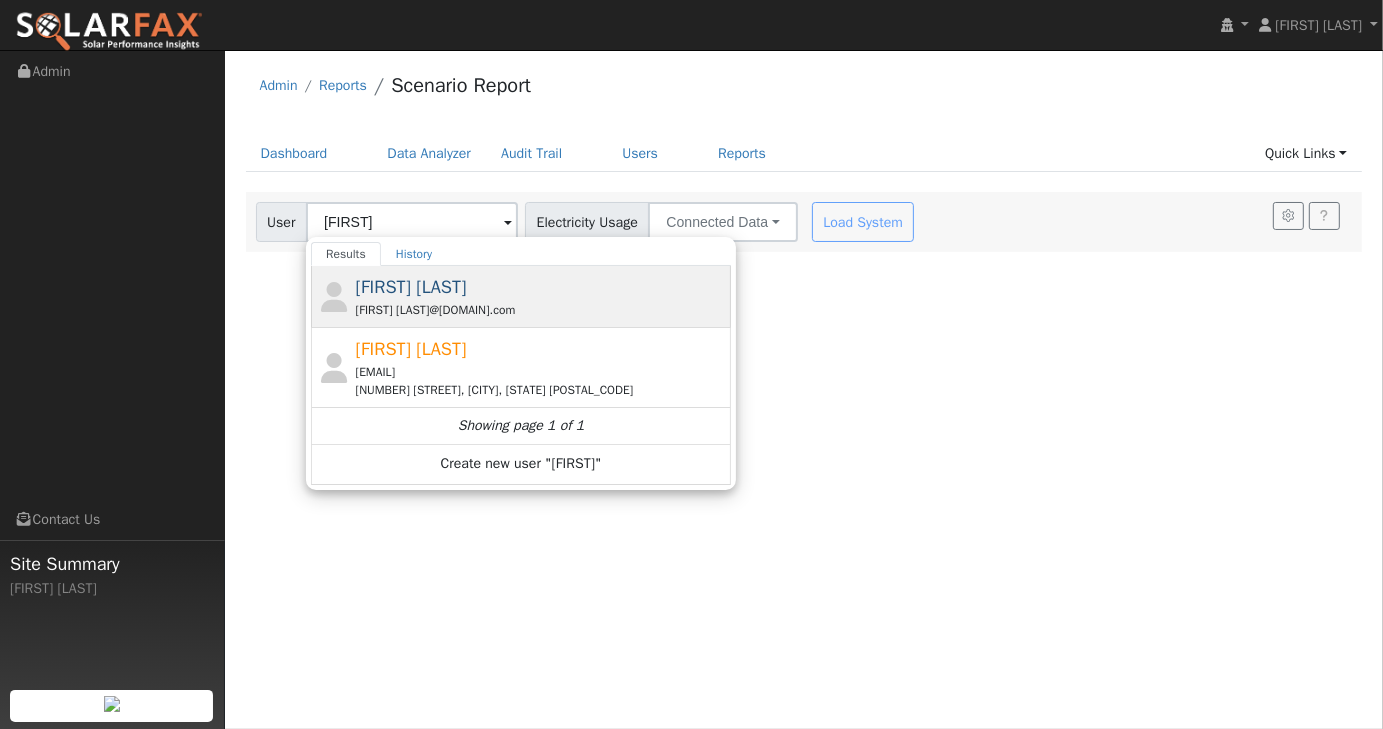 click on "[FIRST] [LAST] [FIRST][LAST]@[DOMAIN].com" at bounding box center [541, 296] 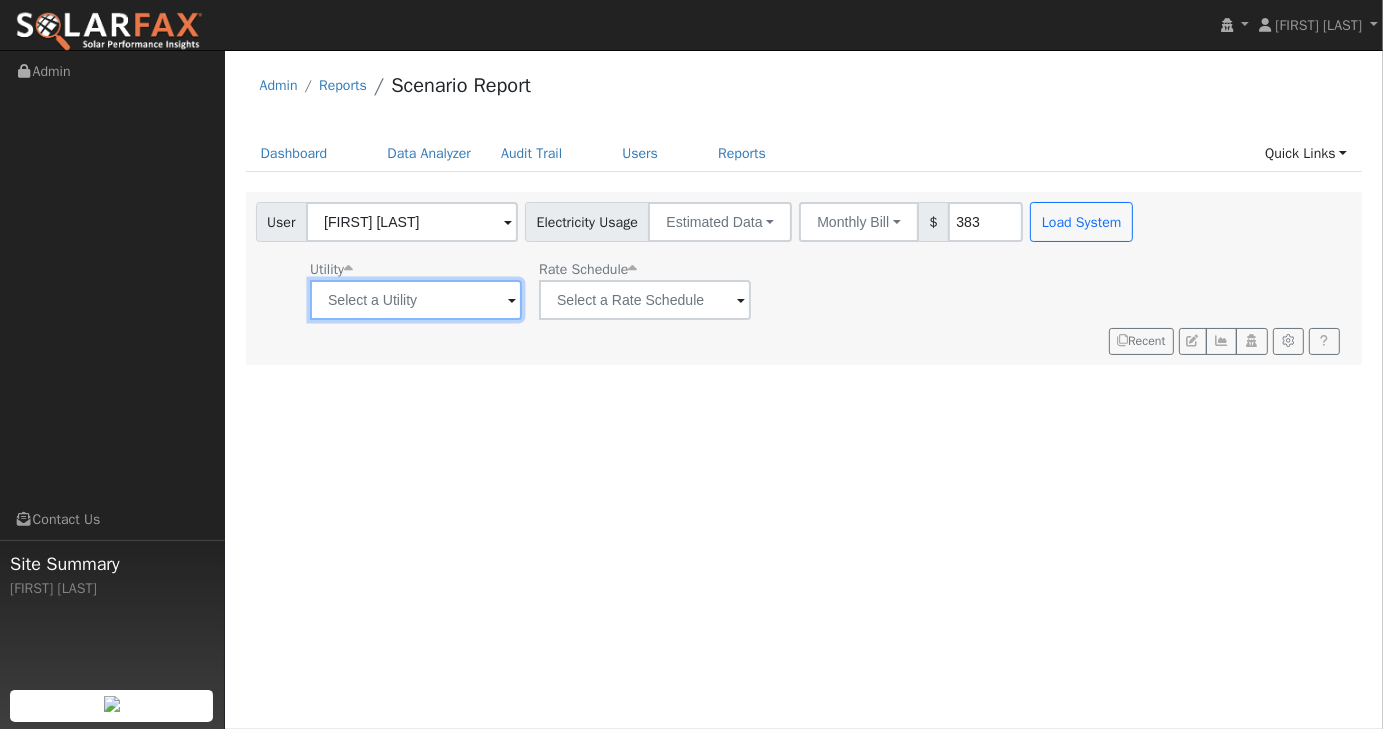 click at bounding box center (416, 300) 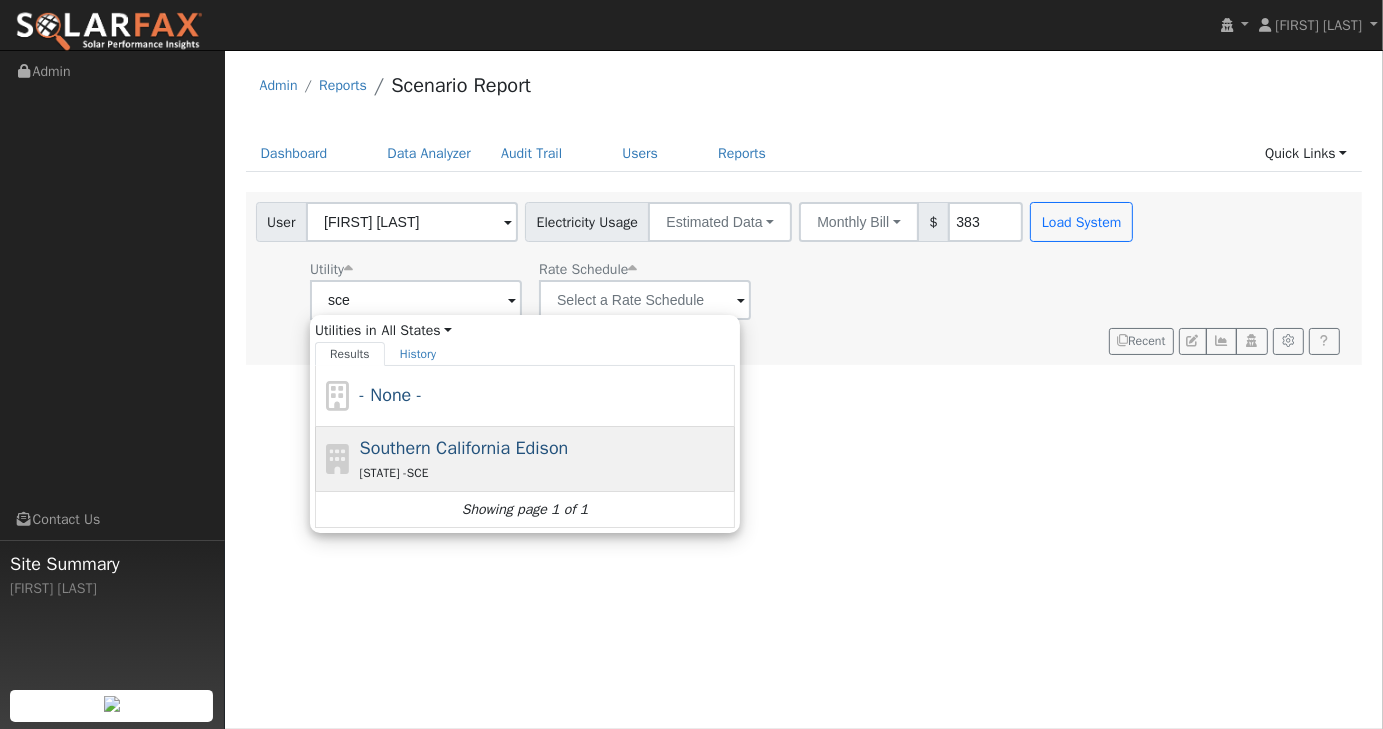 click on "Southern California Edison" at bounding box center [464, 448] 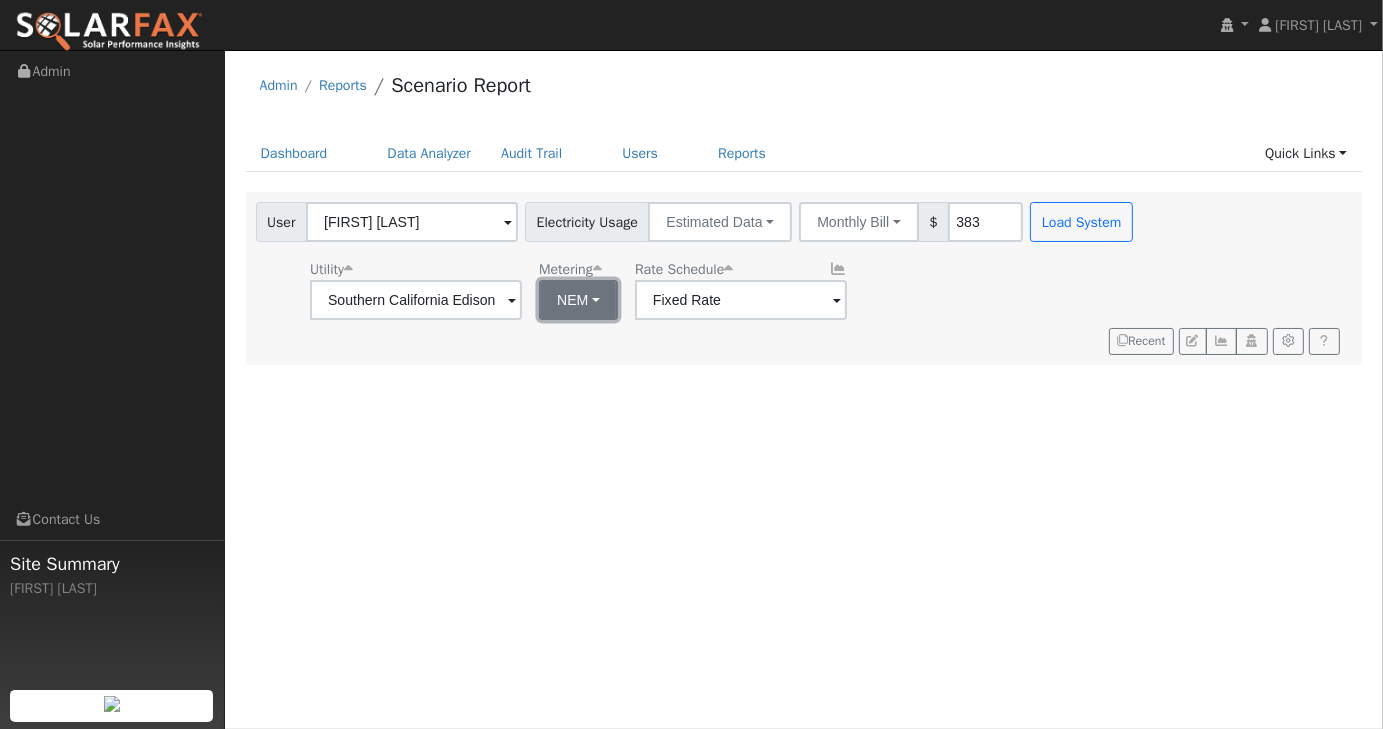 click on "NEM" at bounding box center (578, 300) 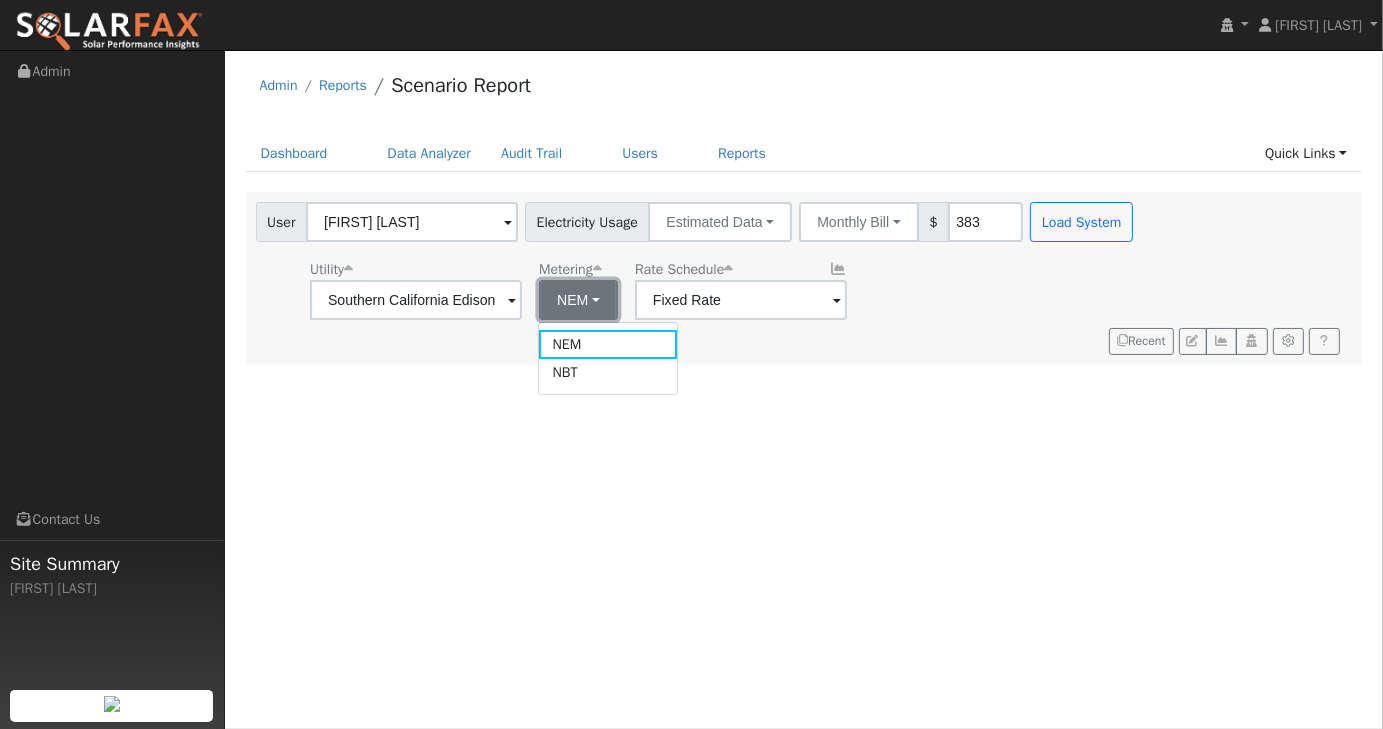 click on "NEM" at bounding box center [578, 300] 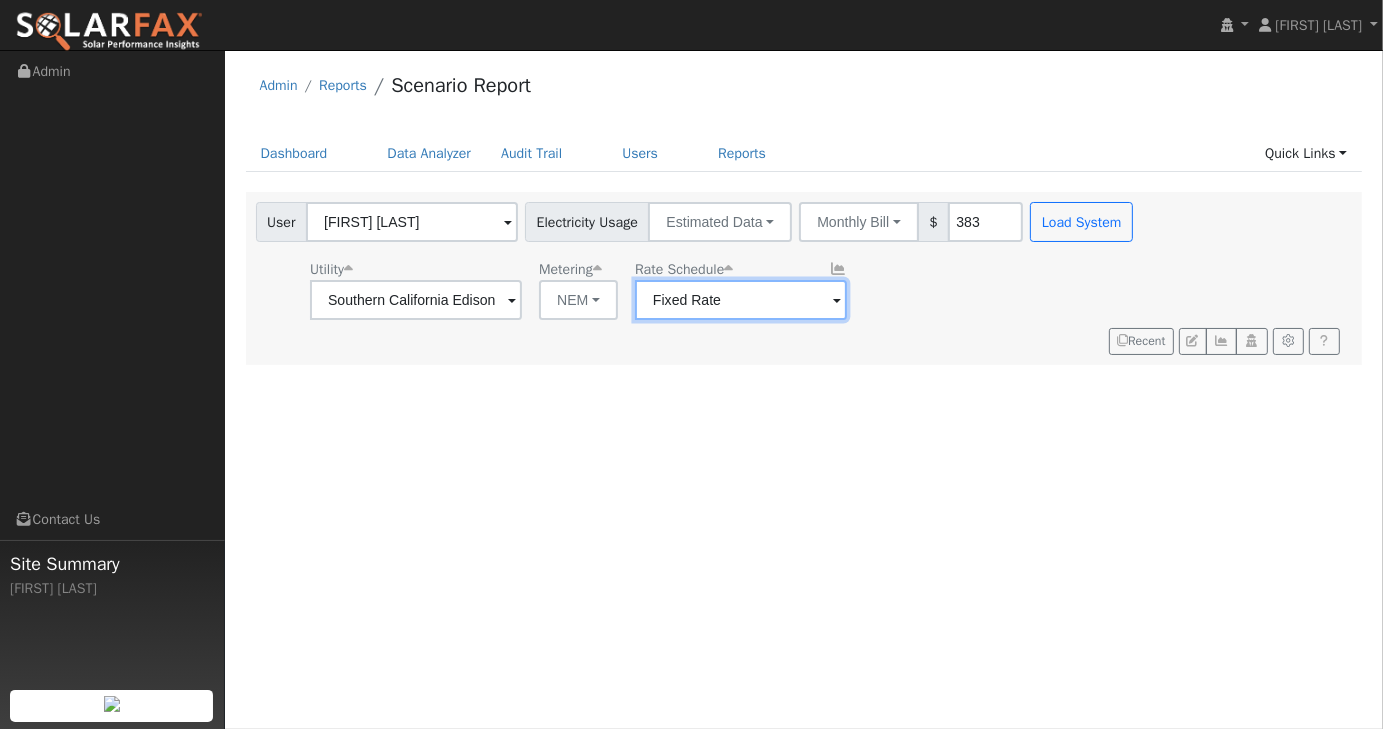 click on "Fixed Rate" at bounding box center (416, 300) 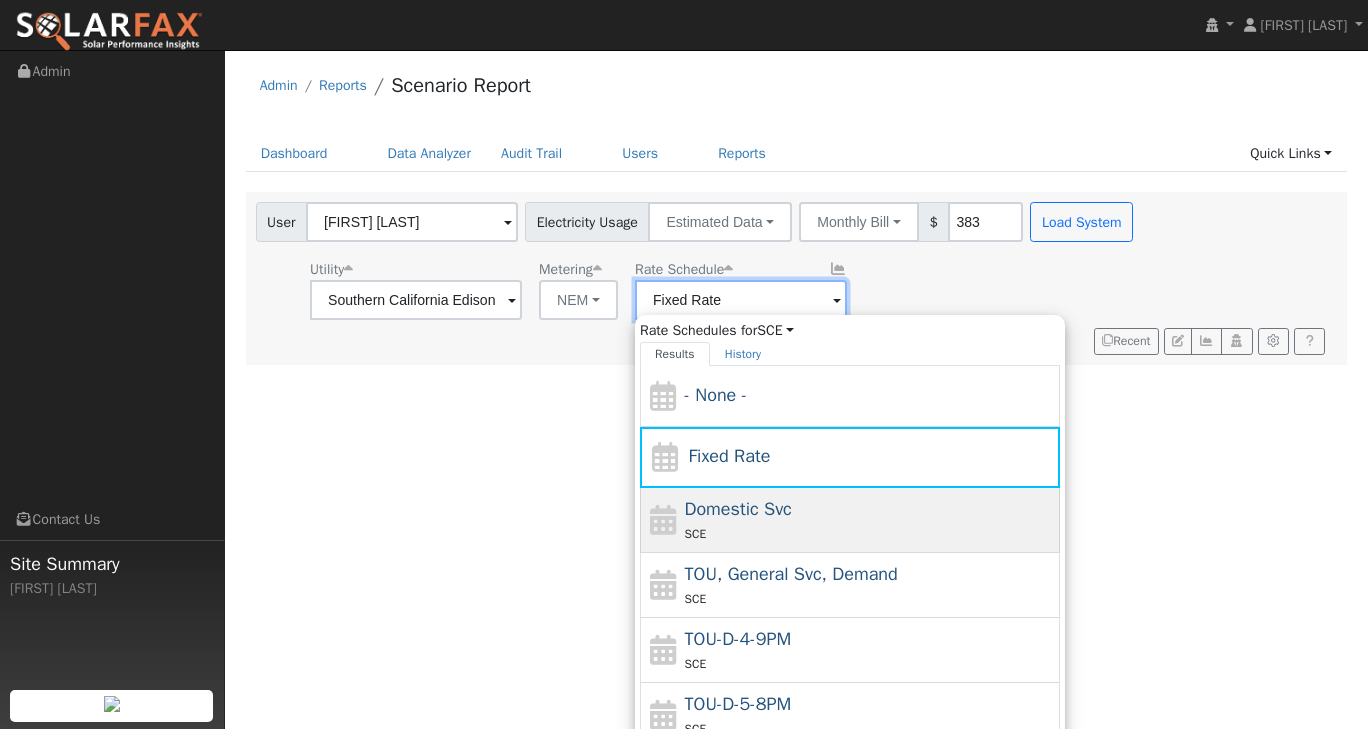 scroll, scrollTop: 86, scrollLeft: 0, axis: vertical 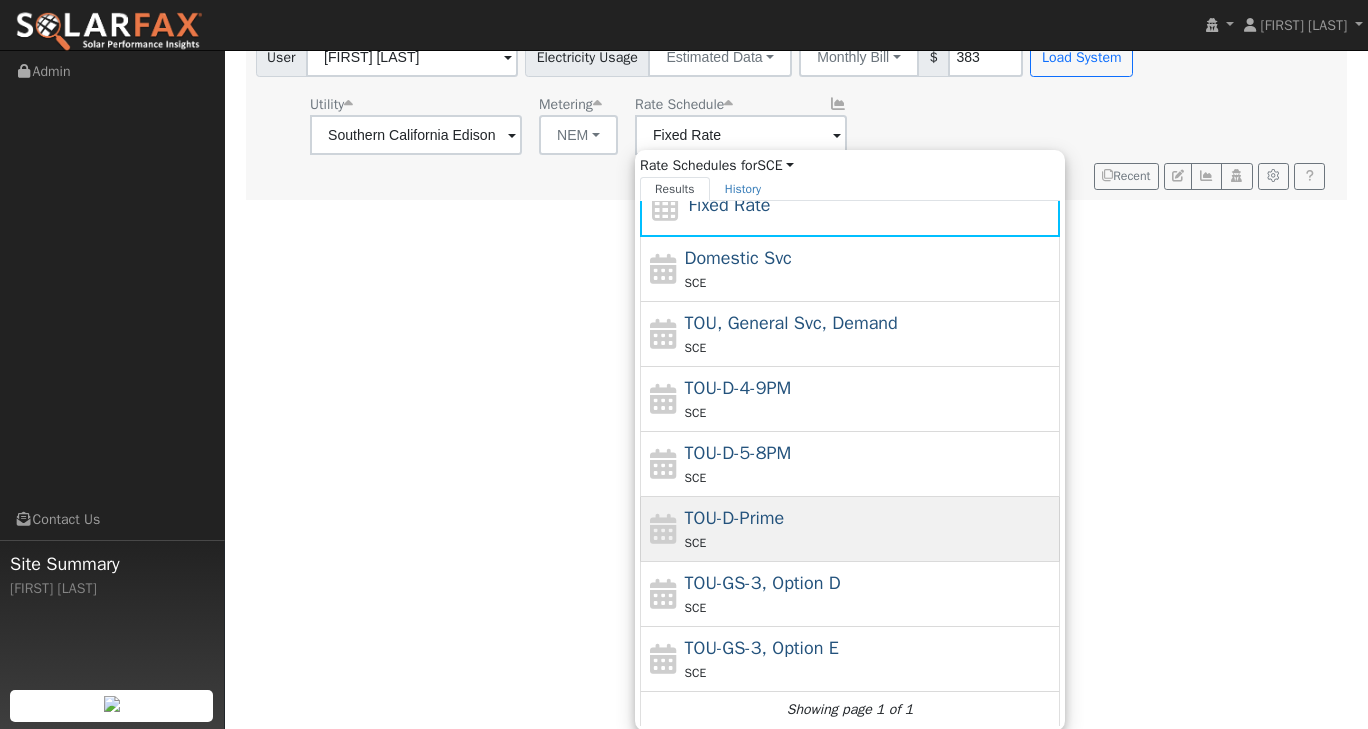 click on "SCE" at bounding box center [870, 542] 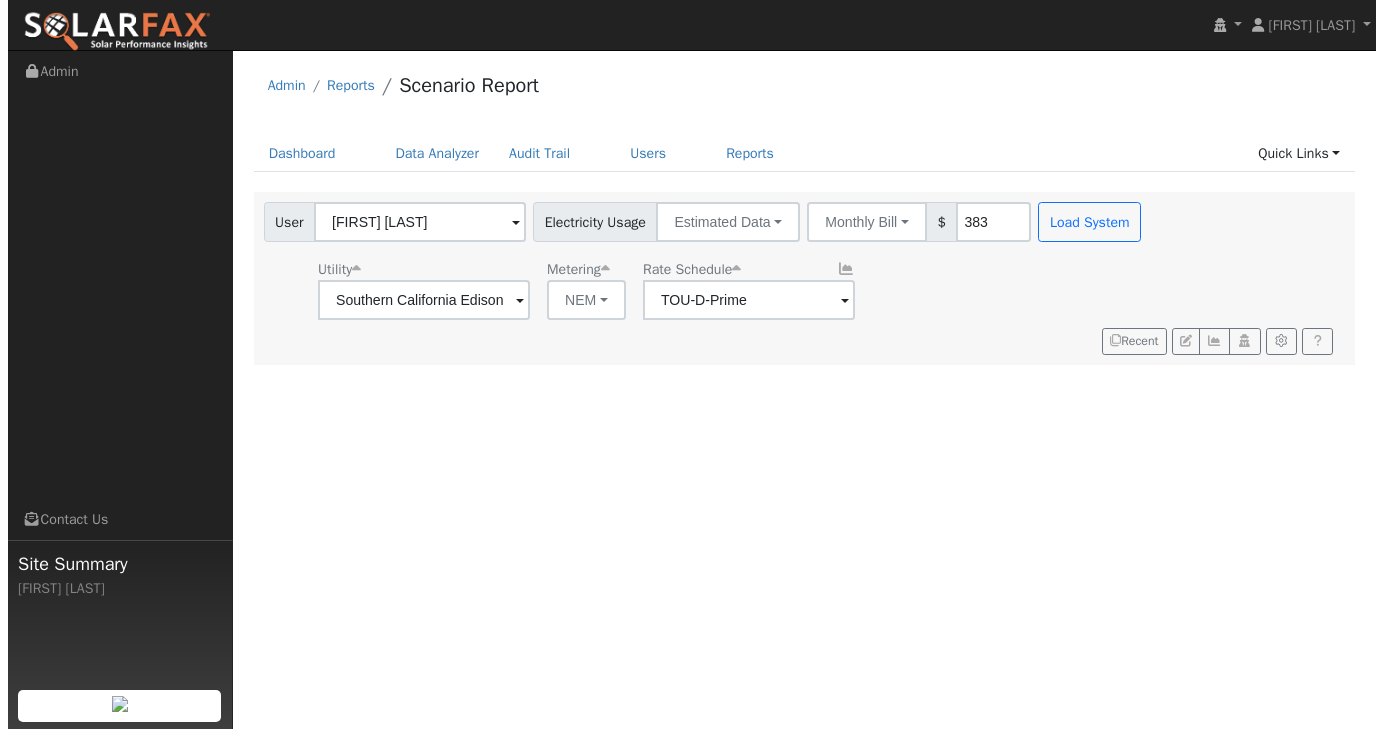 scroll, scrollTop: 0, scrollLeft: 0, axis: both 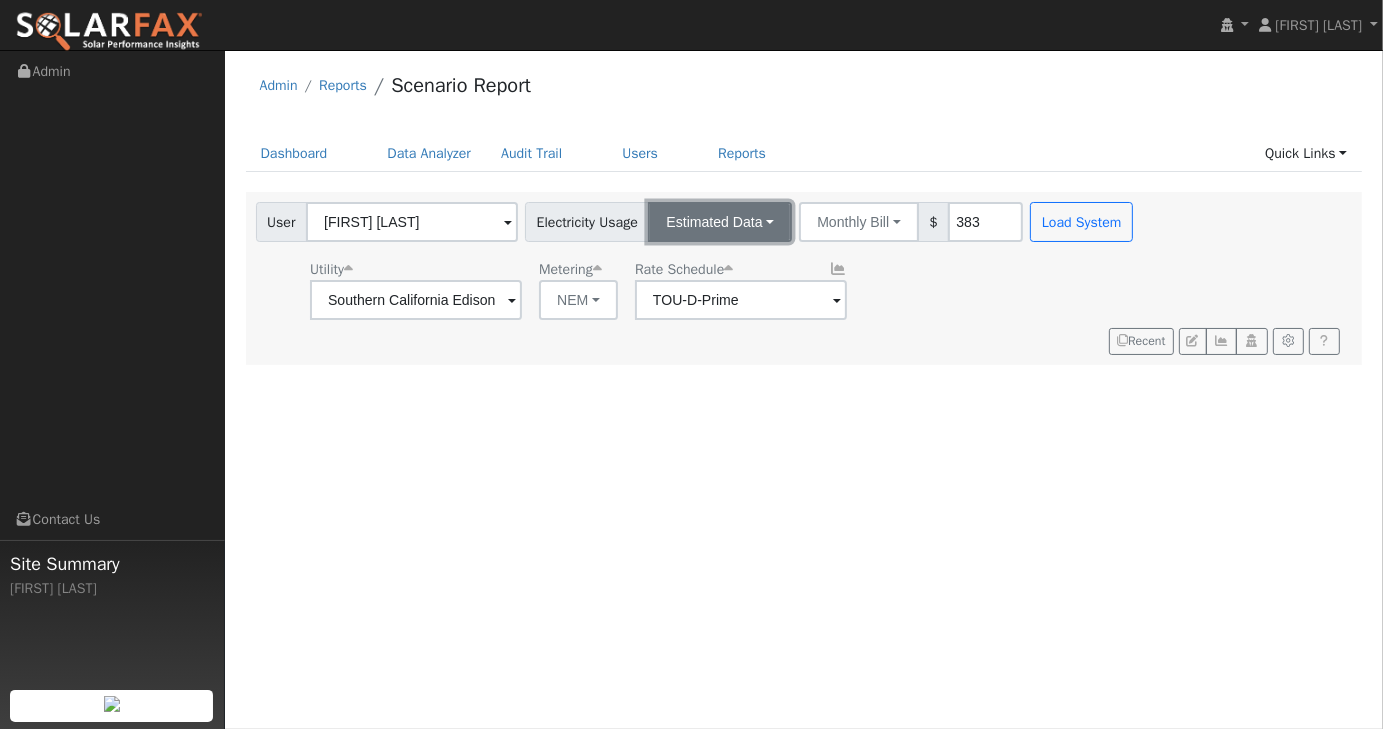 click on "Estimated Data" at bounding box center (720, 222) 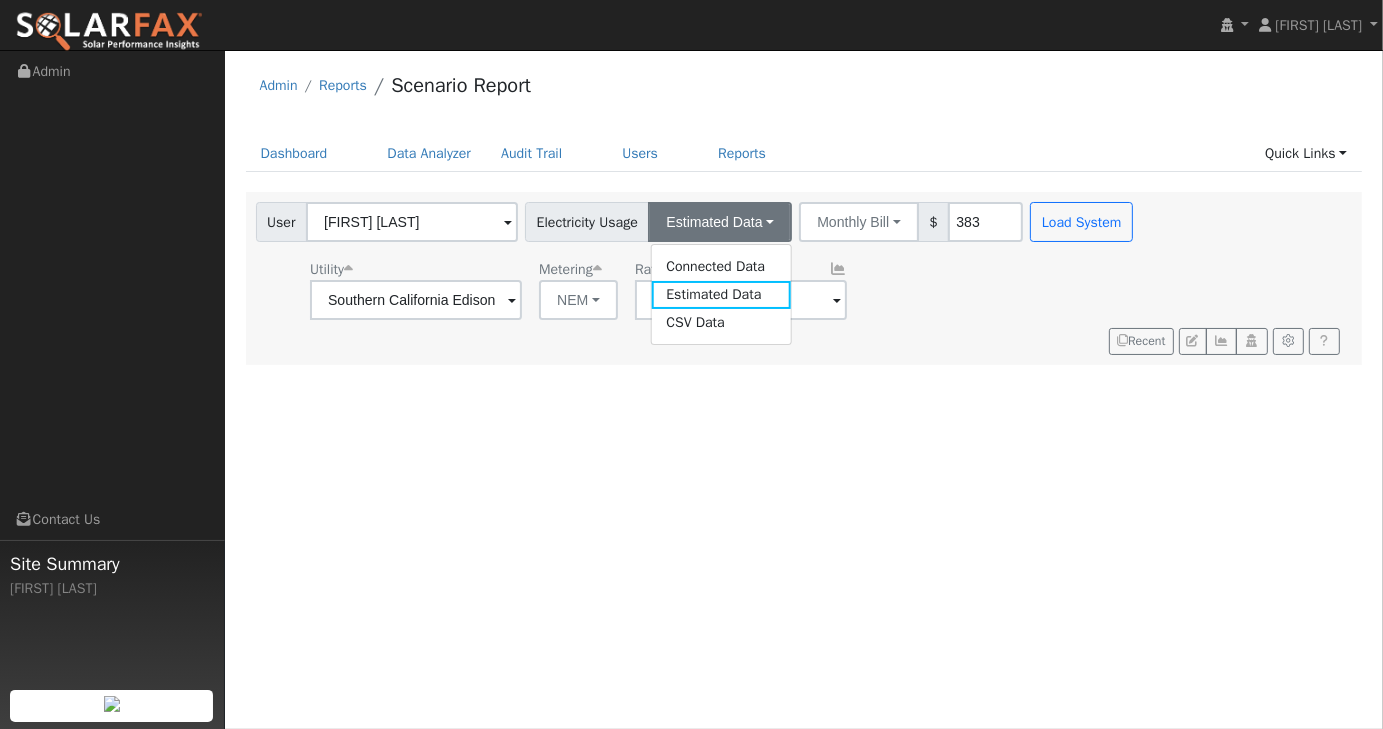 click on "User [FIRST] [LAST] Account   Default Account Default Account Primary Account Electricity Usage Estimated Data Connected Data Estimated Data CSV Data Monthly Bill Annual Consumption Monthly Bill $ 383 Load System  Utility  Southern California Edison  Metering  NEM NEM NBT  Rate Schedule  TOU-D-Prime  Recent" at bounding box center (800, 275) 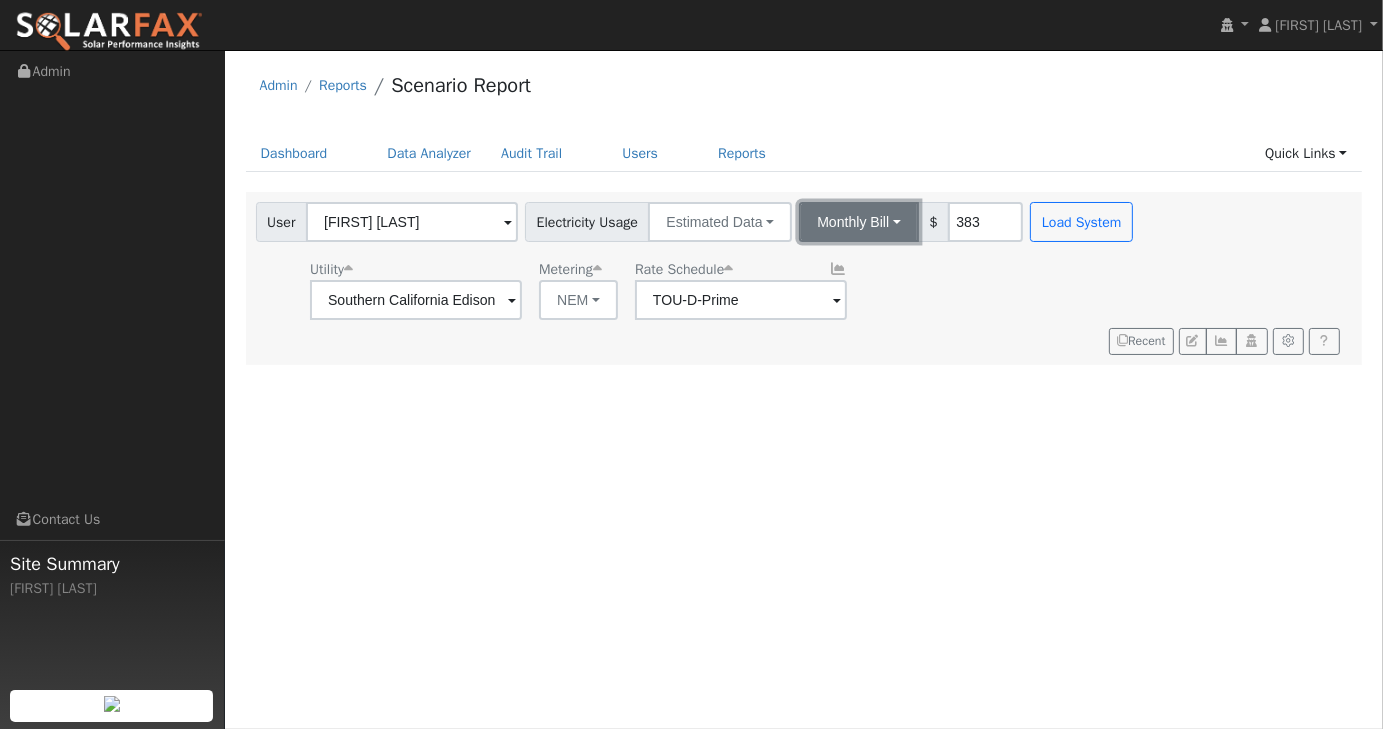 click on "Monthly Bill" at bounding box center [859, 222] 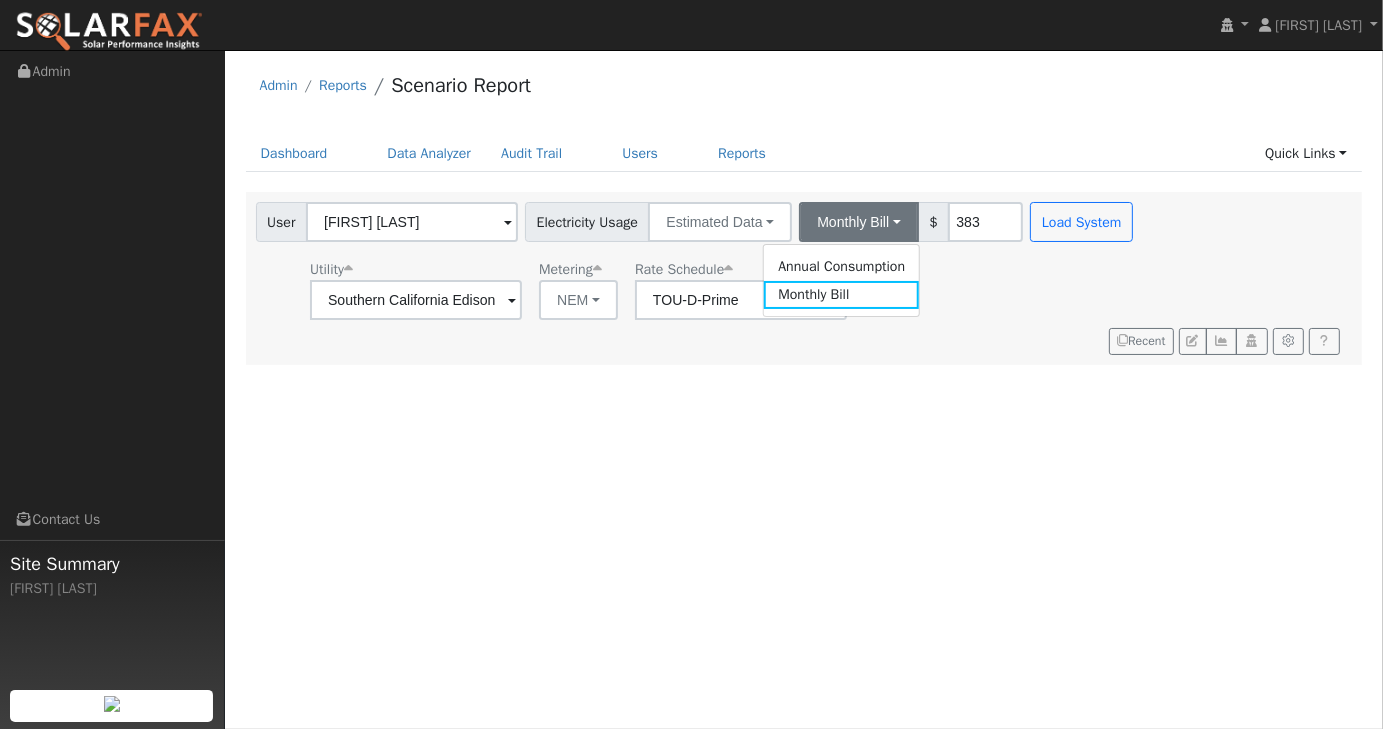 click on "Utility  Southern California Edison  Metering  NEM NEM NBT  Rate Schedule  TOU-D-Prime" at bounding box center [697, 286] 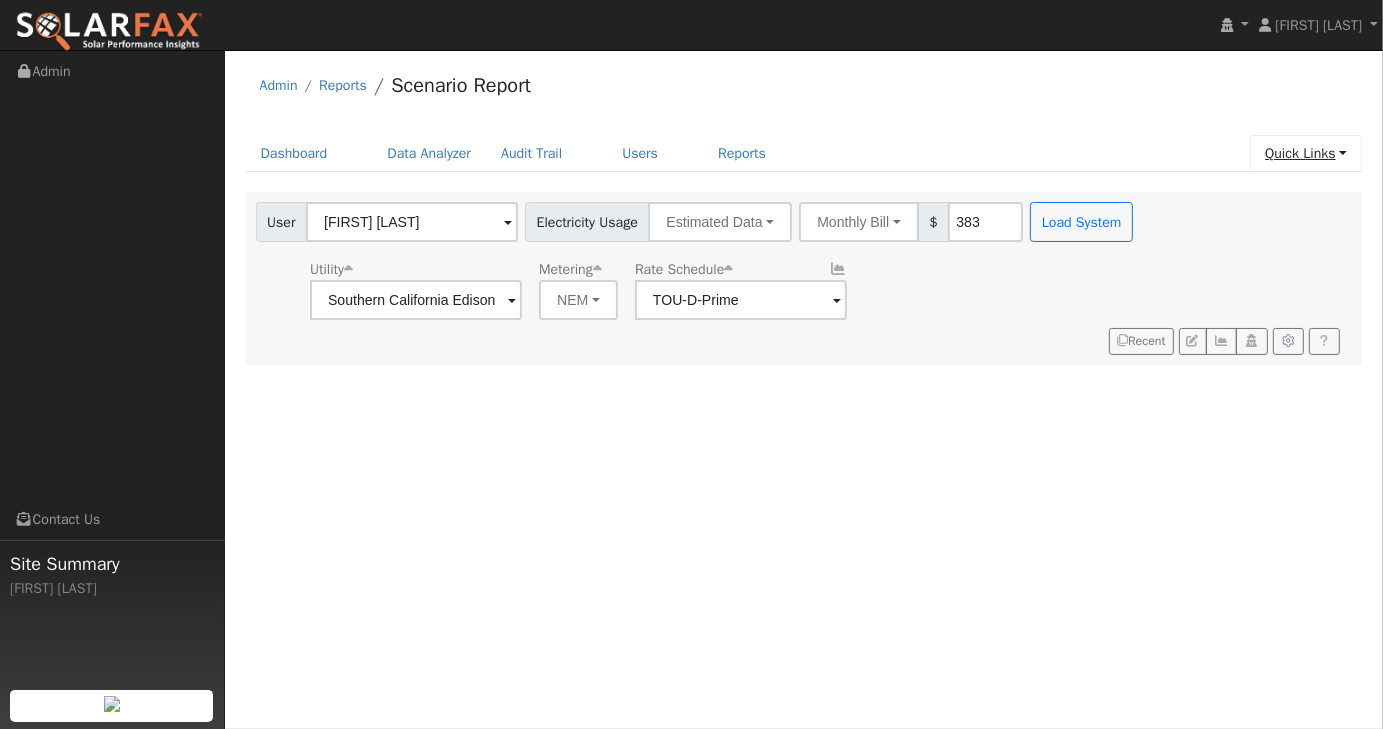 click on "Quick Links" at bounding box center [1306, 153] 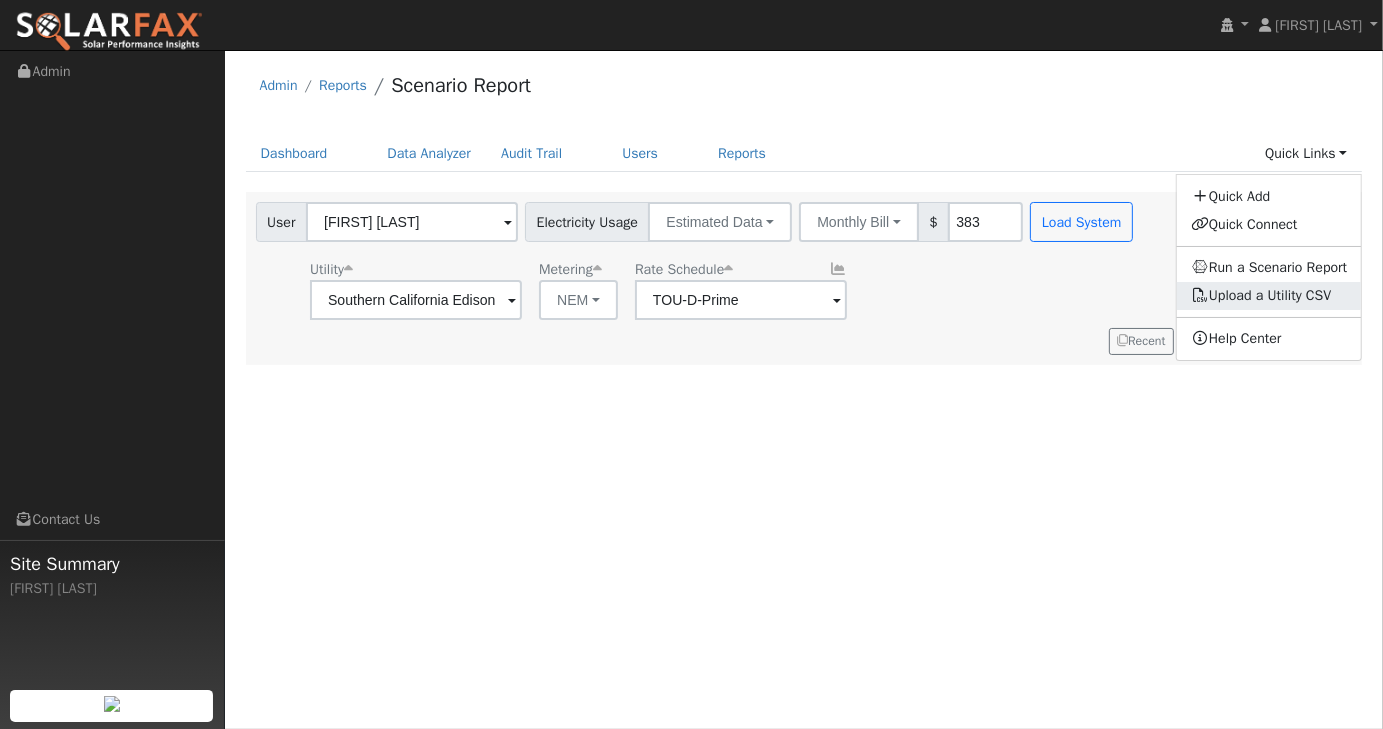 click on "Upload a Utility CSV" 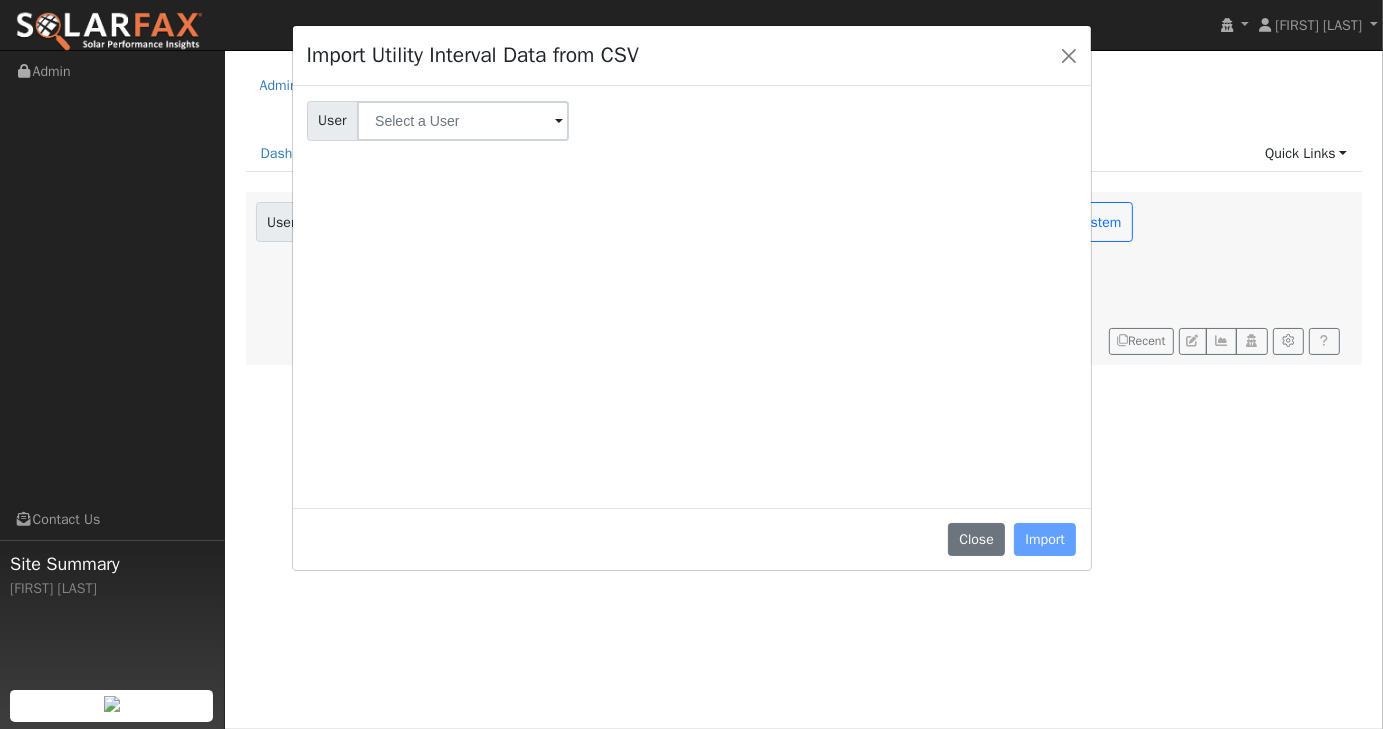 click at bounding box center [559, 122] 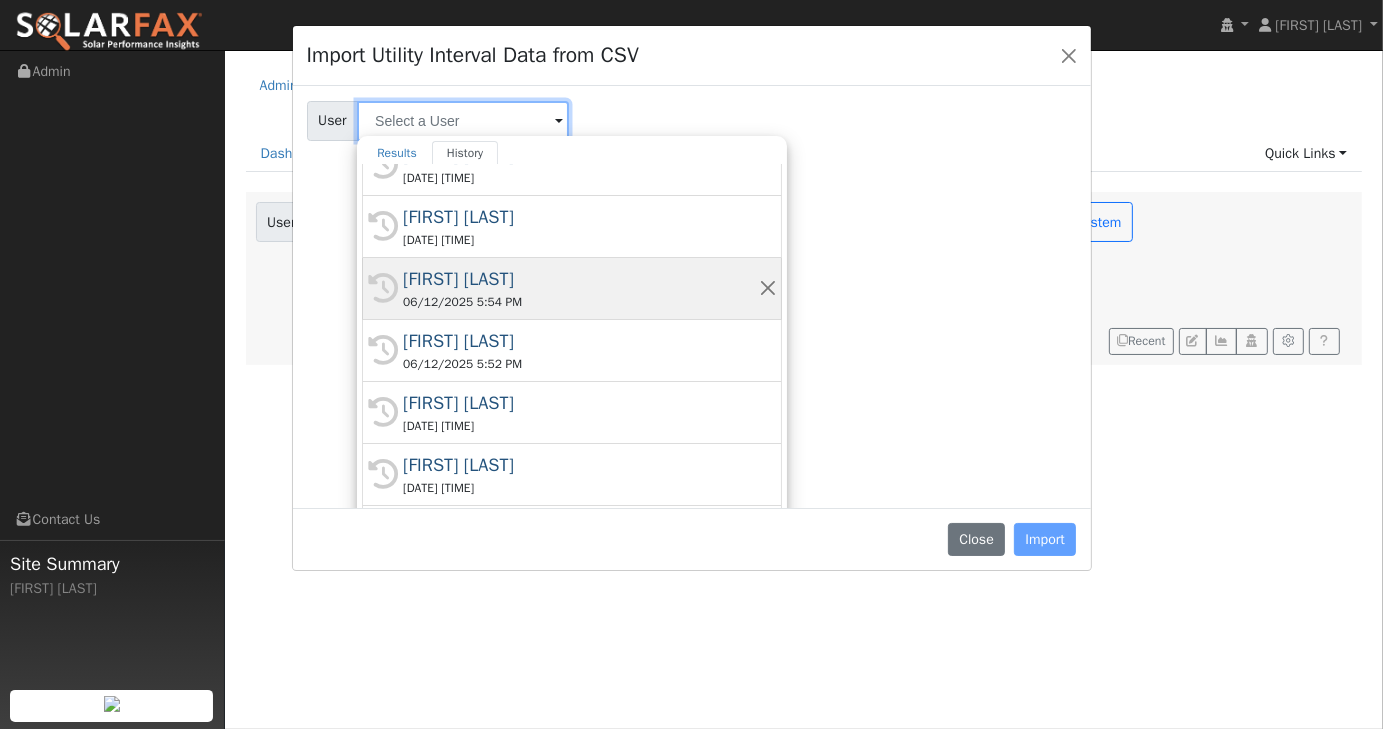 scroll, scrollTop: 0, scrollLeft: 0, axis: both 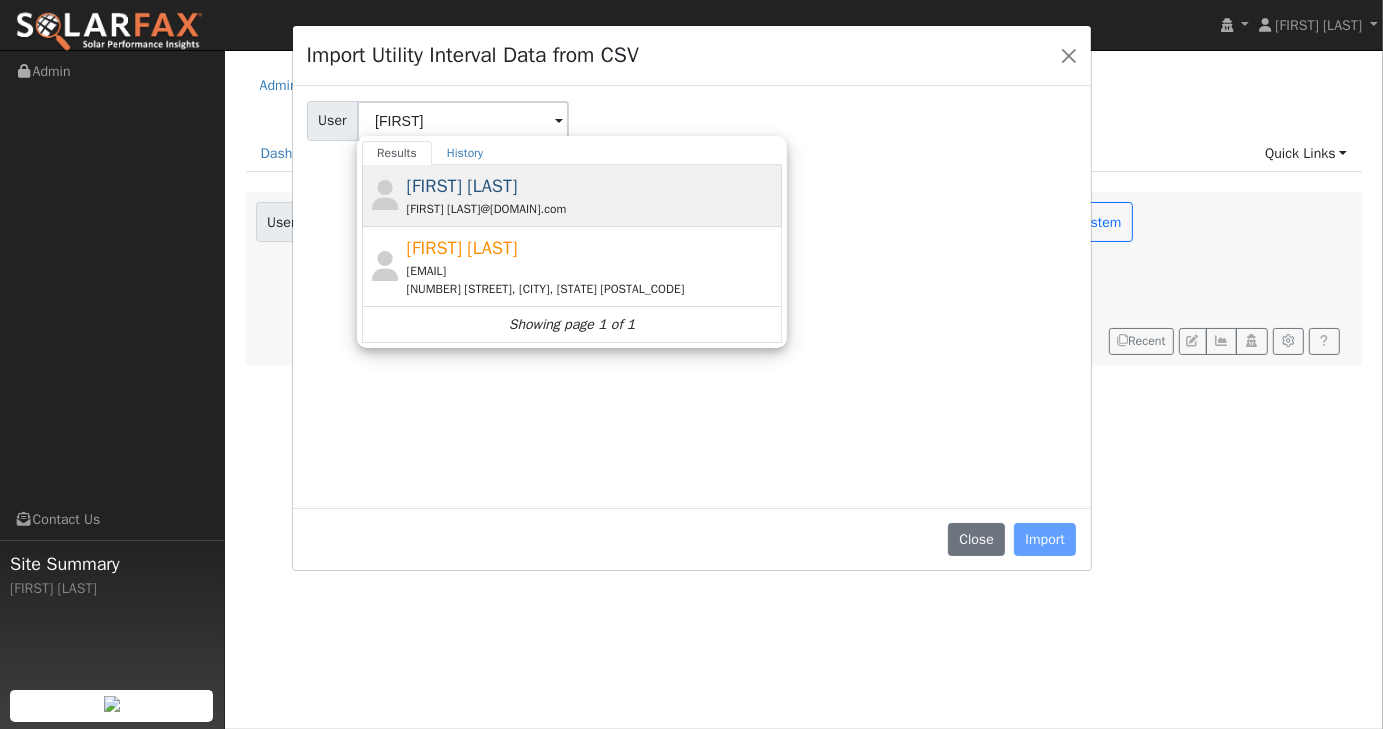 click on "[FIRST] [LAST]" at bounding box center [462, 186] 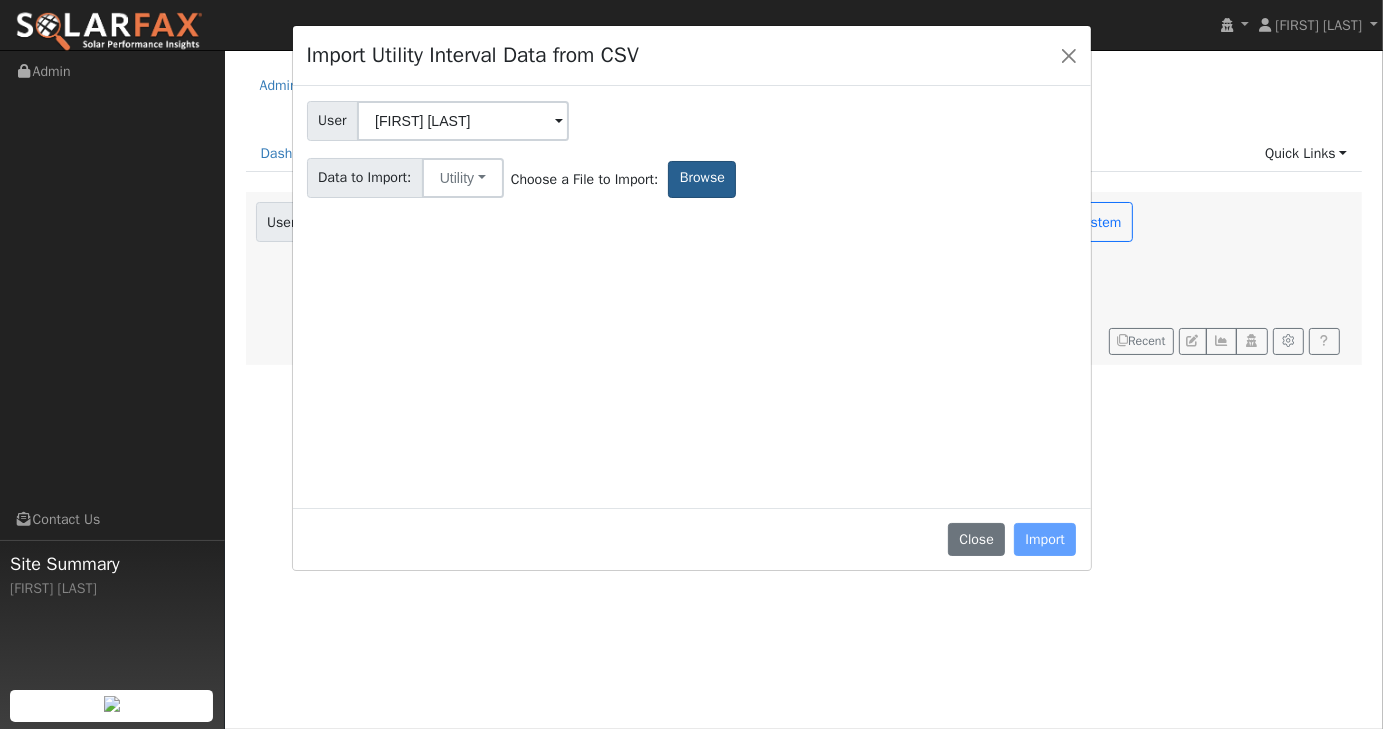 click on "Browse" at bounding box center (702, 179) 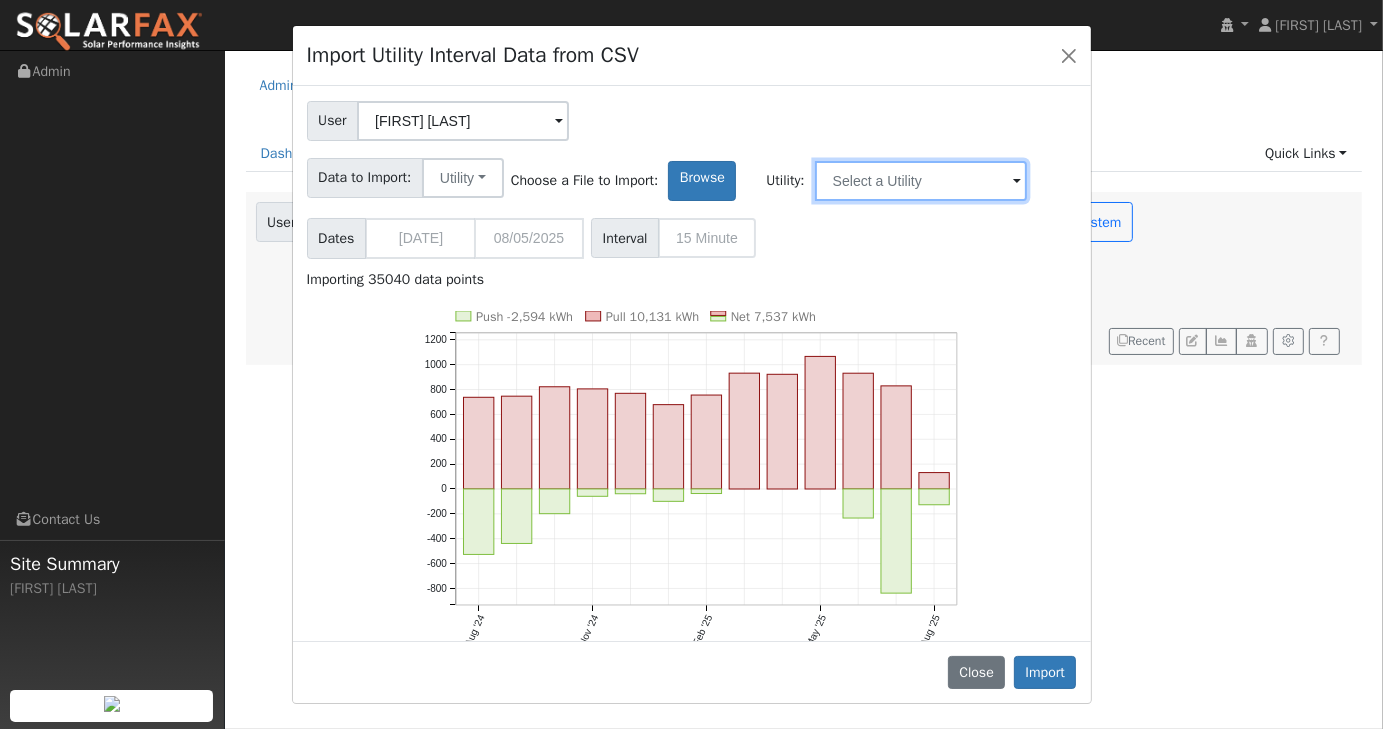 click at bounding box center (921, 181) 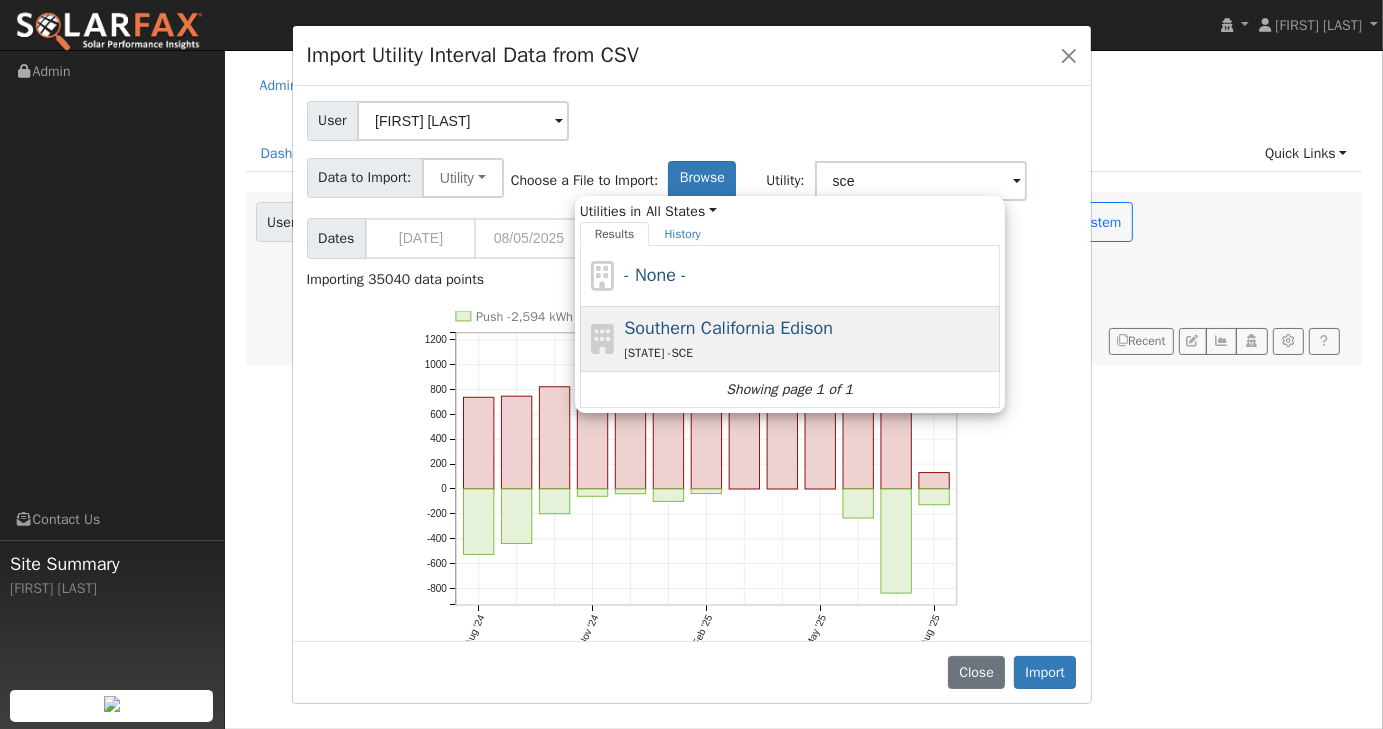 click on "Southern California Edison [STATE] - SCE" at bounding box center (809, 339) 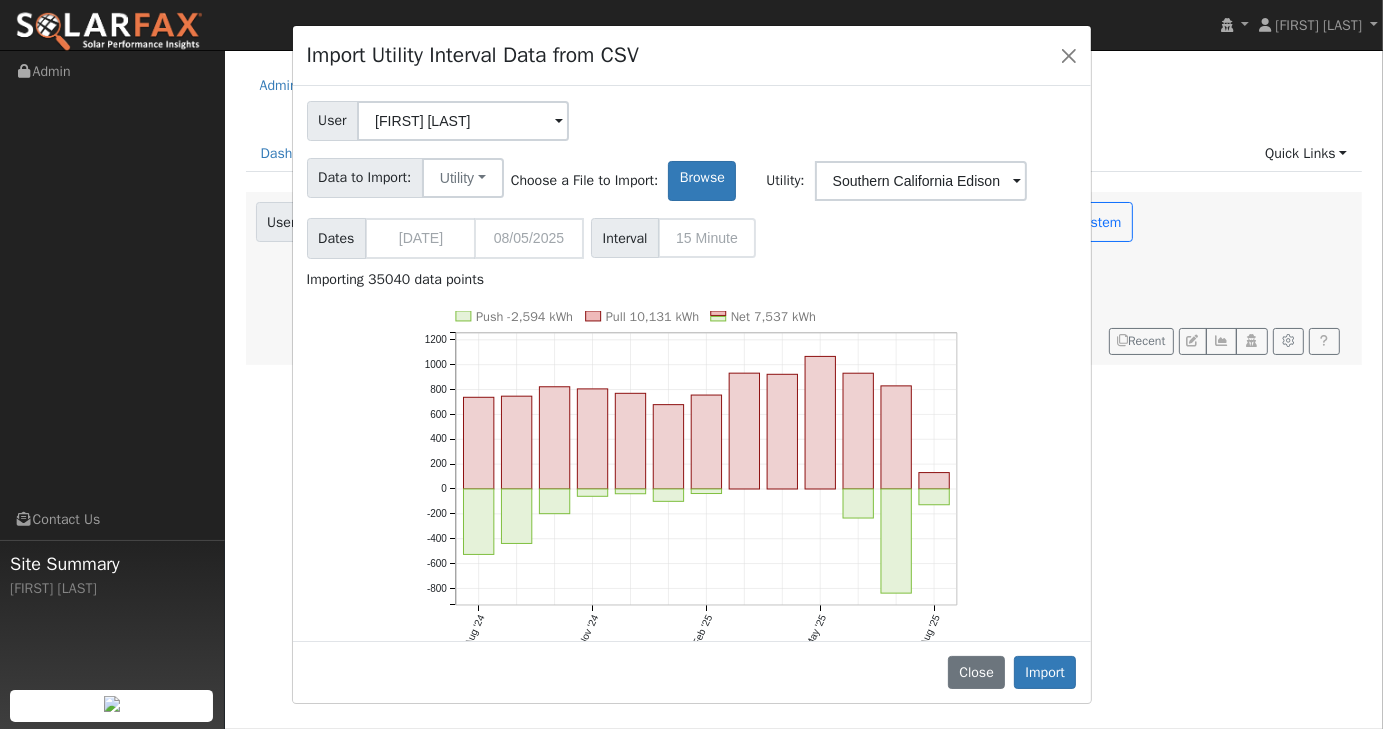 scroll, scrollTop: 88, scrollLeft: 0, axis: vertical 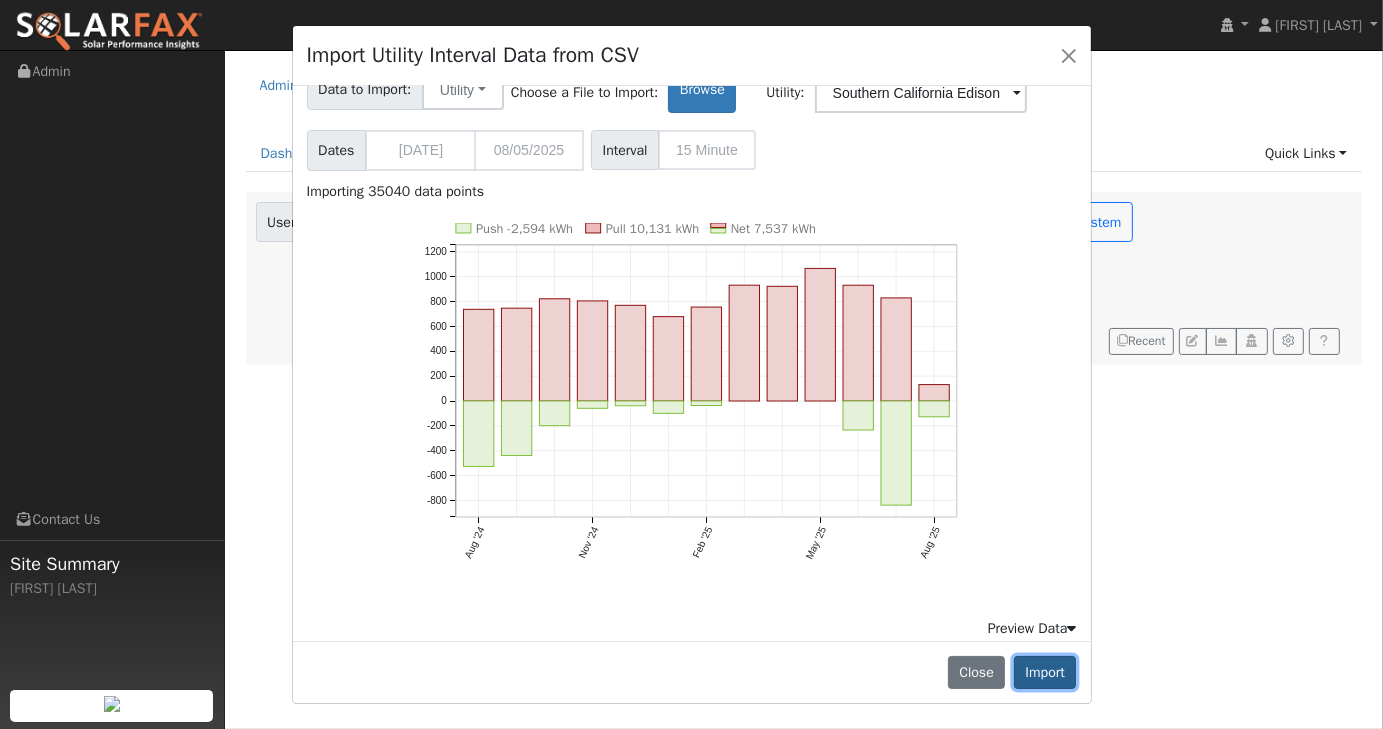 click on "Import" at bounding box center [1045, 673] 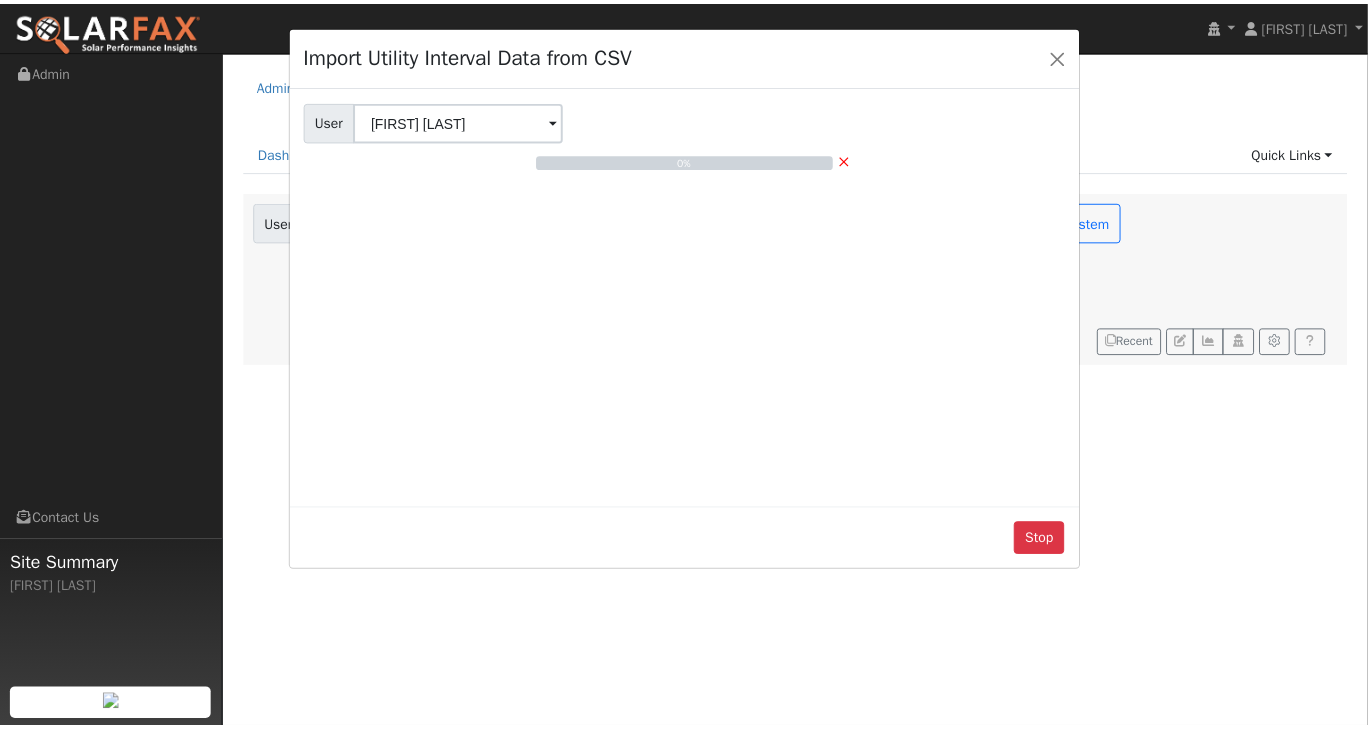 scroll, scrollTop: 0, scrollLeft: 0, axis: both 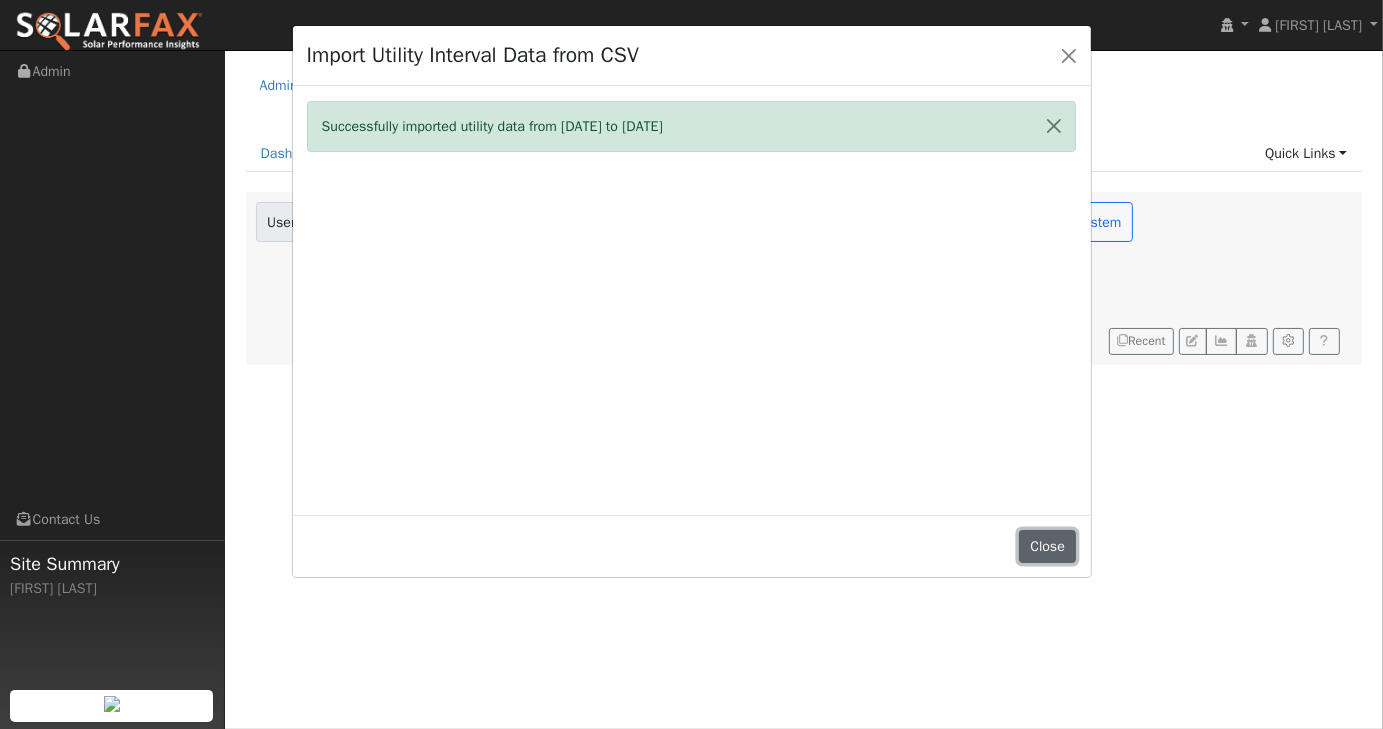 click on "Close" at bounding box center [1048, 547] 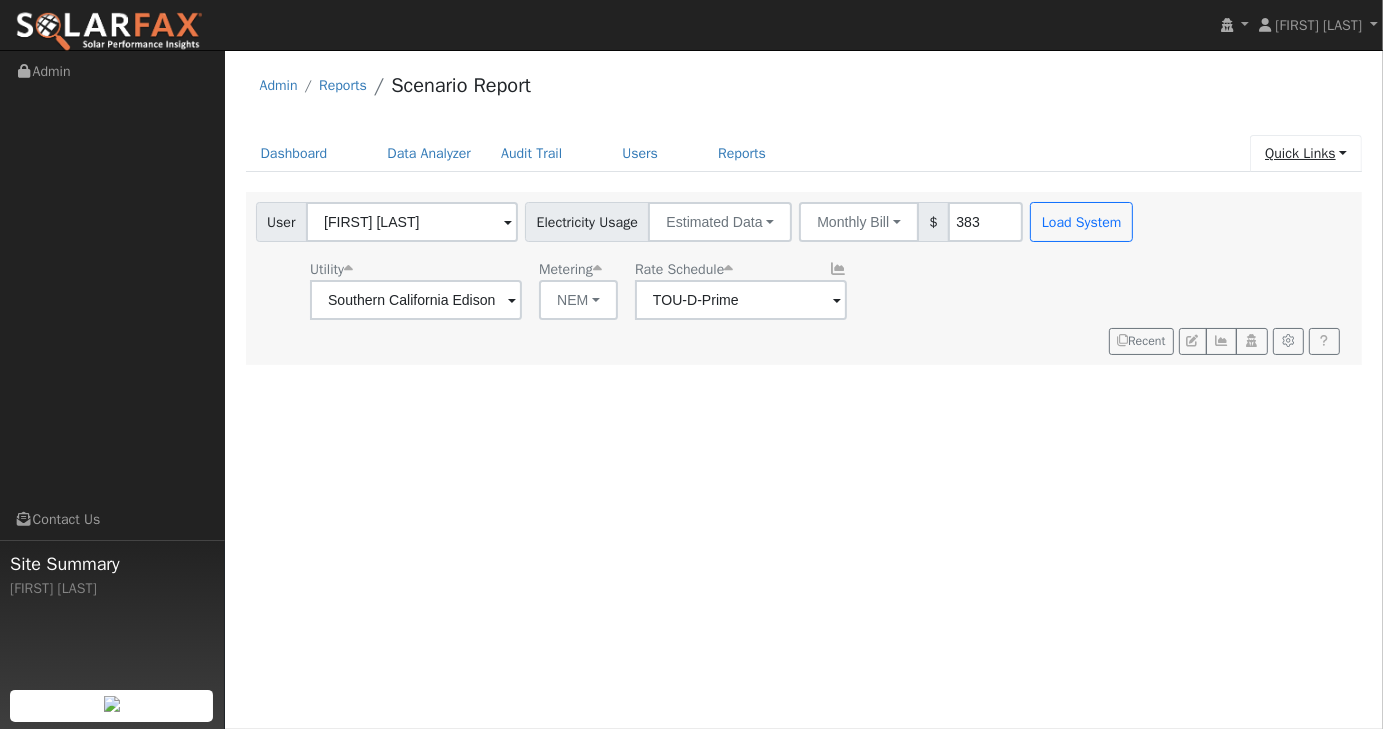 click on "Quick Links" at bounding box center [1306, 153] 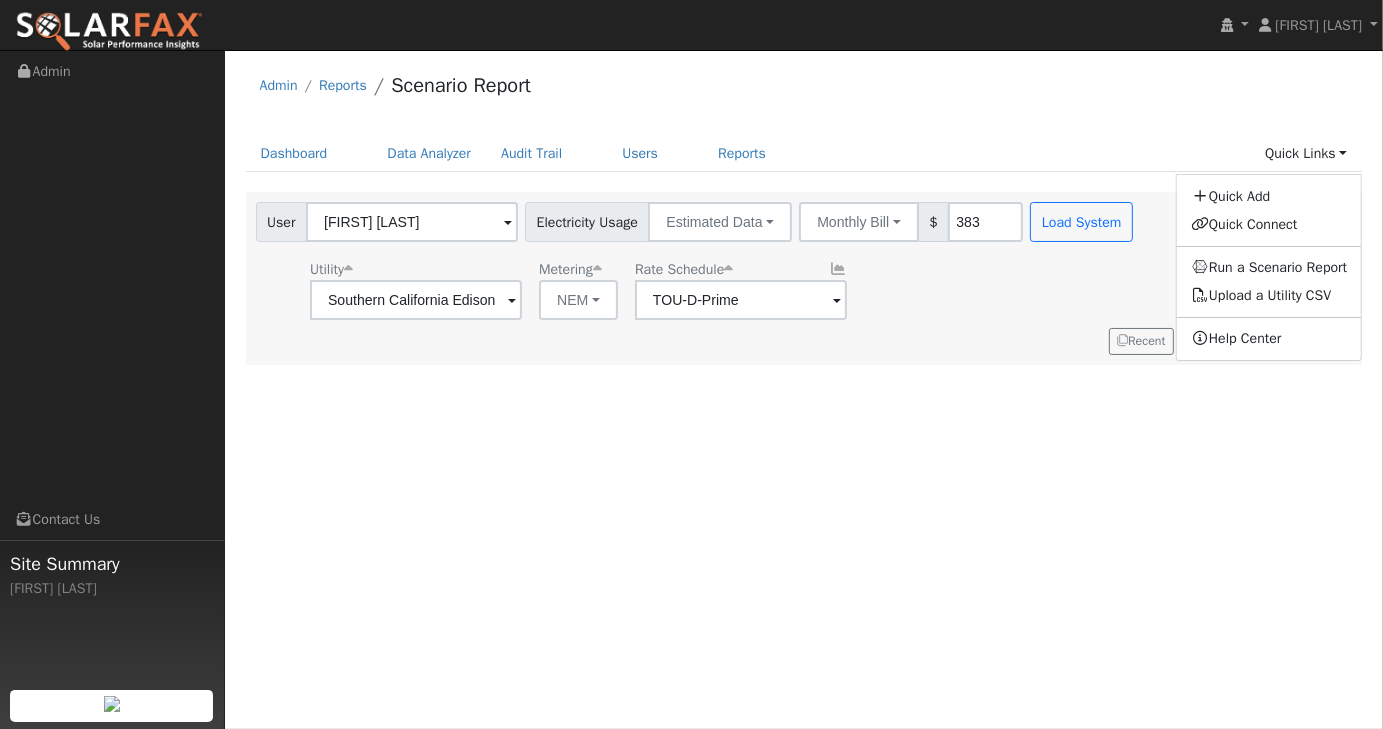 click on "User Profile First name Last name Email Email Notifications No Emails No Emails Weekly Emails Monthly Emails Cancel Save
Terms Of Service
Close
Login as User
Select a User
Admin
Reports
Scenario Report" at bounding box center (804, 389) 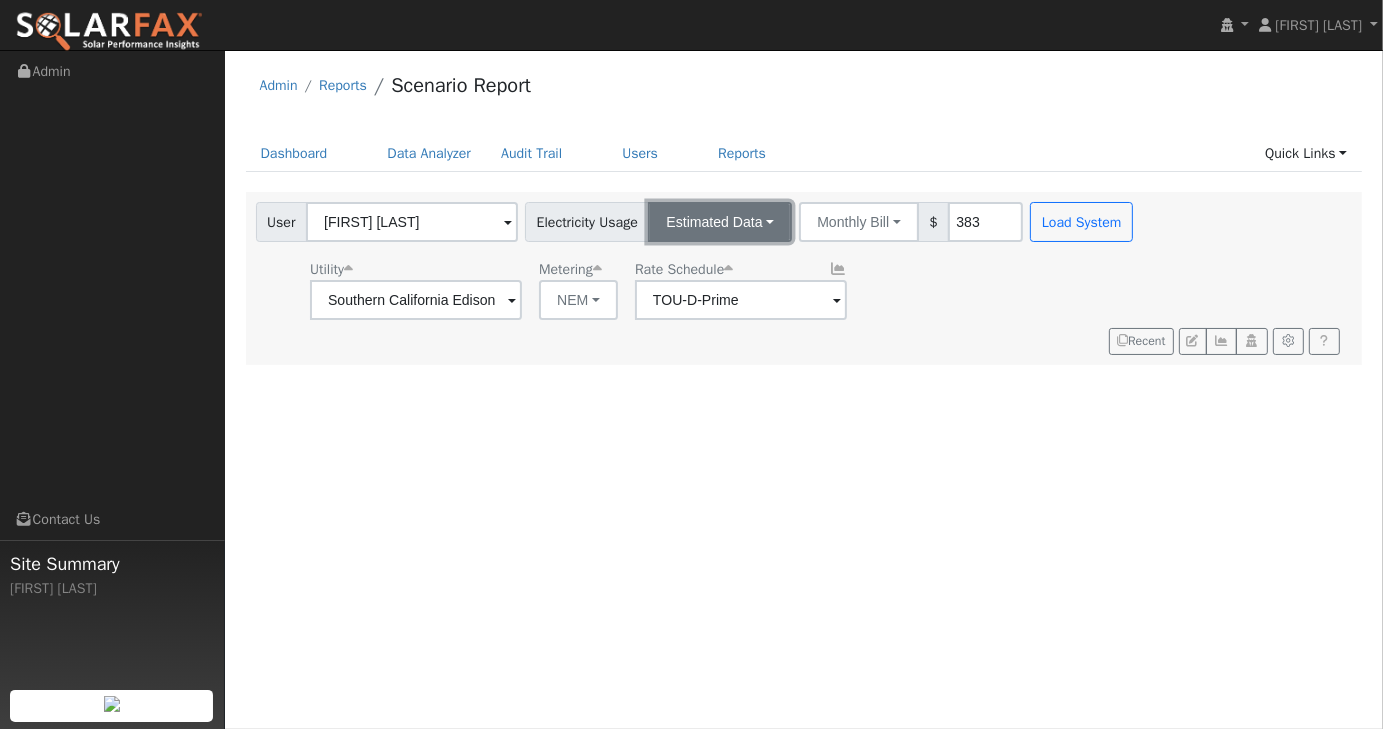 click on "Estimated Data" at bounding box center [720, 222] 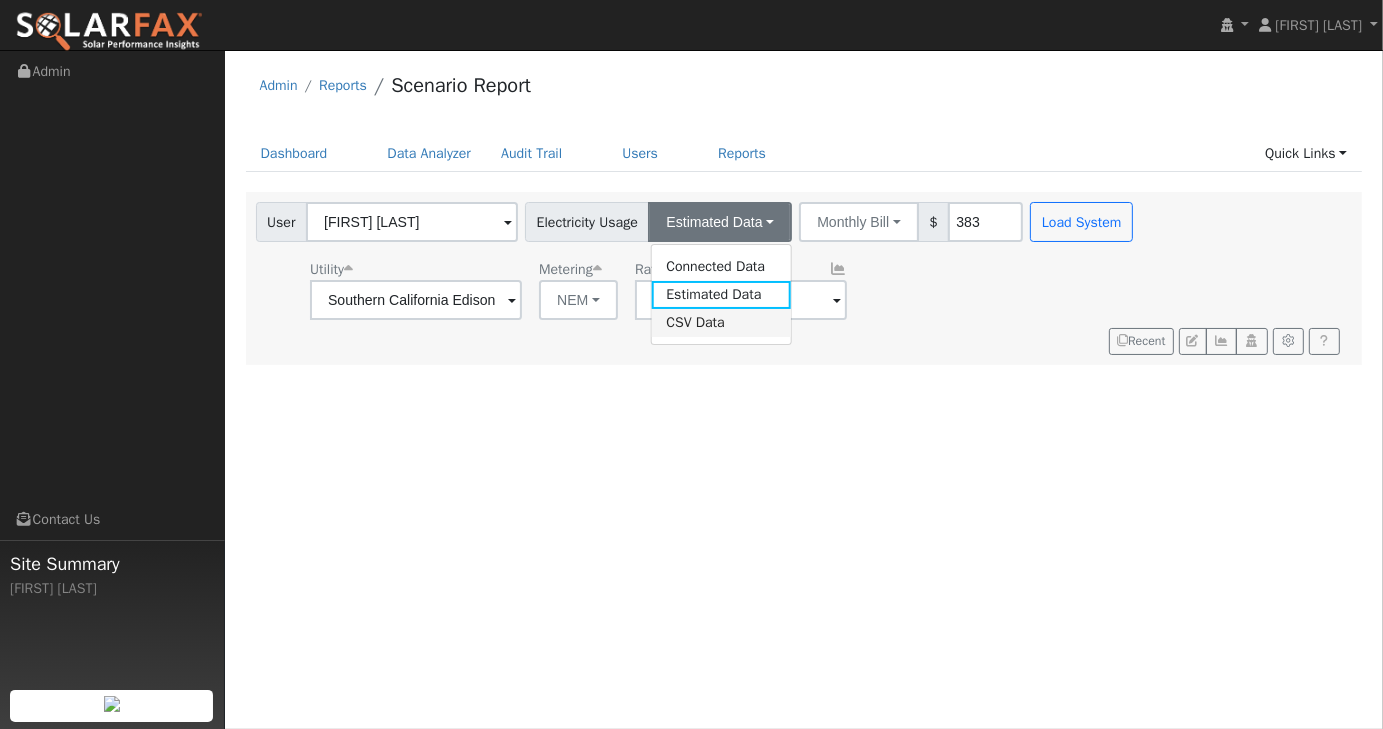 click on "CSV Data" at bounding box center (721, 323) 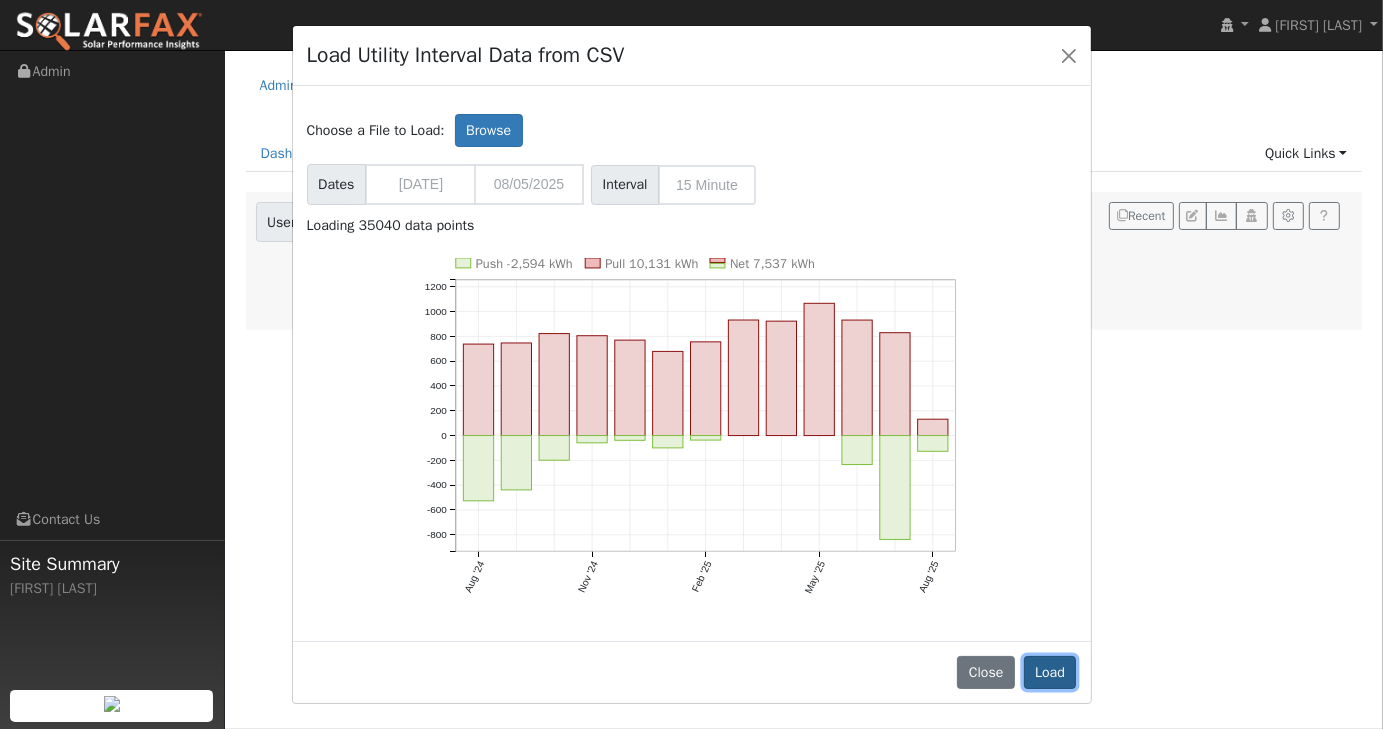 click on "Load" at bounding box center [1050, 673] 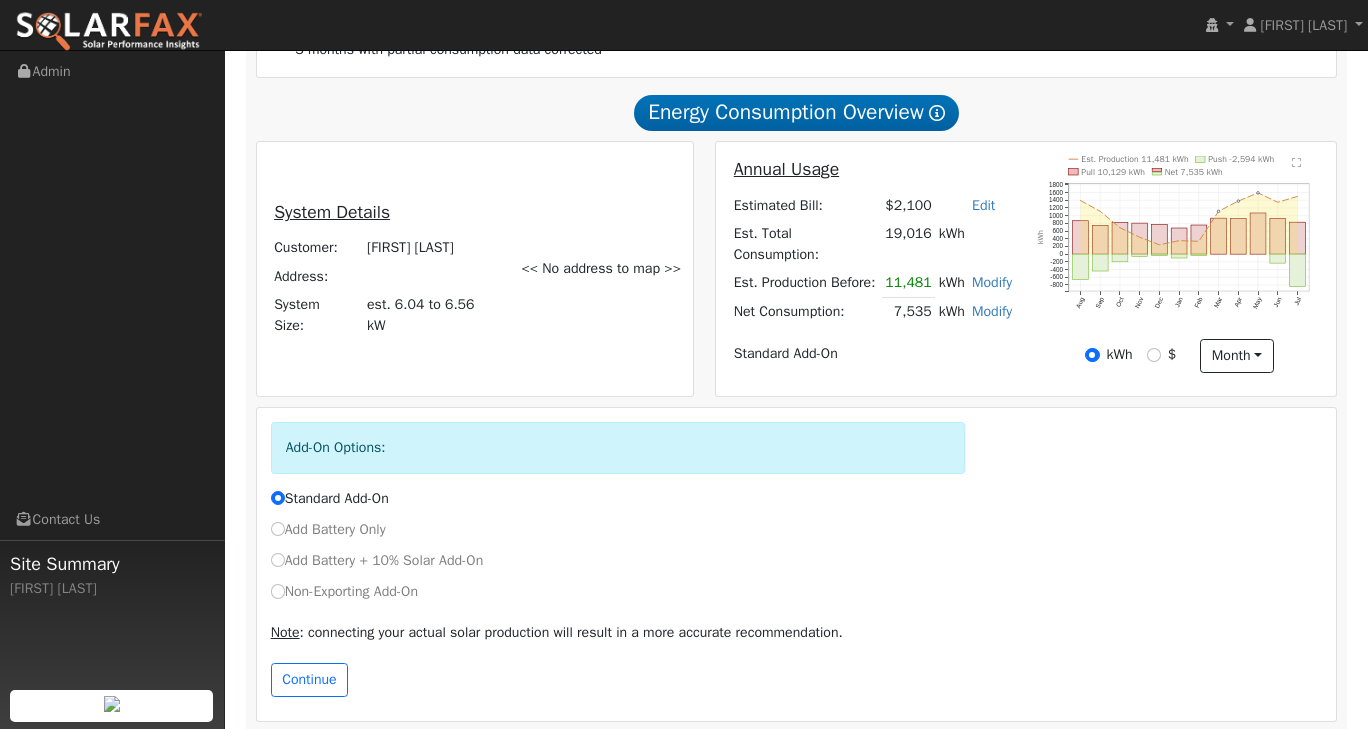 scroll, scrollTop: 465, scrollLeft: 0, axis: vertical 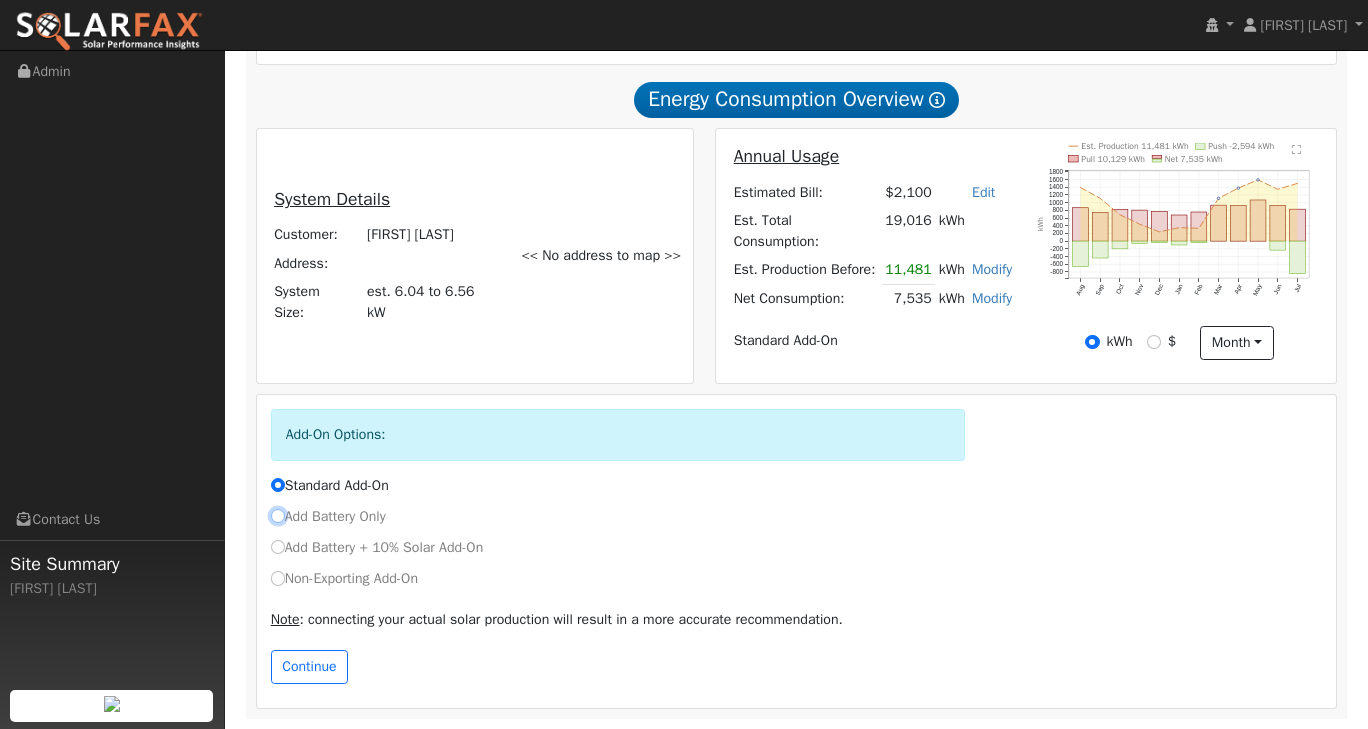 click on "Add Battery Only" at bounding box center [278, 516] 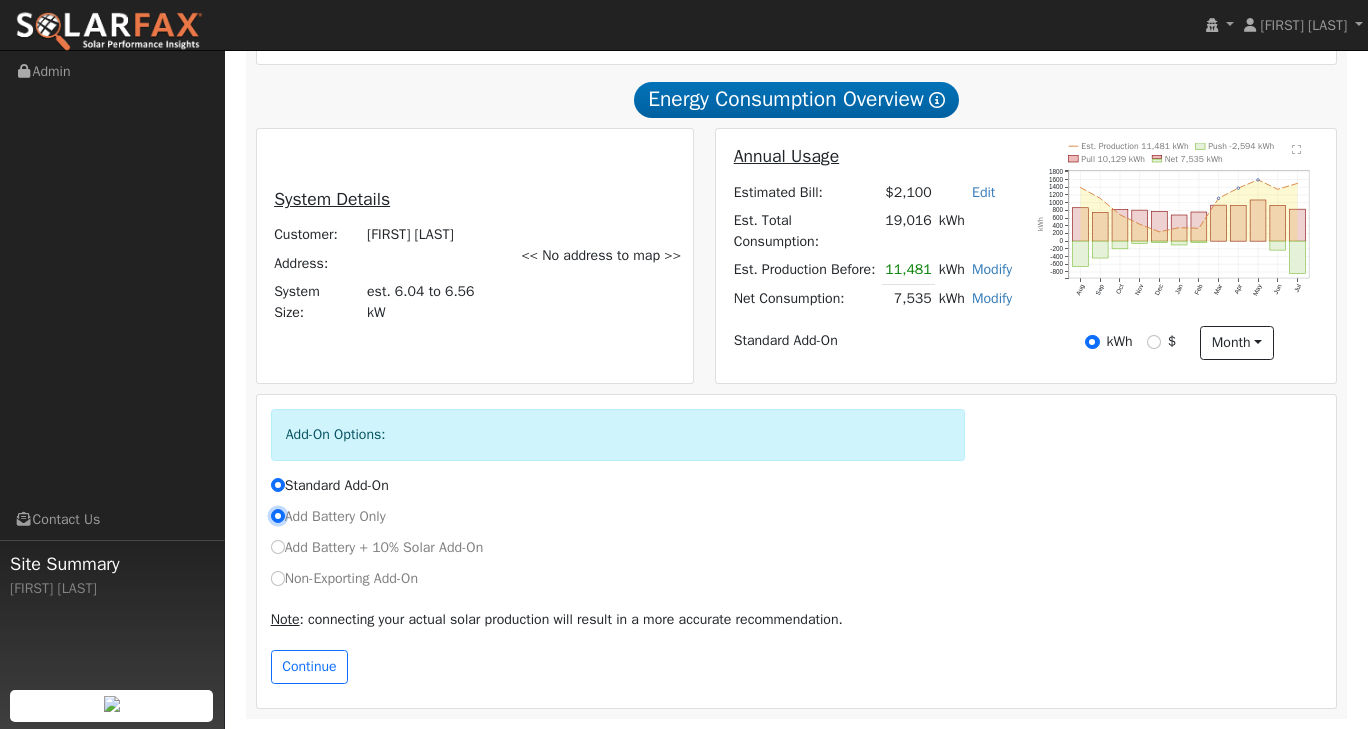 radio on "true" 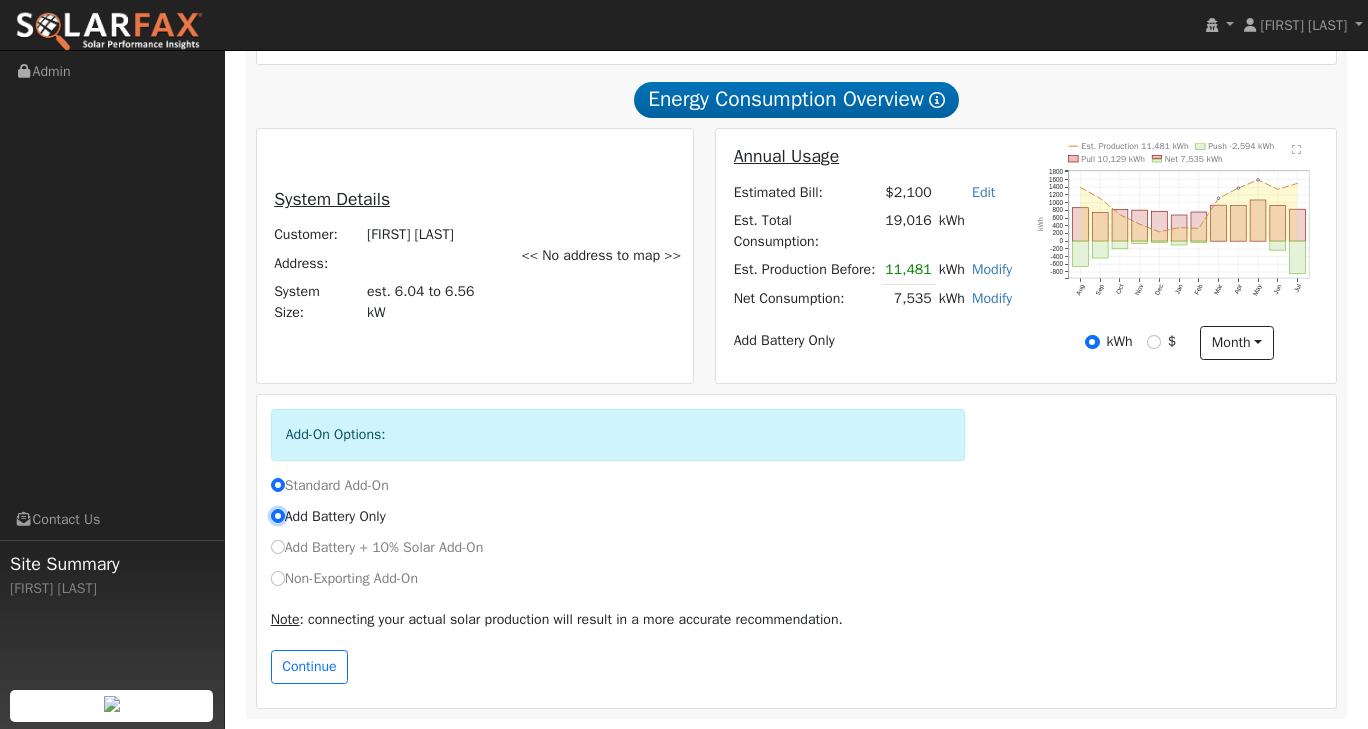 radio on "false" 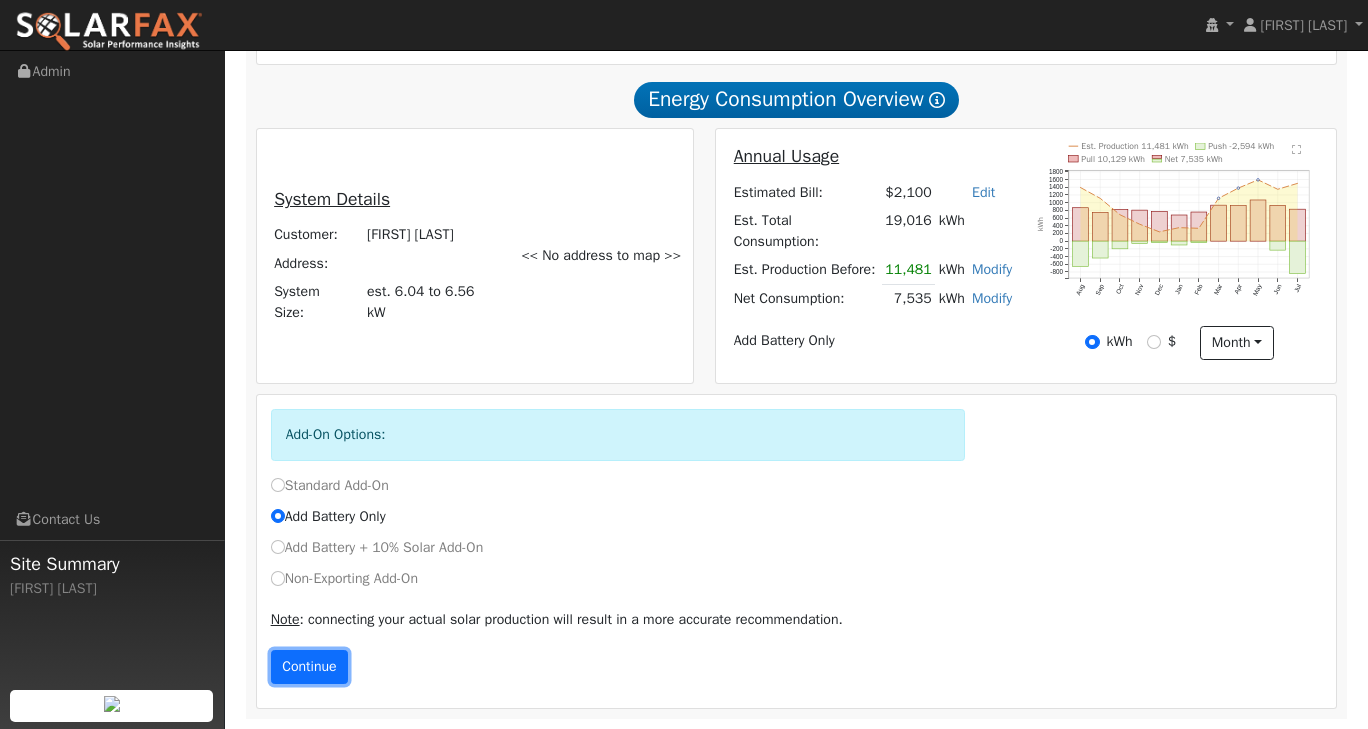 click on "Continue" at bounding box center [310, 667] 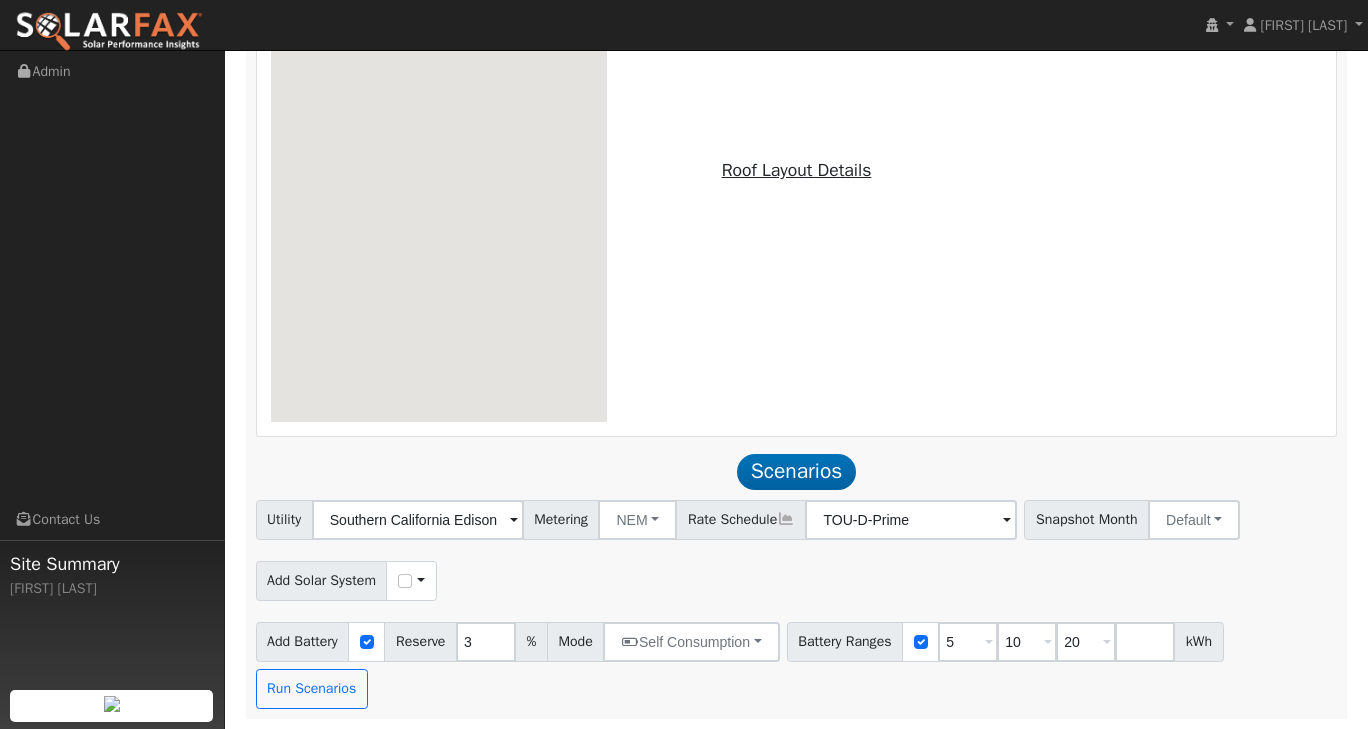 scroll, scrollTop: 1250, scrollLeft: 0, axis: vertical 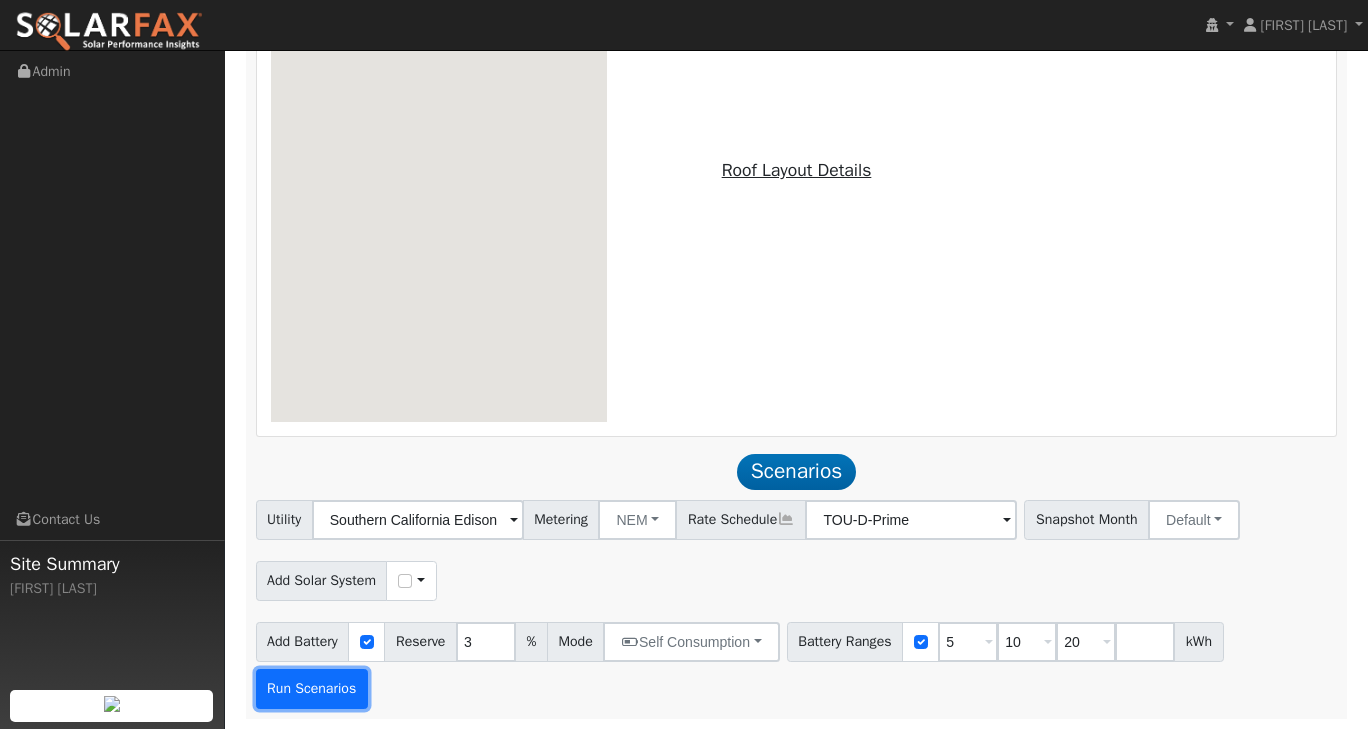 click on "Run Scenarios" at bounding box center [312, 689] 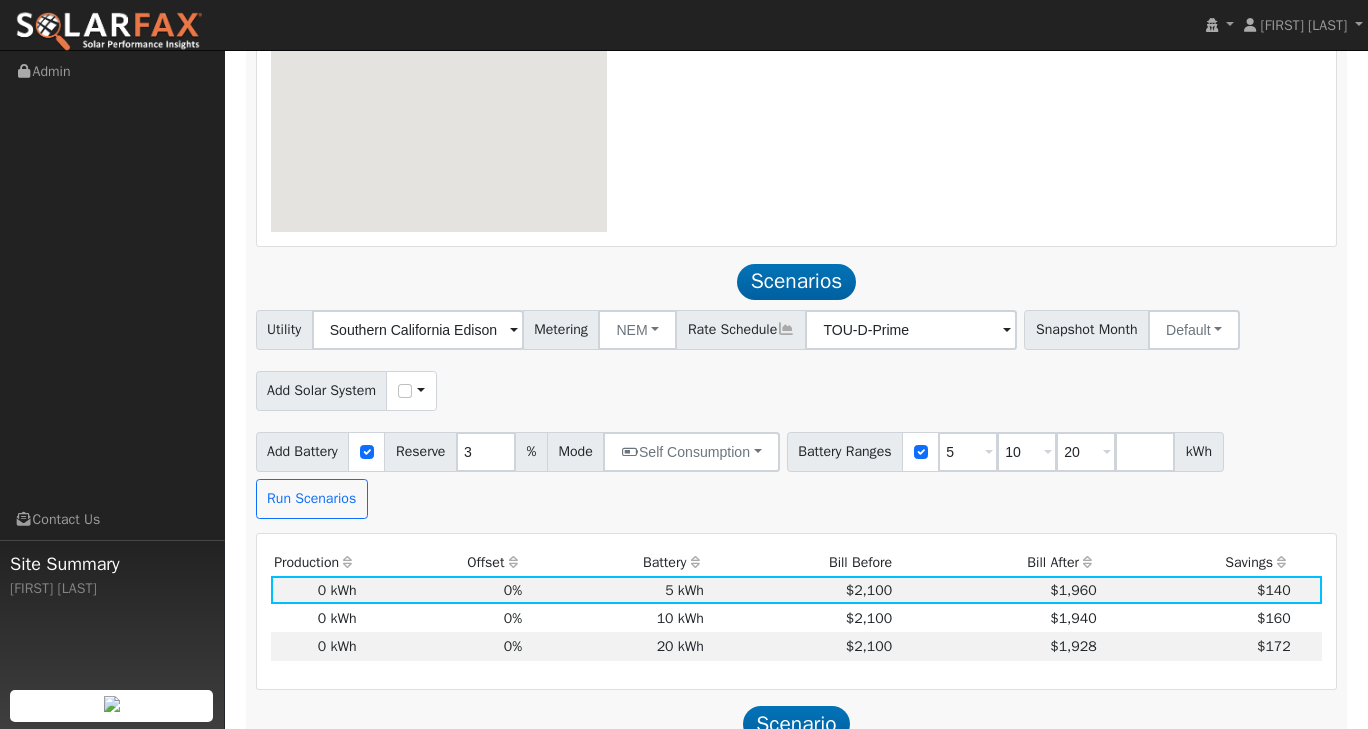 scroll, scrollTop: 1535, scrollLeft: 0, axis: vertical 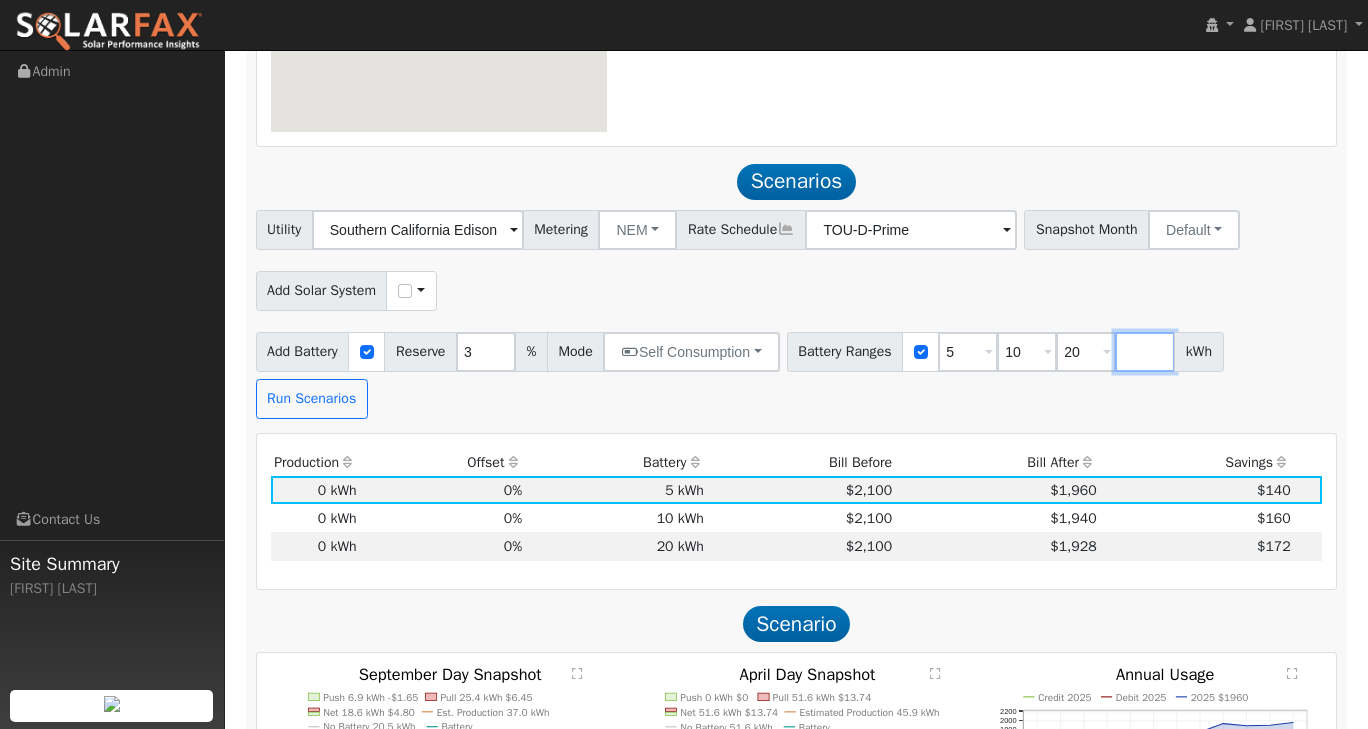 click at bounding box center [1145, 352] 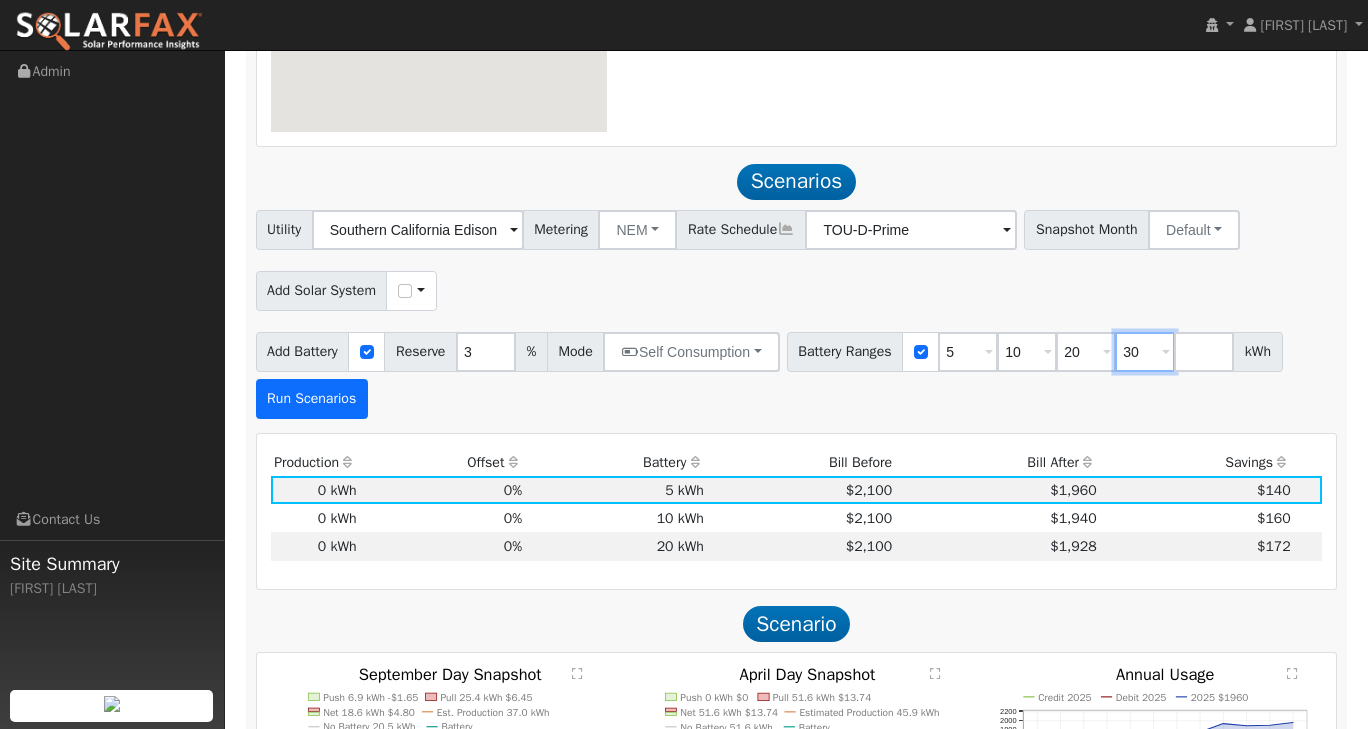 type on "30" 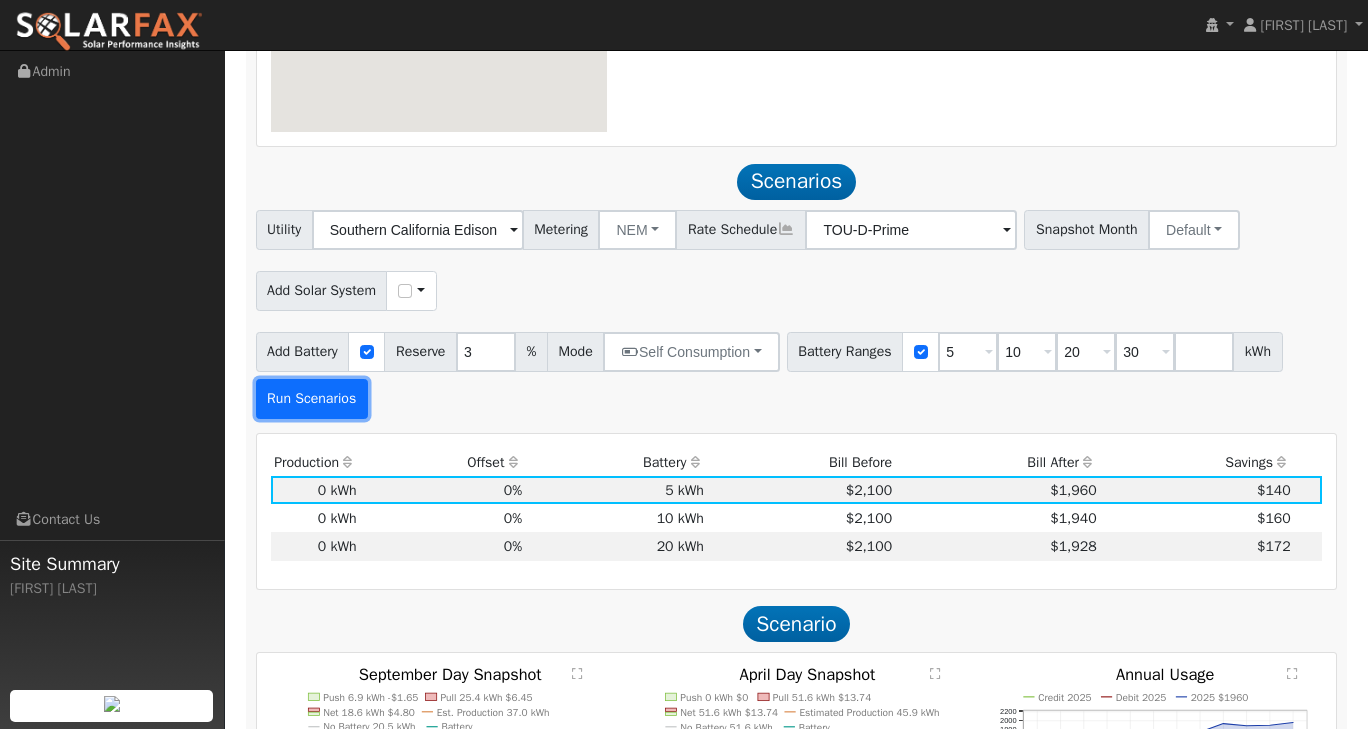 click on "Run Scenarios" at bounding box center (312, 399) 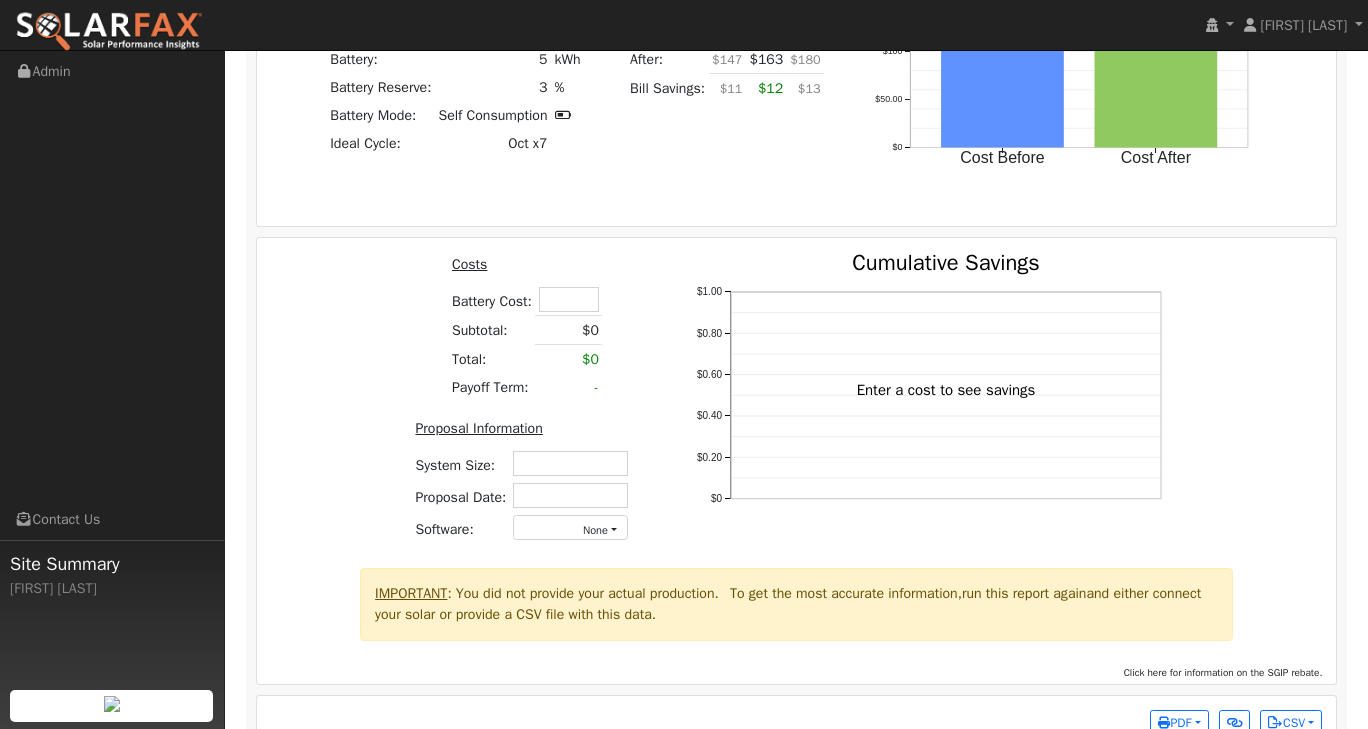 scroll, scrollTop: 2663, scrollLeft: 0, axis: vertical 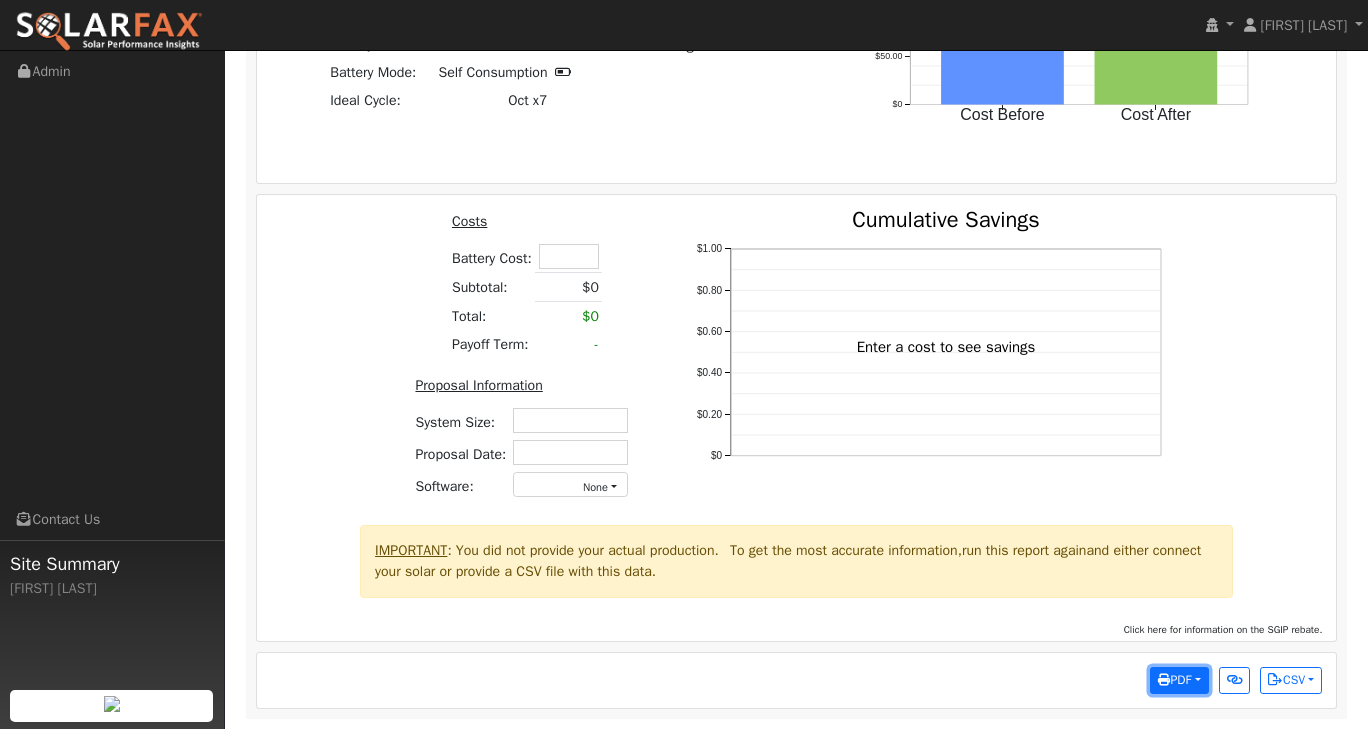 click on "PDF" at bounding box center (1179, 681) 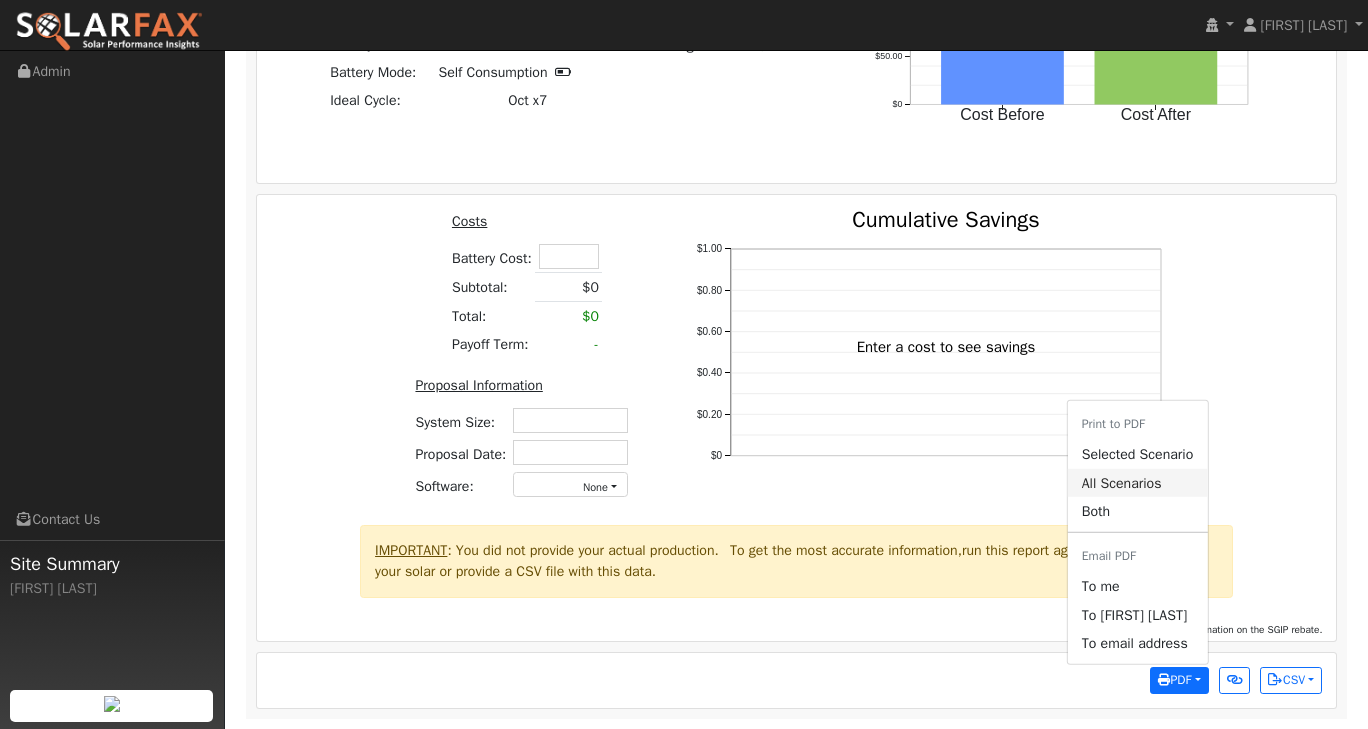click on "All Scenarios" at bounding box center [1138, 483] 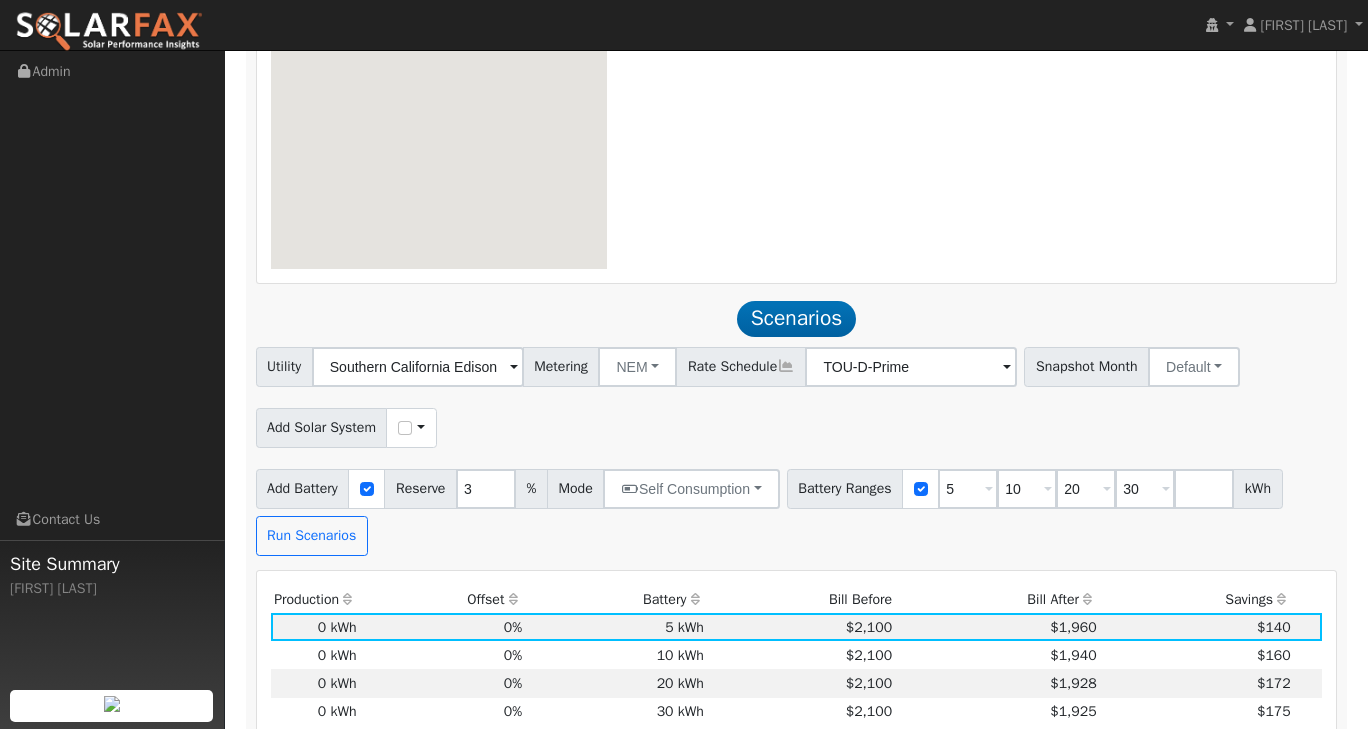 scroll, scrollTop: 1458, scrollLeft: 0, axis: vertical 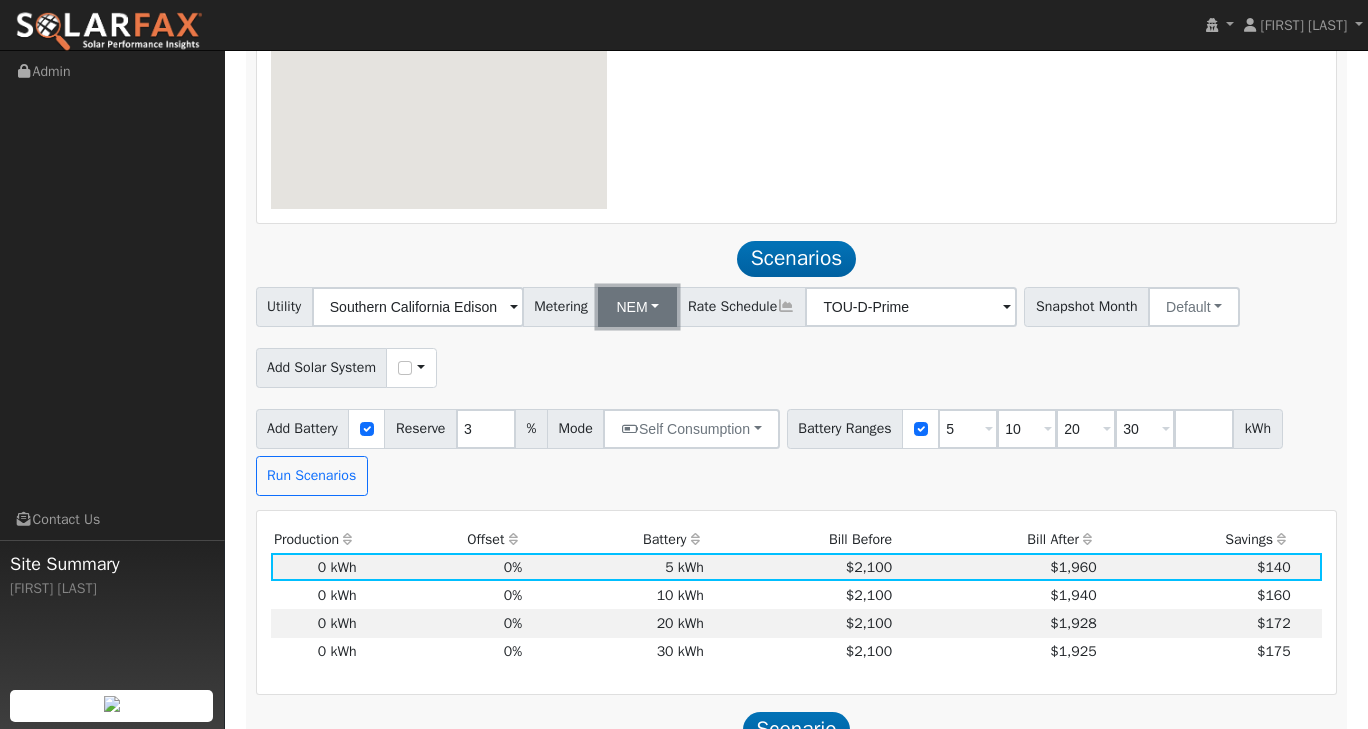 click on "NEM" at bounding box center (637, 307) 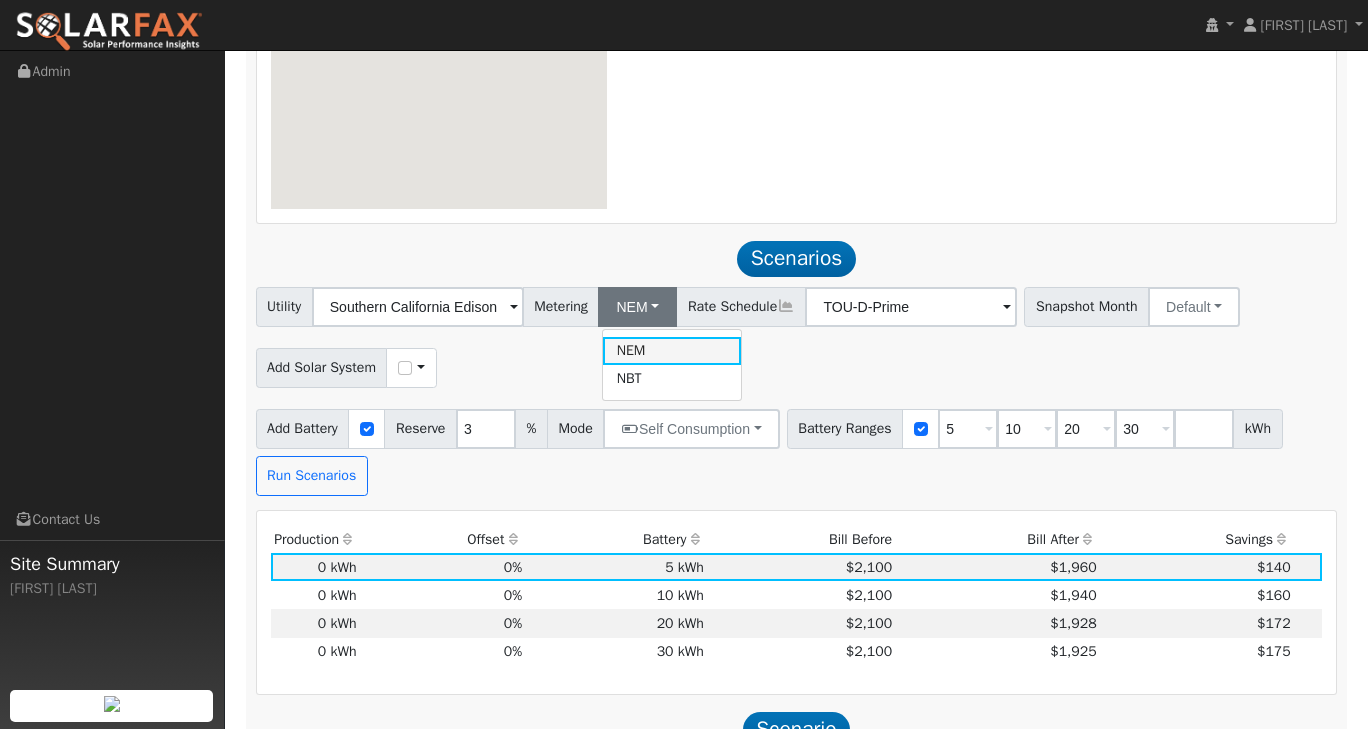 click on "NEM" at bounding box center [672, 351] 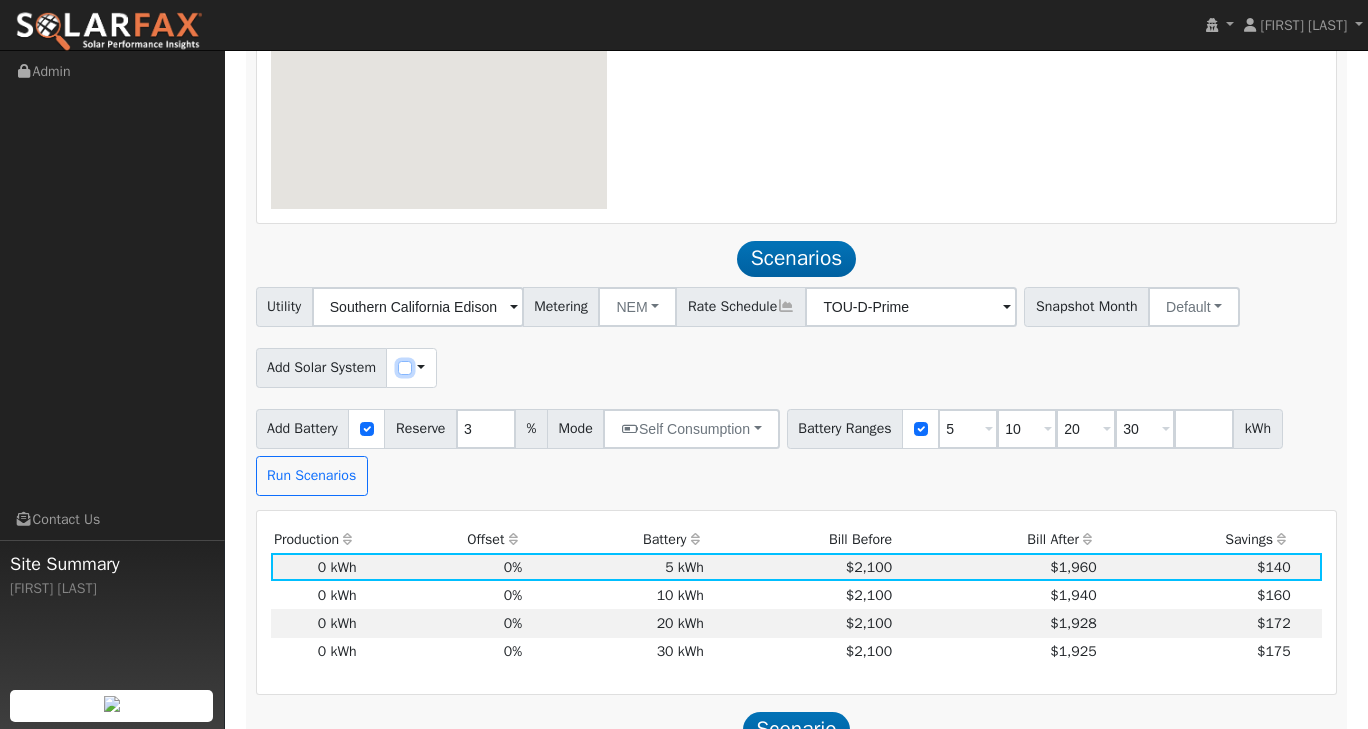 click at bounding box center [405, 368] 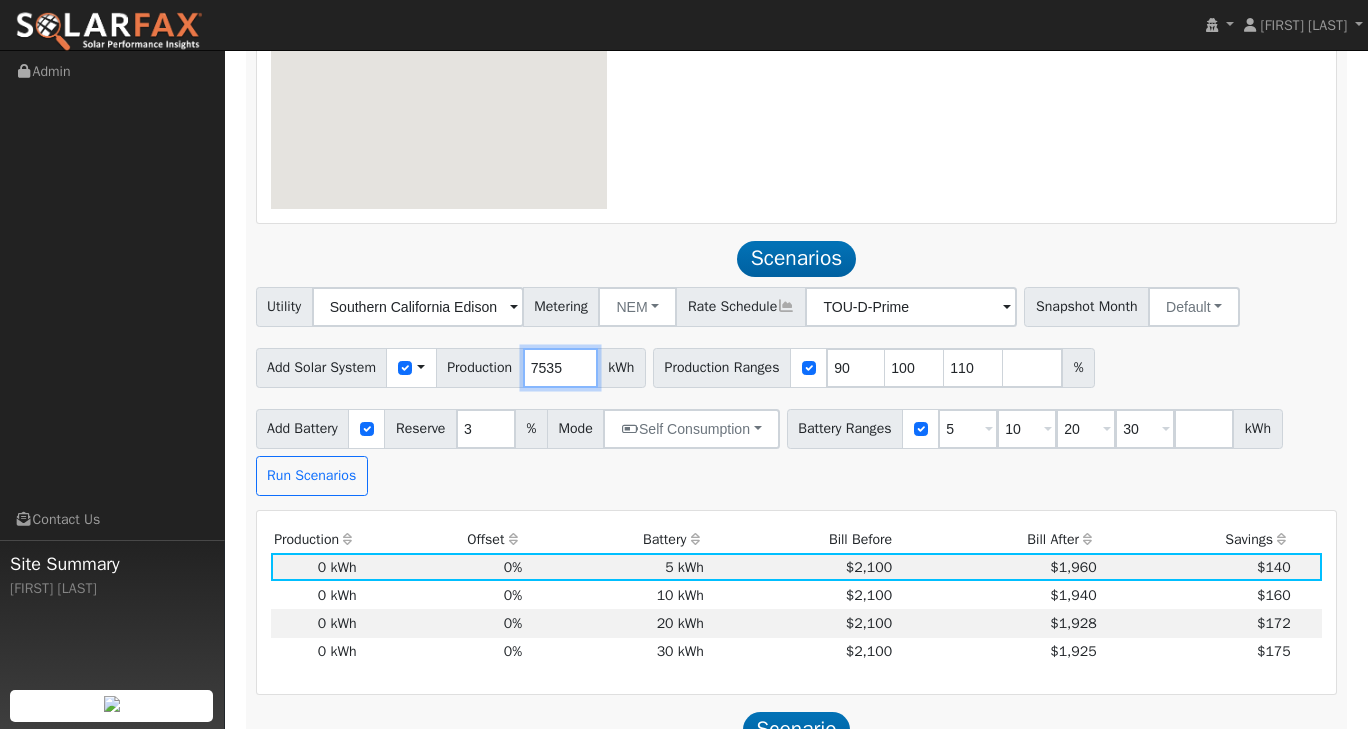 drag, startPoint x: 563, startPoint y: 373, endPoint x: 529, endPoint y: 373, distance: 34 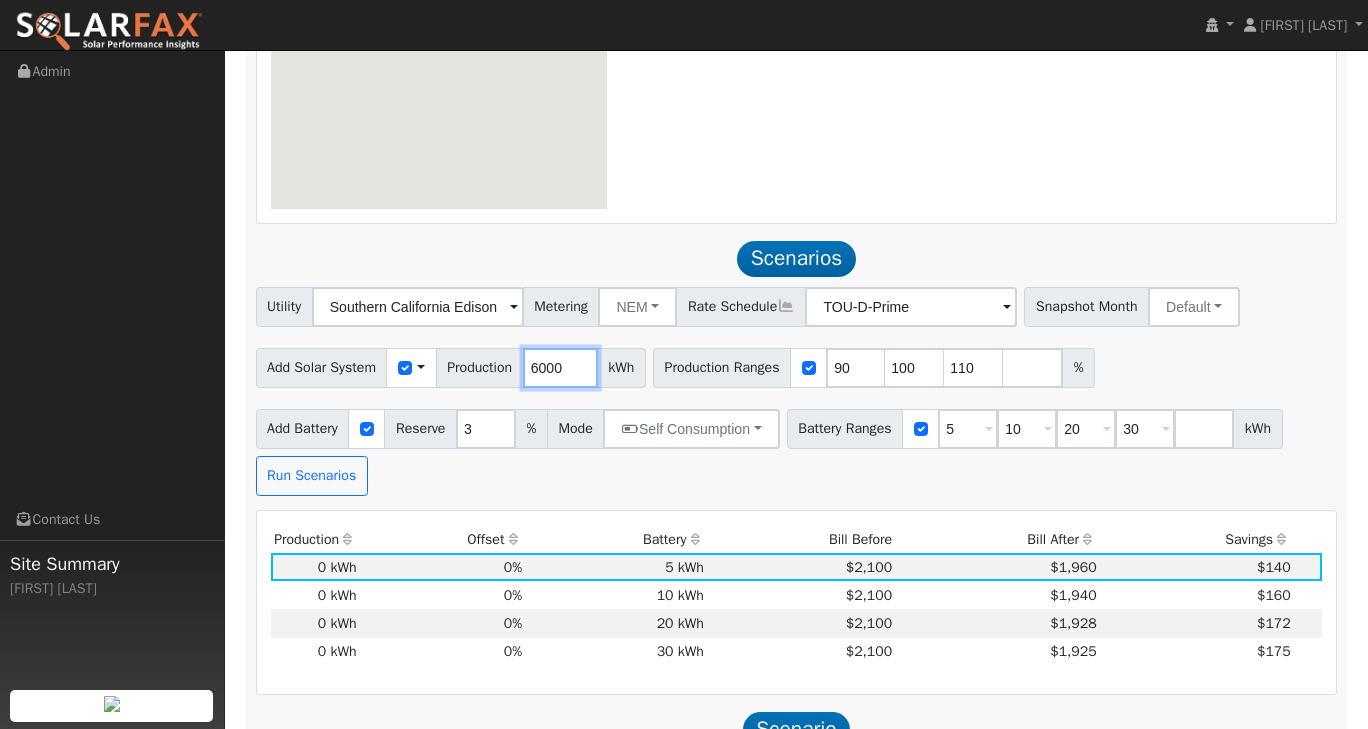 type on "6000" 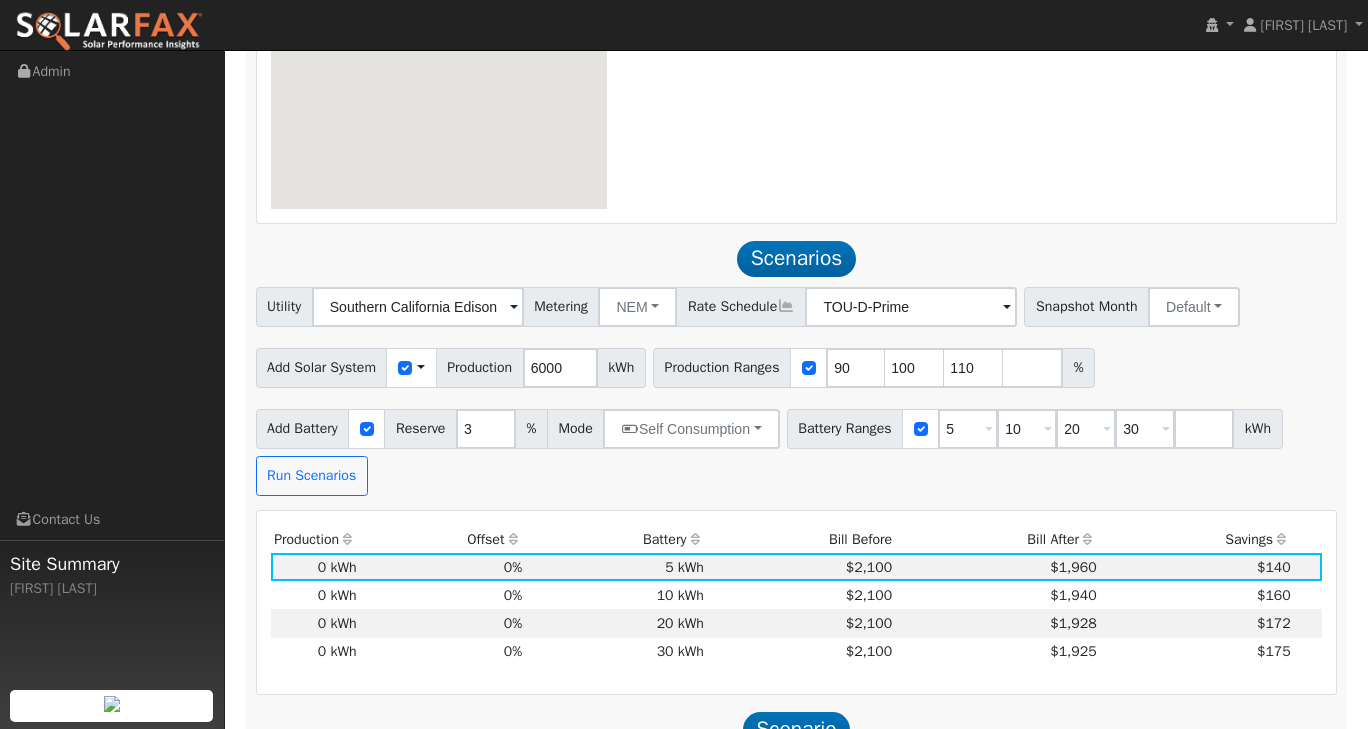 click on "Add Solar System Use CSV Data Production 6000 kWh Production Ranges 90 100 110 %" at bounding box center [796, 364] 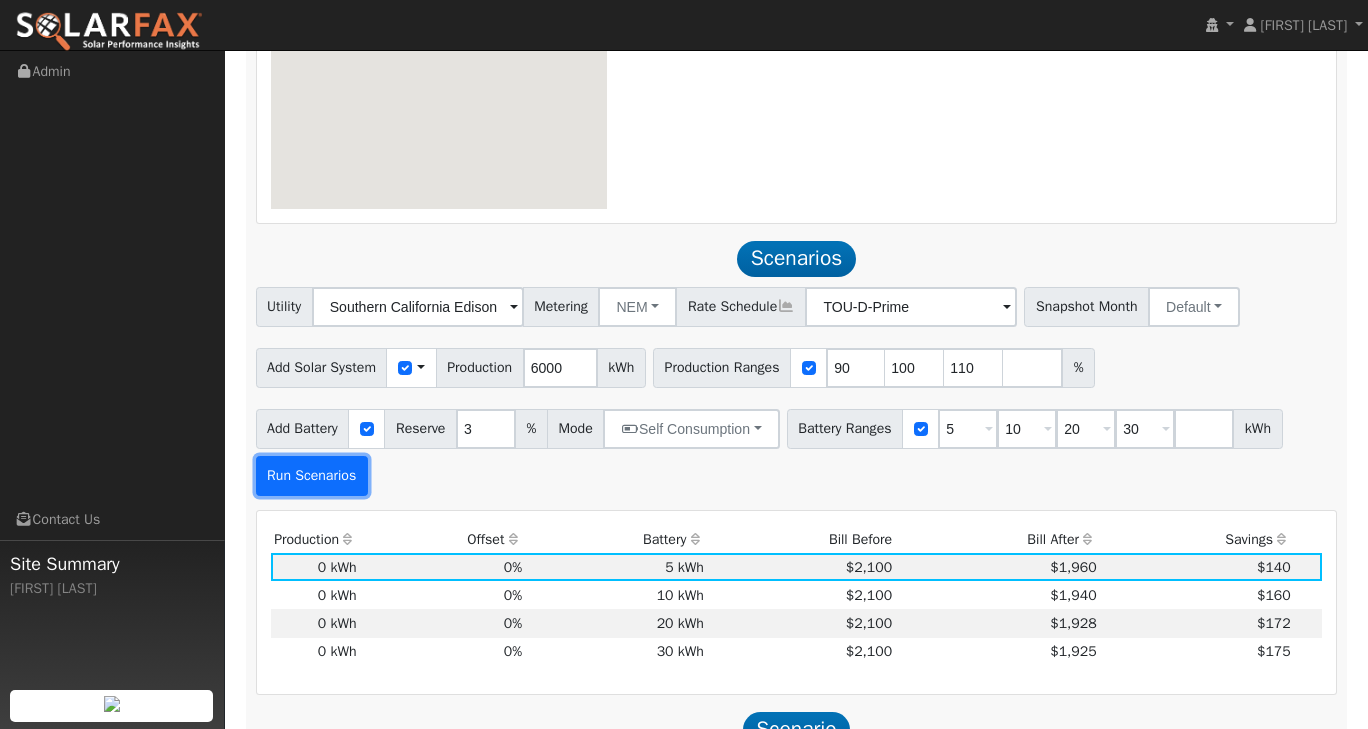 click on "Run Scenarios" at bounding box center (312, 476) 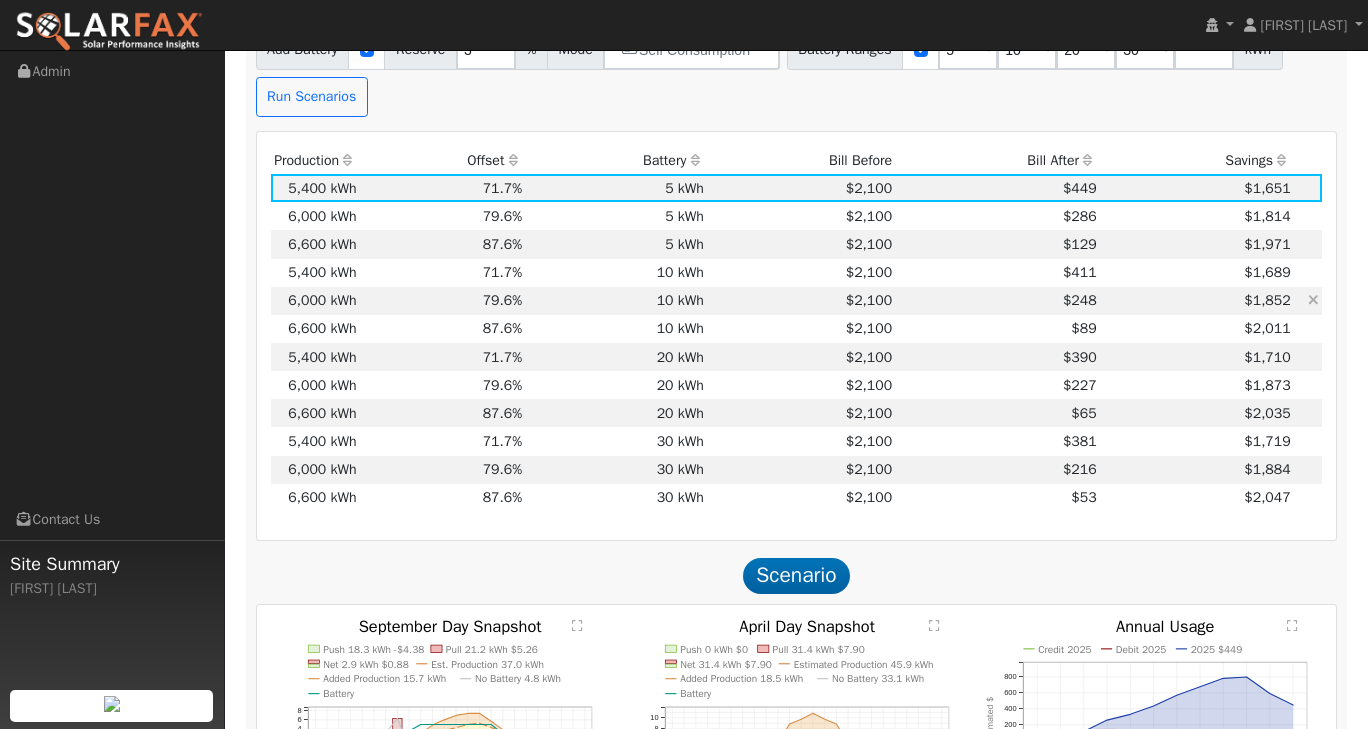 scroll, scrollTop: 1742, scrollLeft: 0, axis: vertical 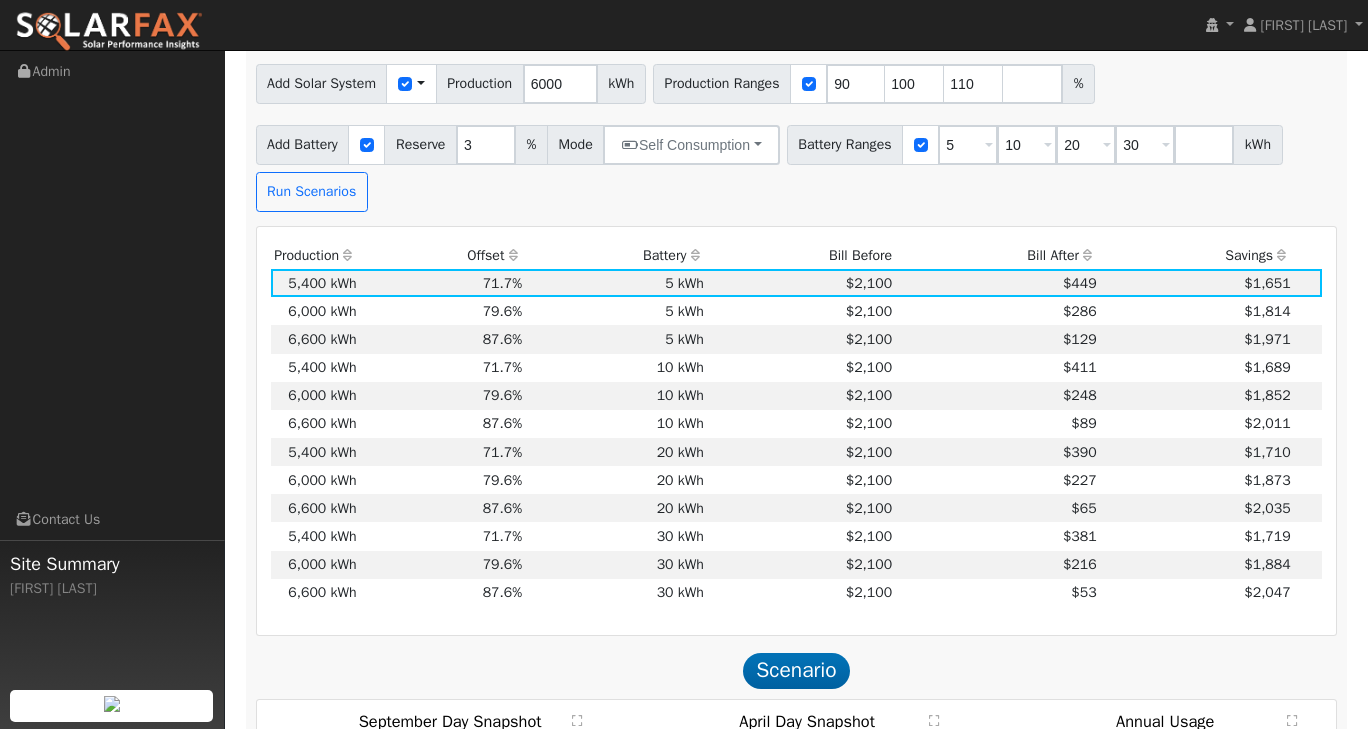 click at bounding box center [989, 146] 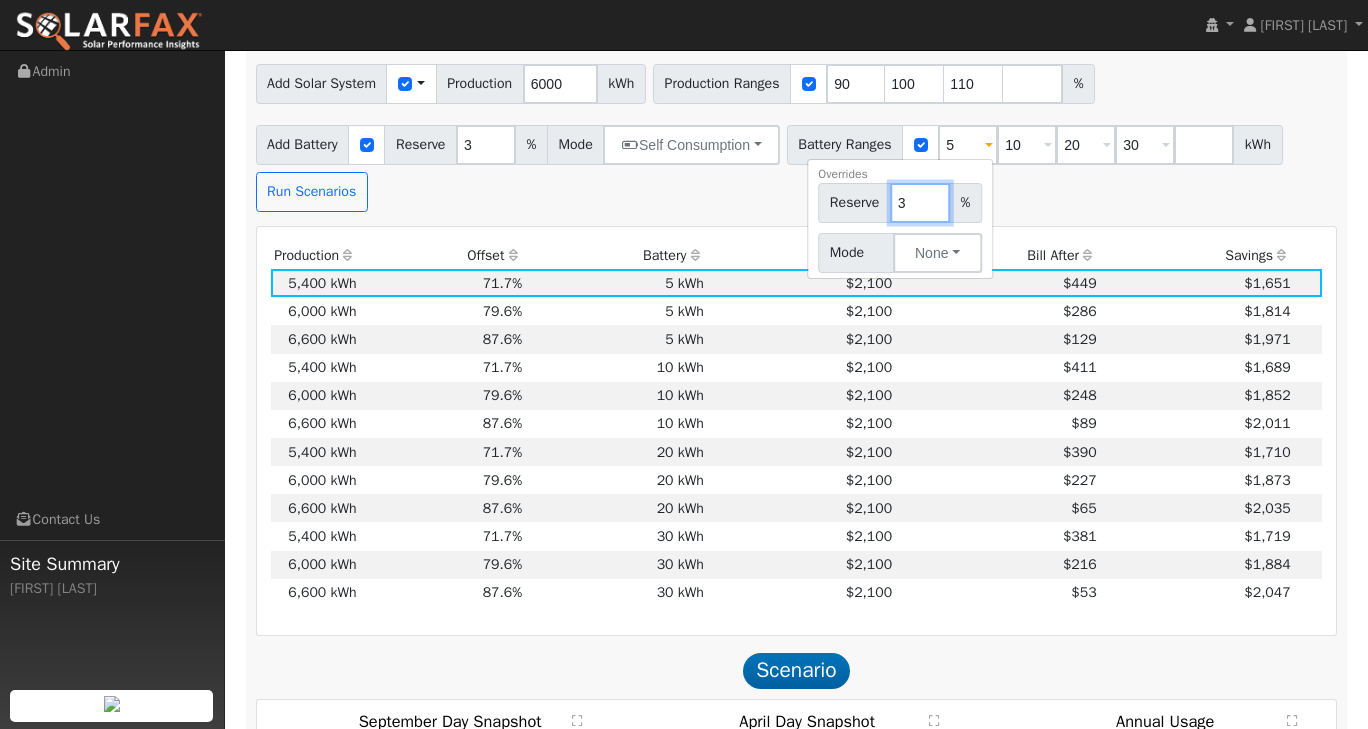 type on "30" 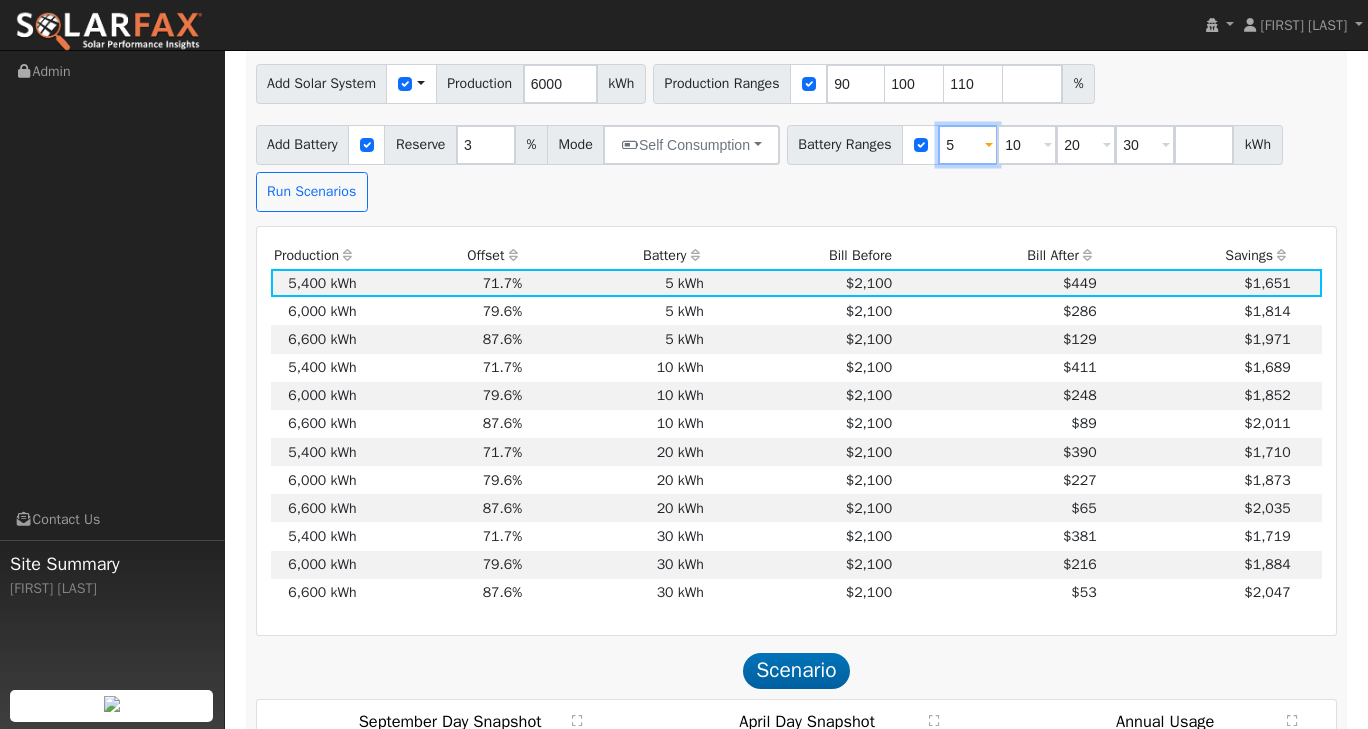 click on "5" at bounding box center (968, 145) 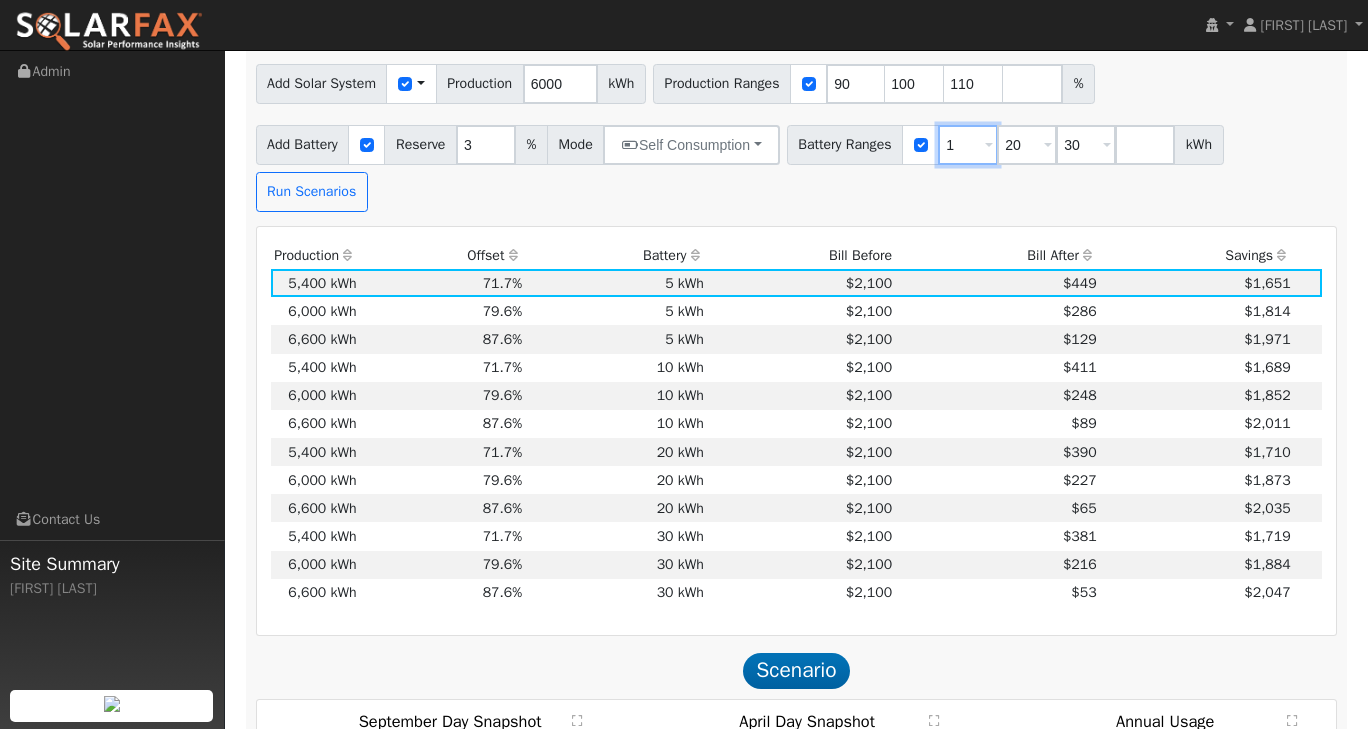 type on "20" 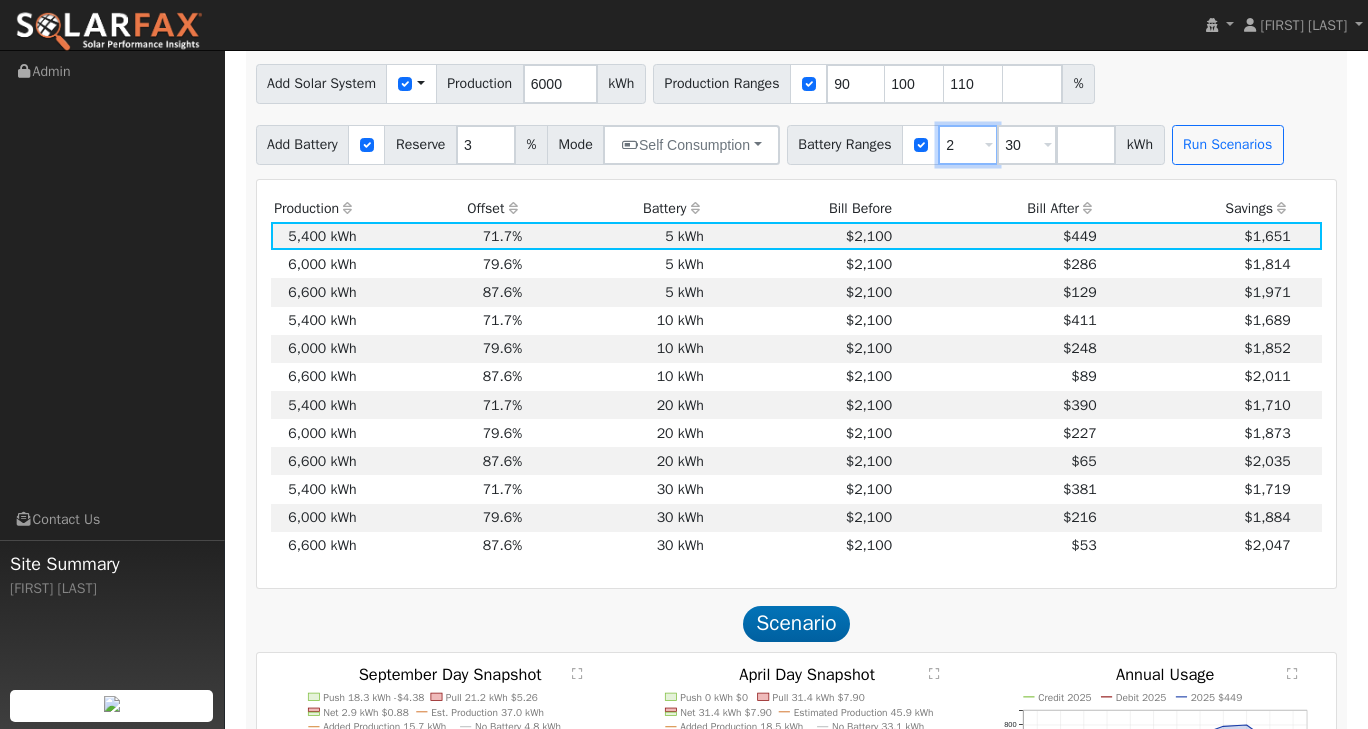 type on "30" 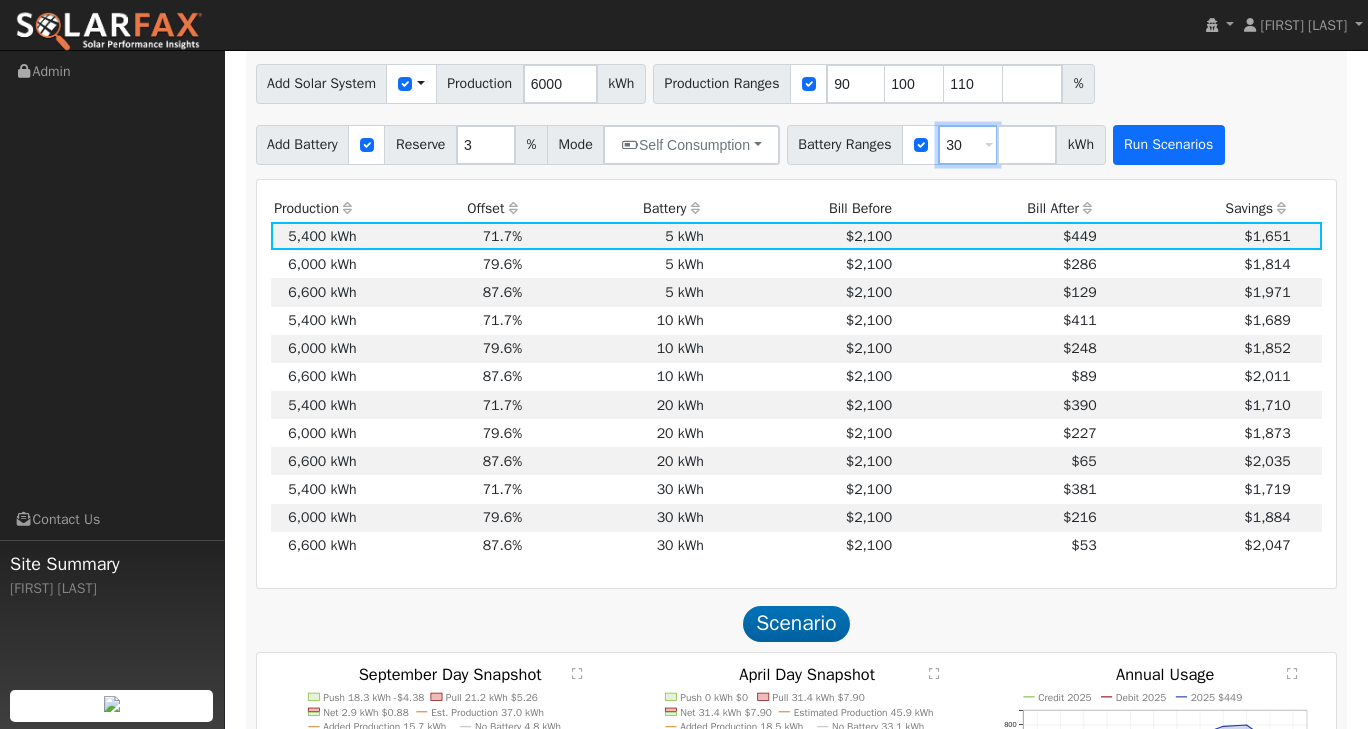 type on "30" 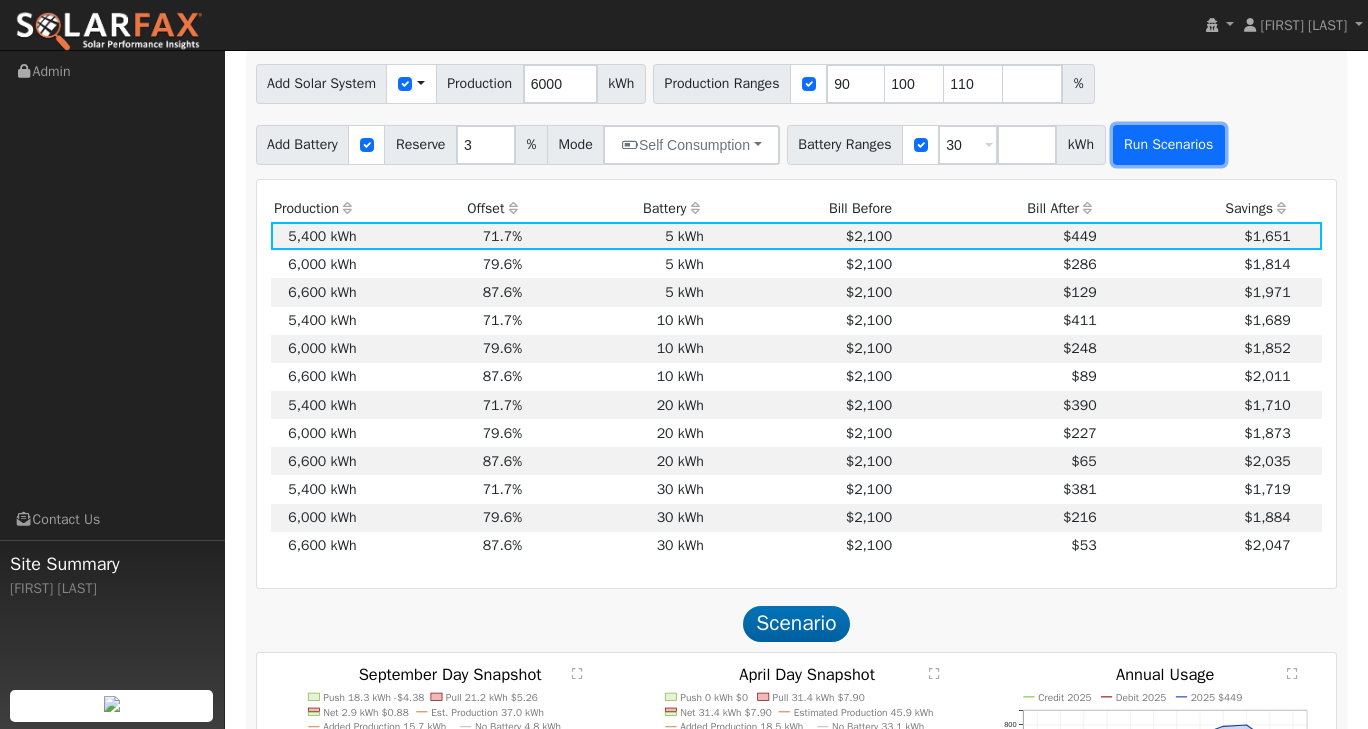 click on "Run Scenarios" at bounding box center [1169, 145] 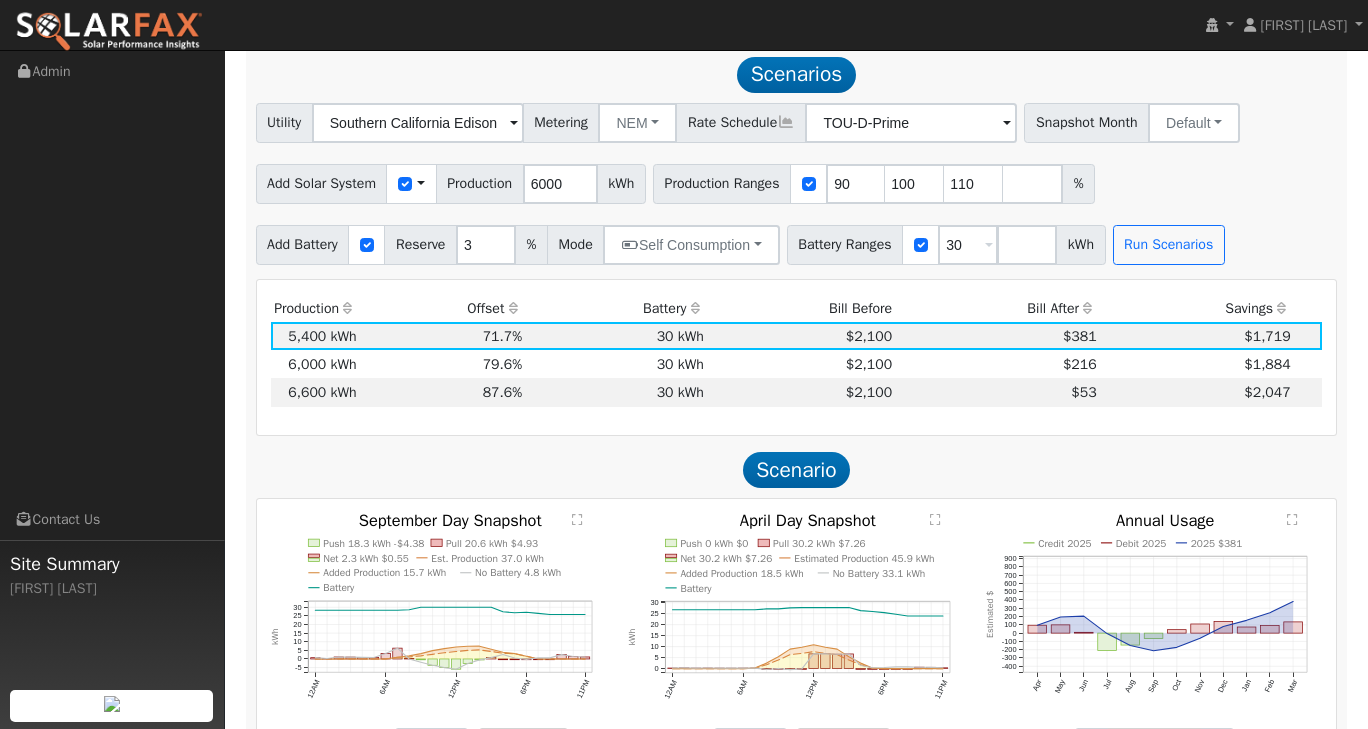 scroll, scrollTop: 1642, scrollLeft: 0, axis: vertical 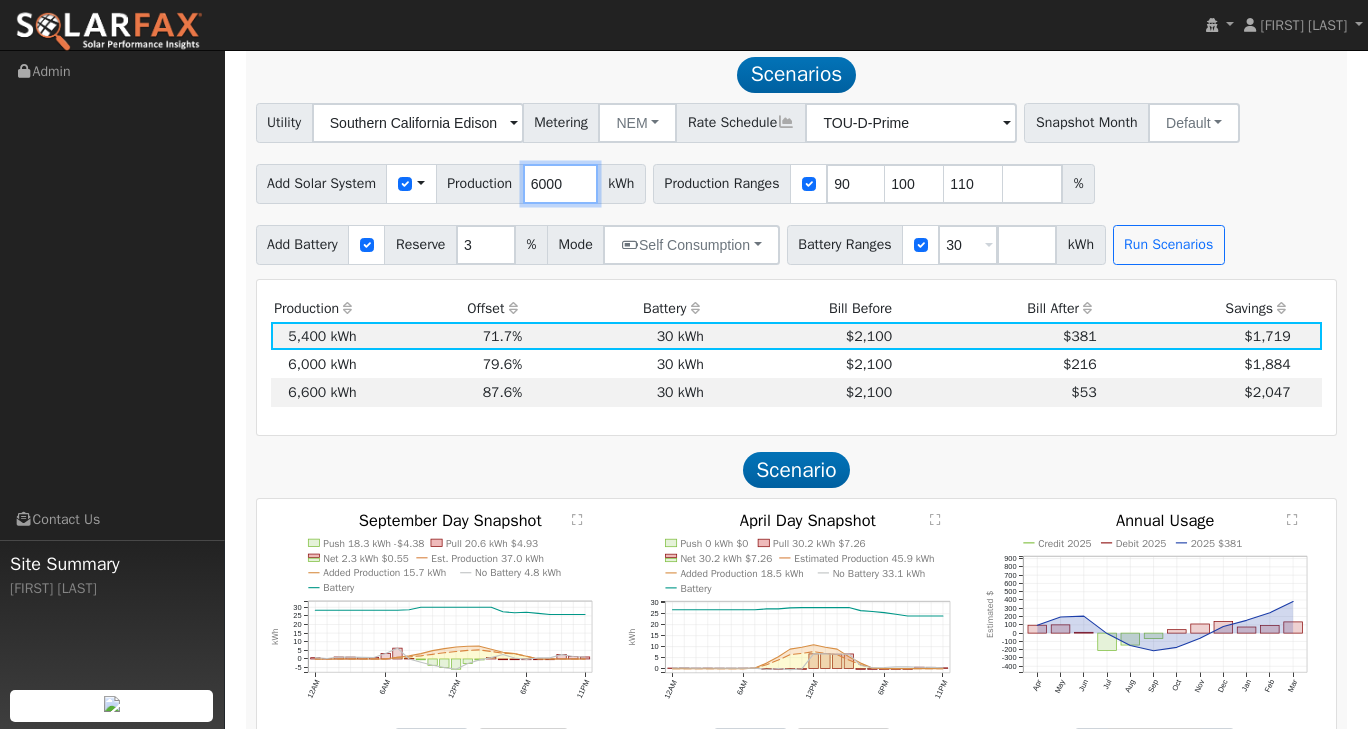 click on "6000" at bounding box center [560, 184] 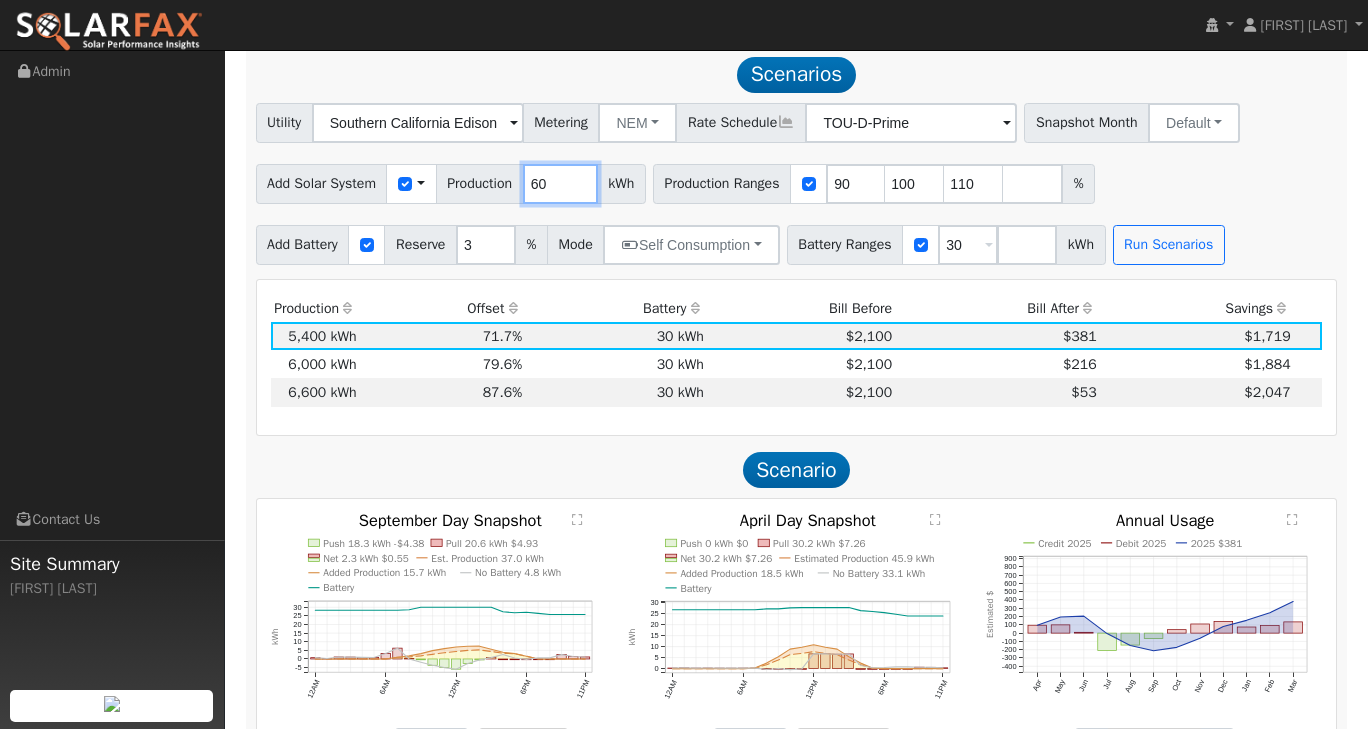 type on "6" 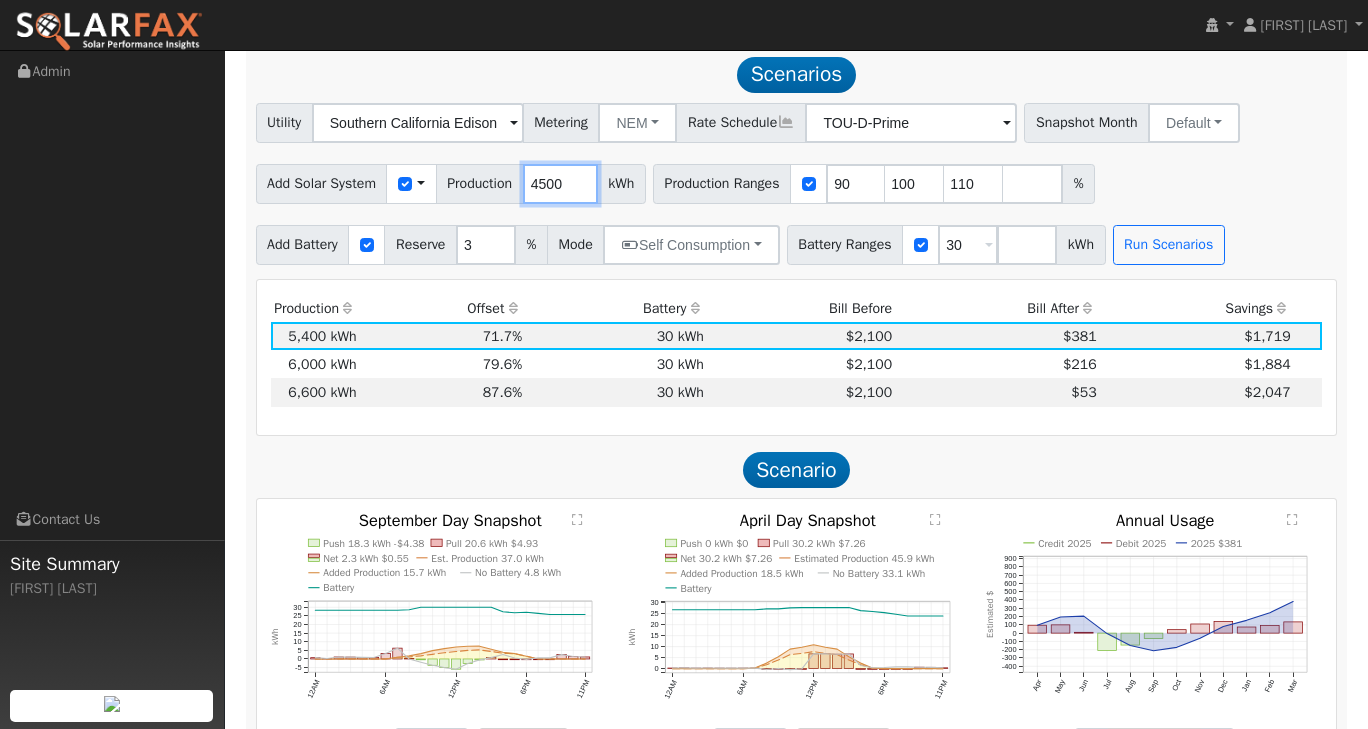 type on "4500" 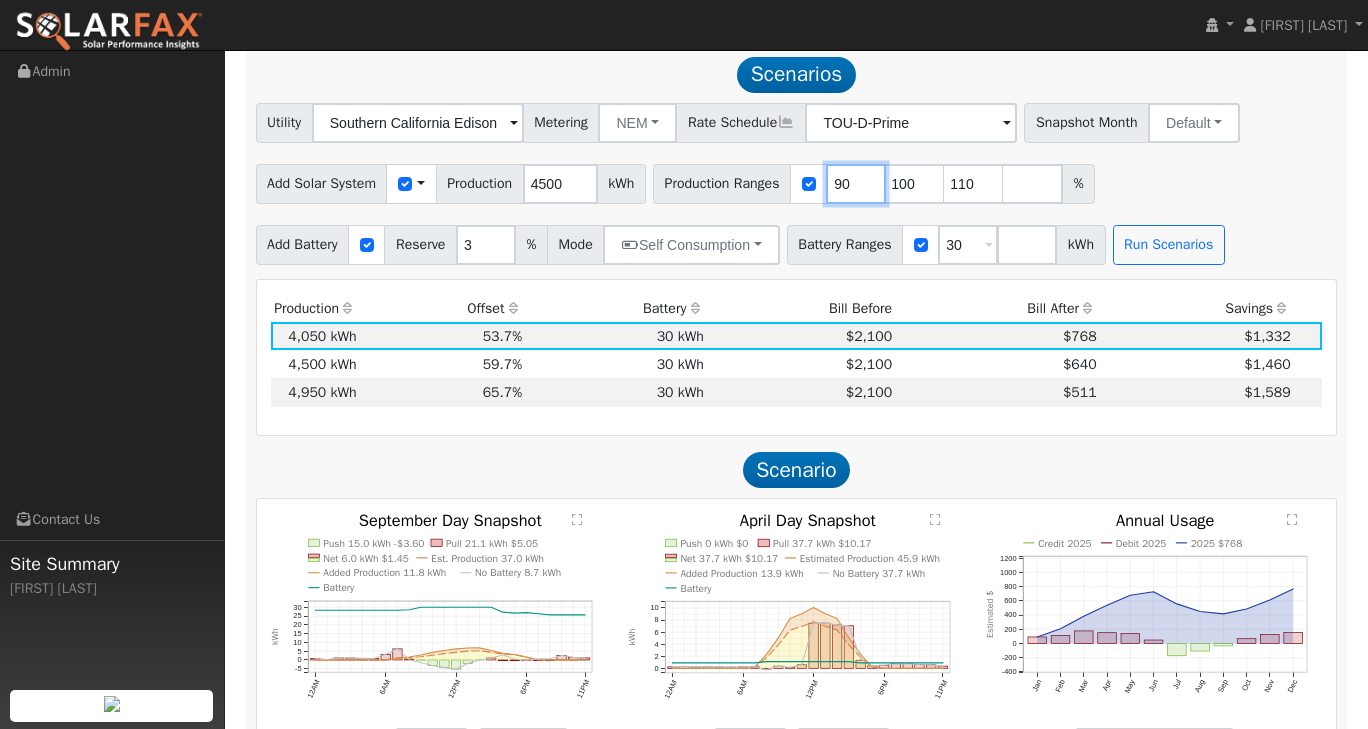 click on "90" at bounding box center (856, 184) 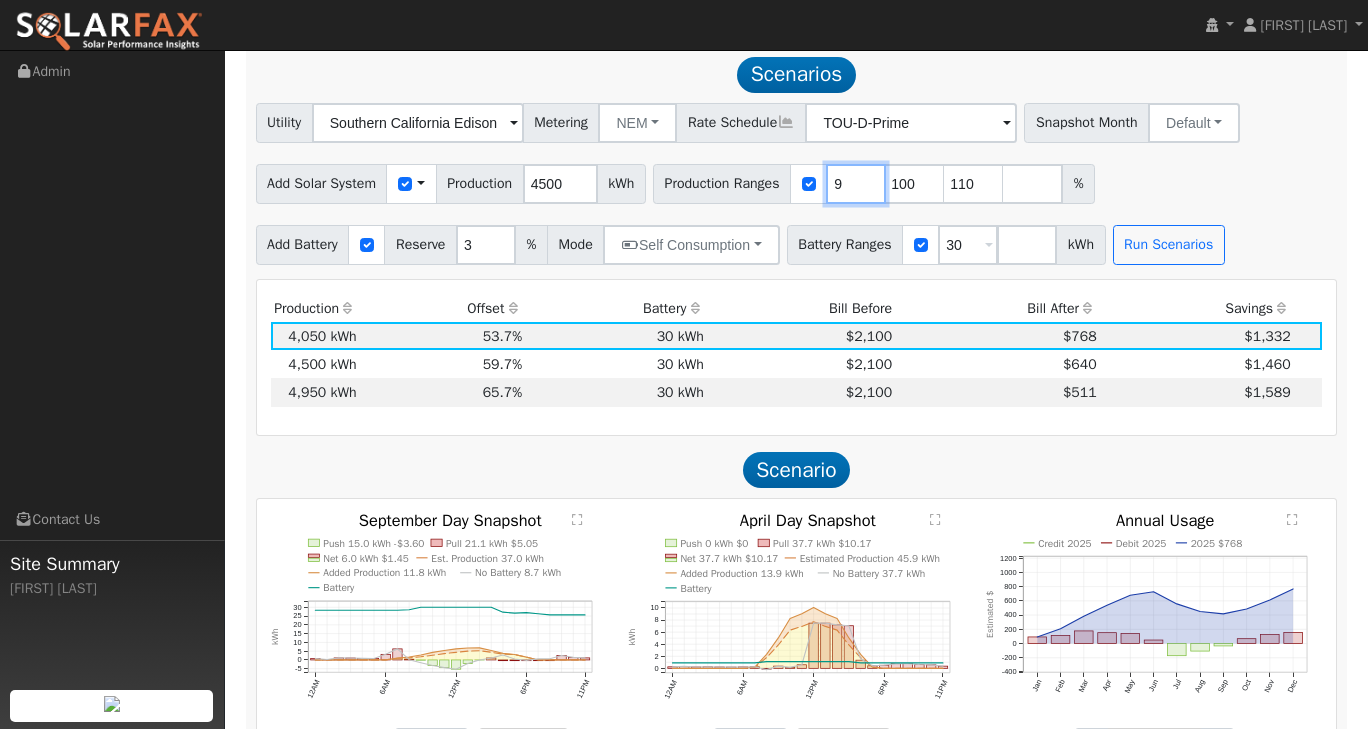 type on "100" 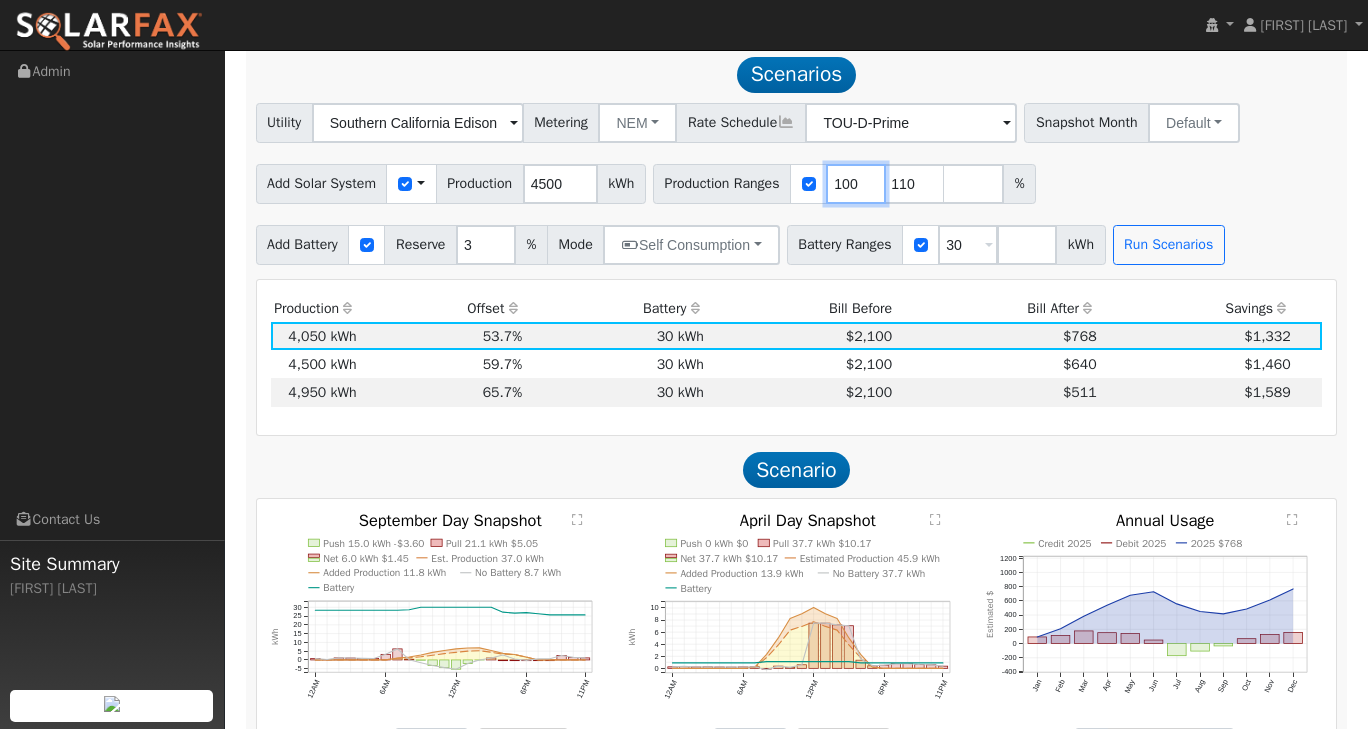 type on "100" 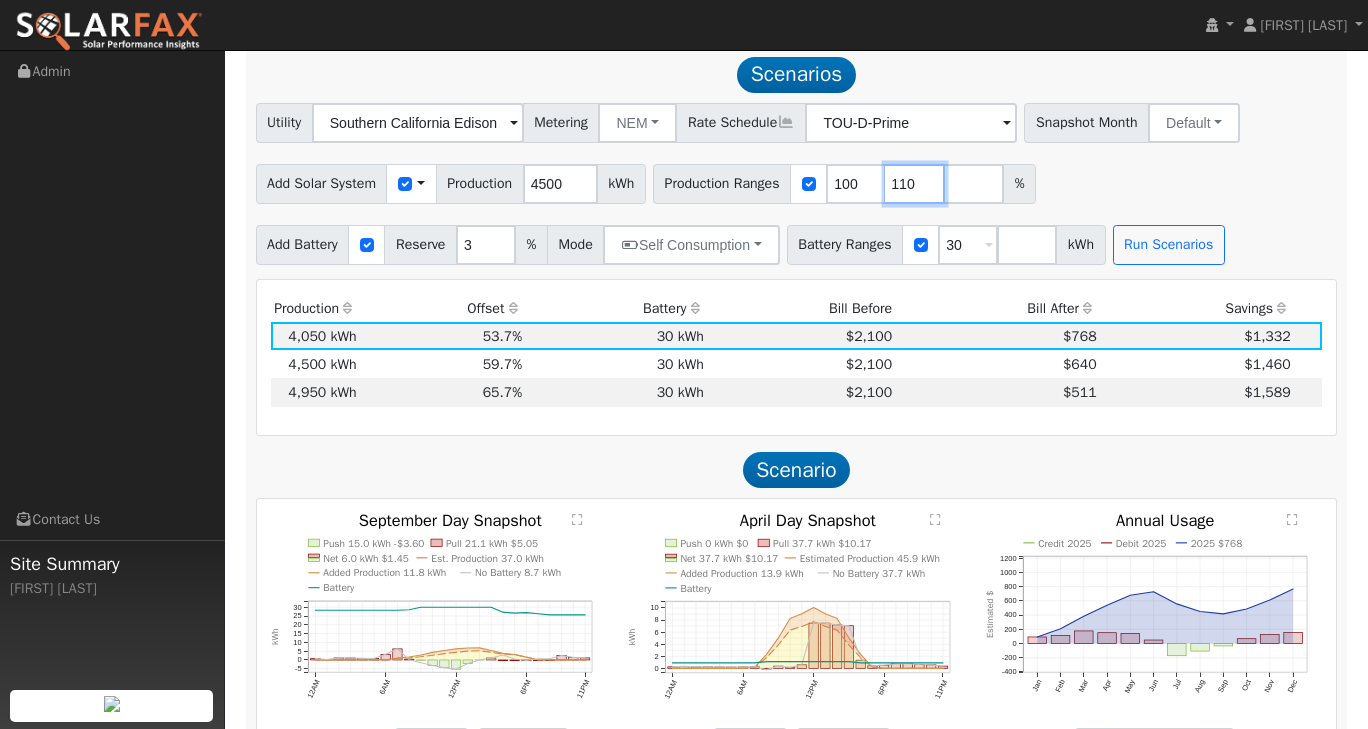 click on "110" at bounding box center (915, 184) 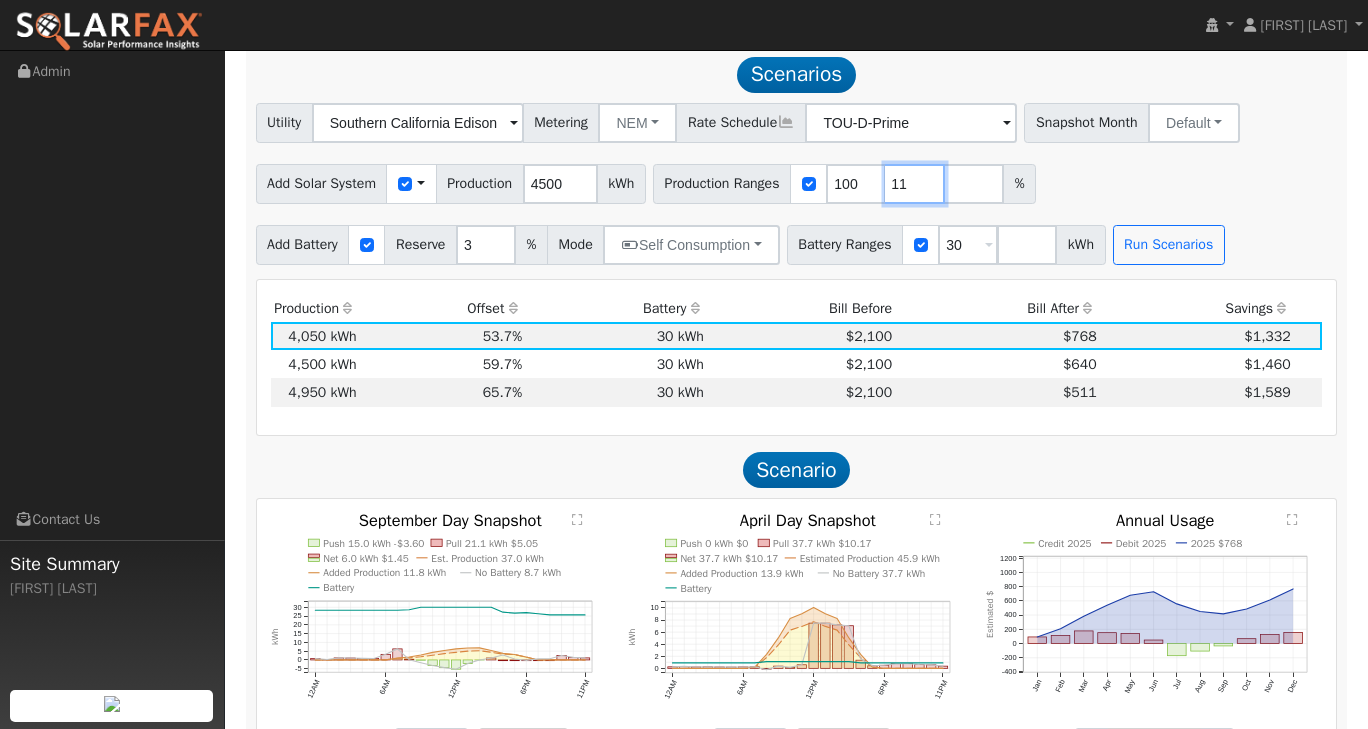 type on "1" 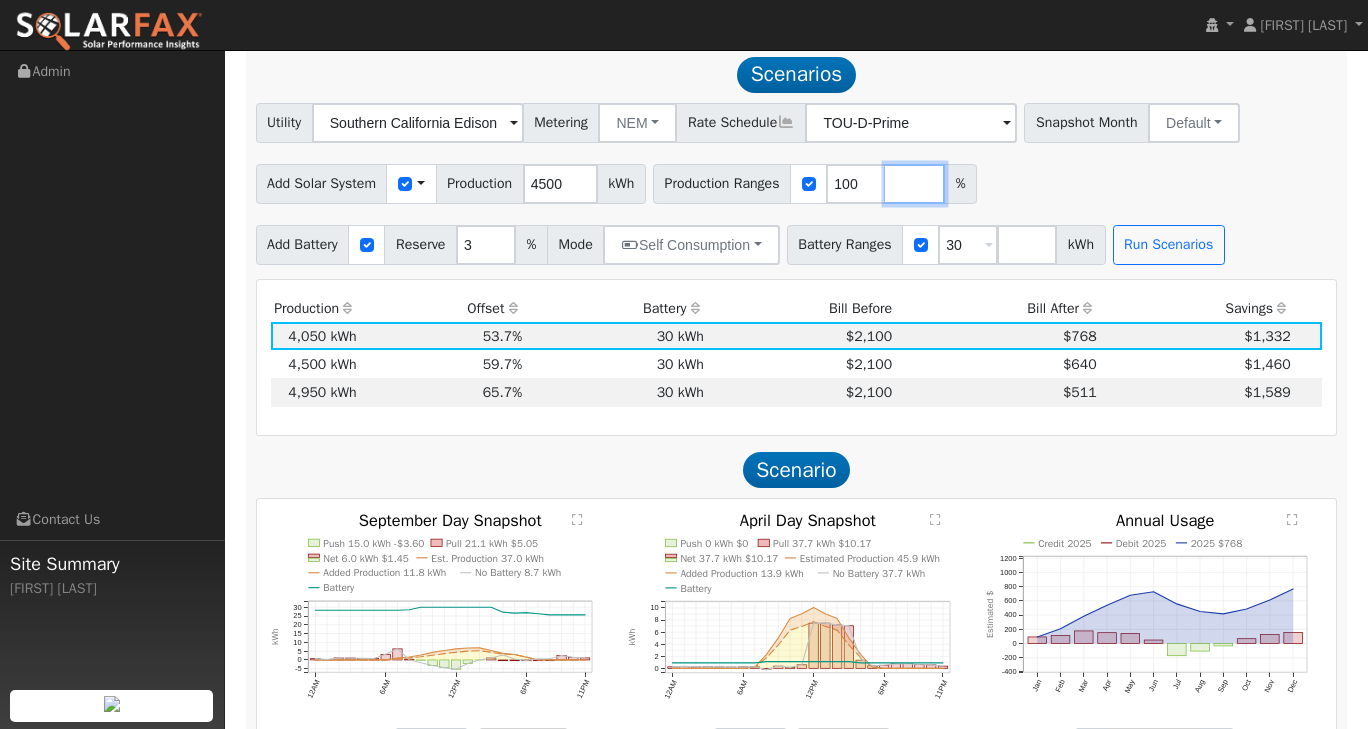 type 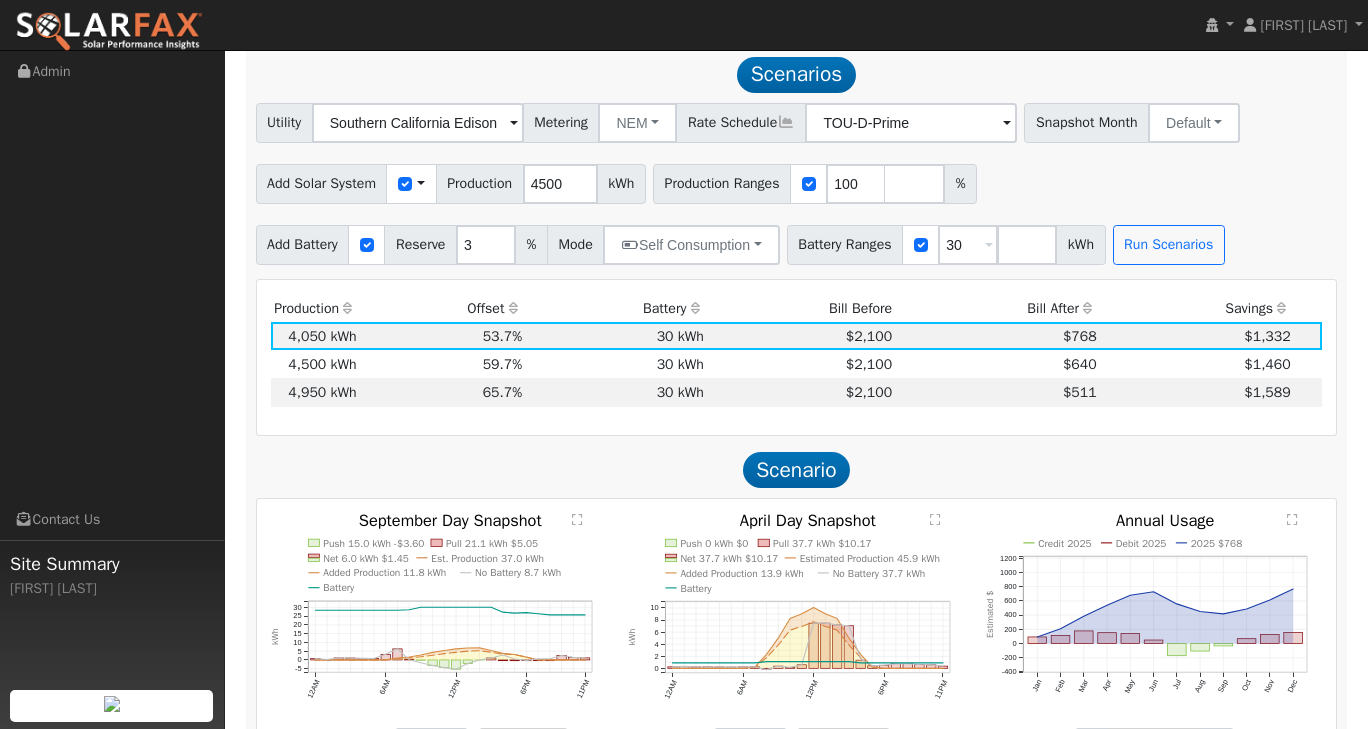 click on "Add Solar System Use CSV Data Production 4500 kWh Production Ranges 100 %" at bounding box center [796, 180] 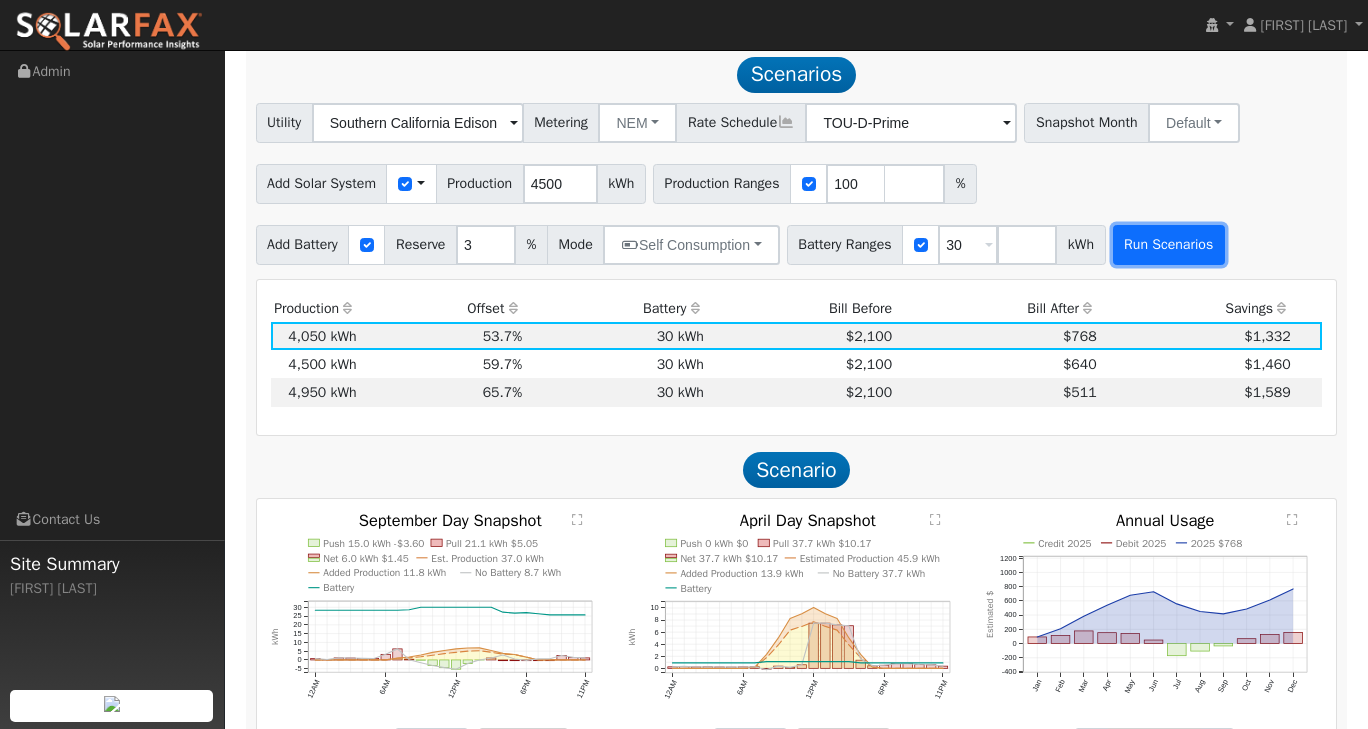click on "Run Scenarios" at bounding box center (1169, 245) 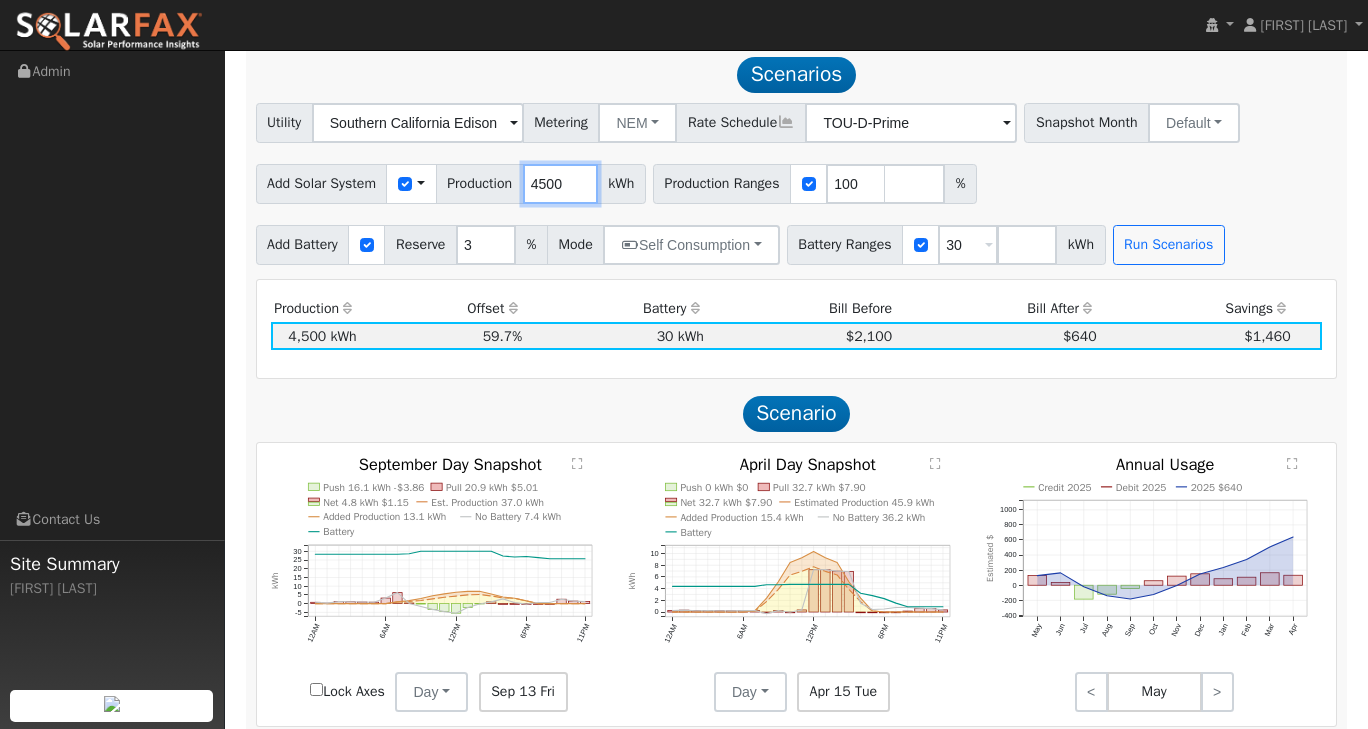 click on "4500" at bounding box center [560, 184] 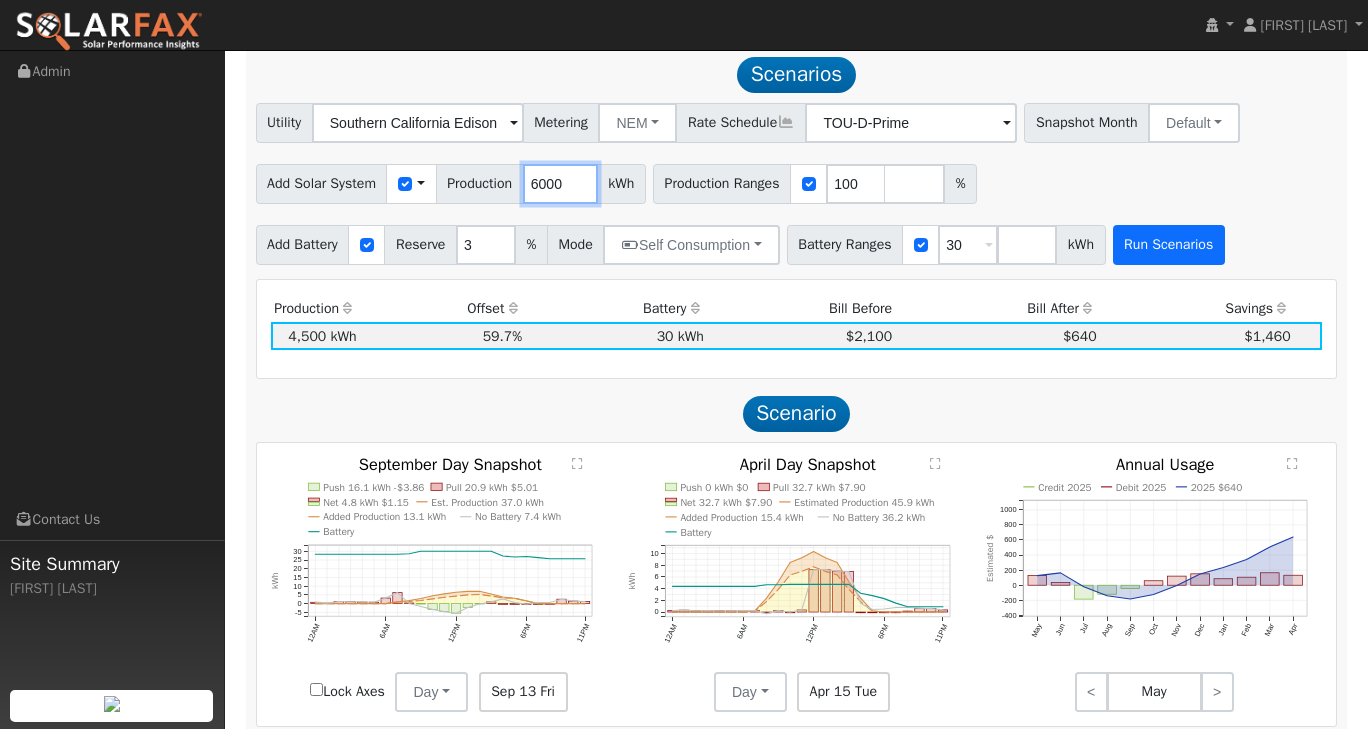 type on "6000" 